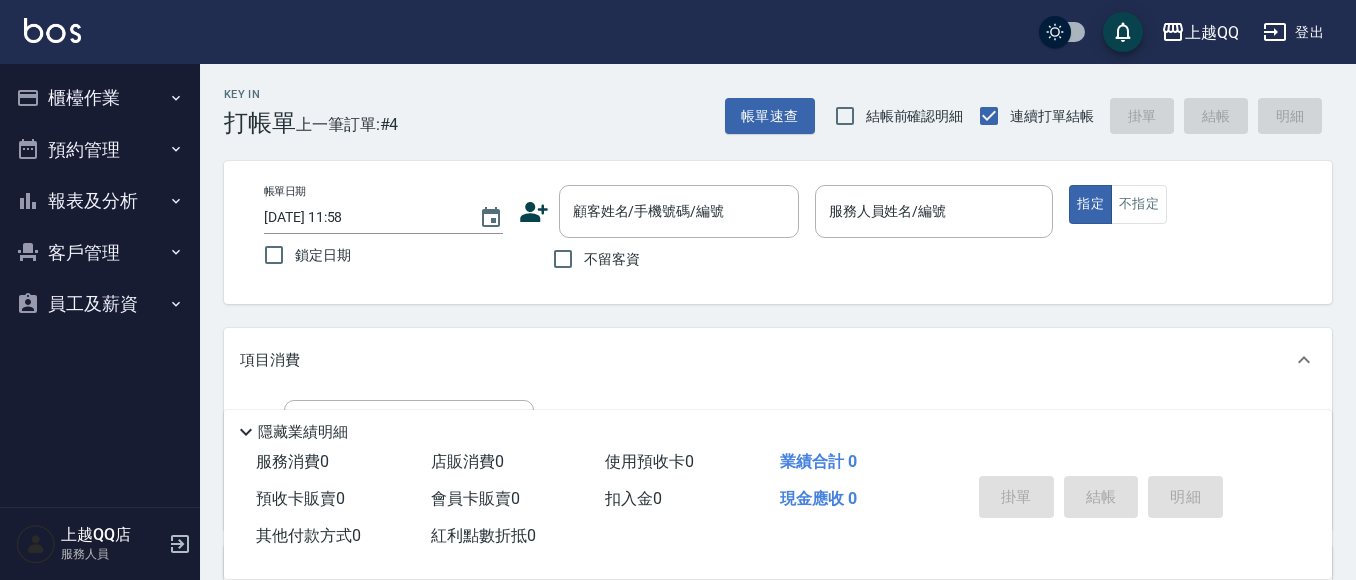 scroll, scrollTop: 0, scrollLeft: 0, axis: both 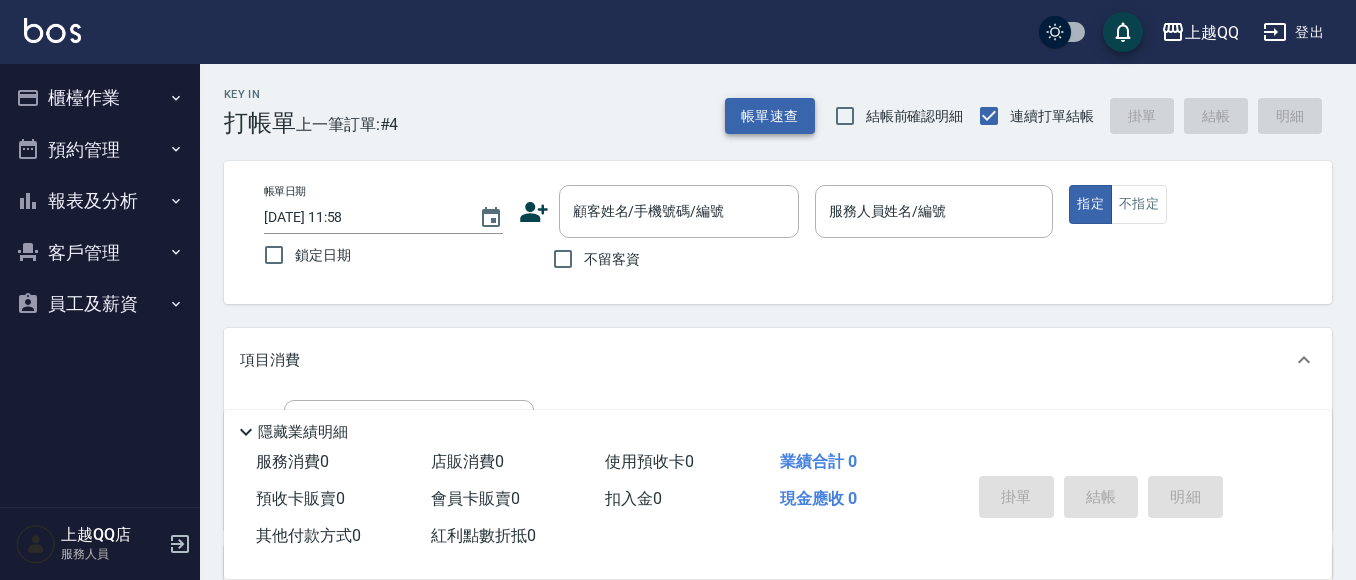 click on "帳單速查" at bounding box center [770, 116] 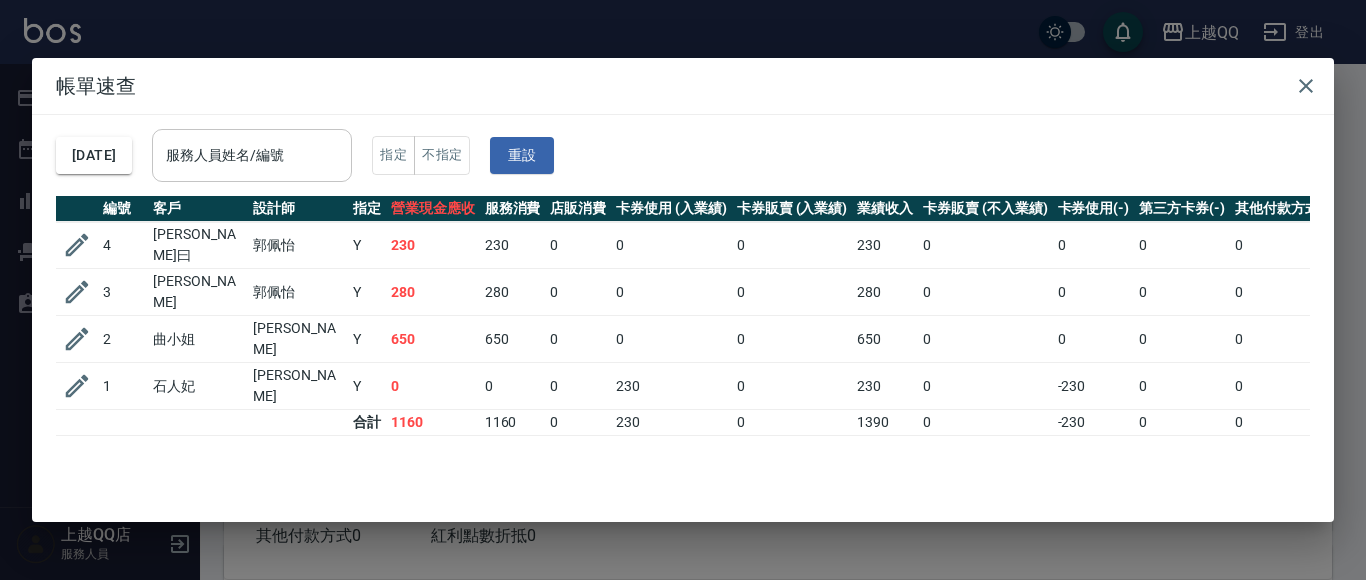 click on "服務人員姓名/編號" at bounding box center (252, 155) 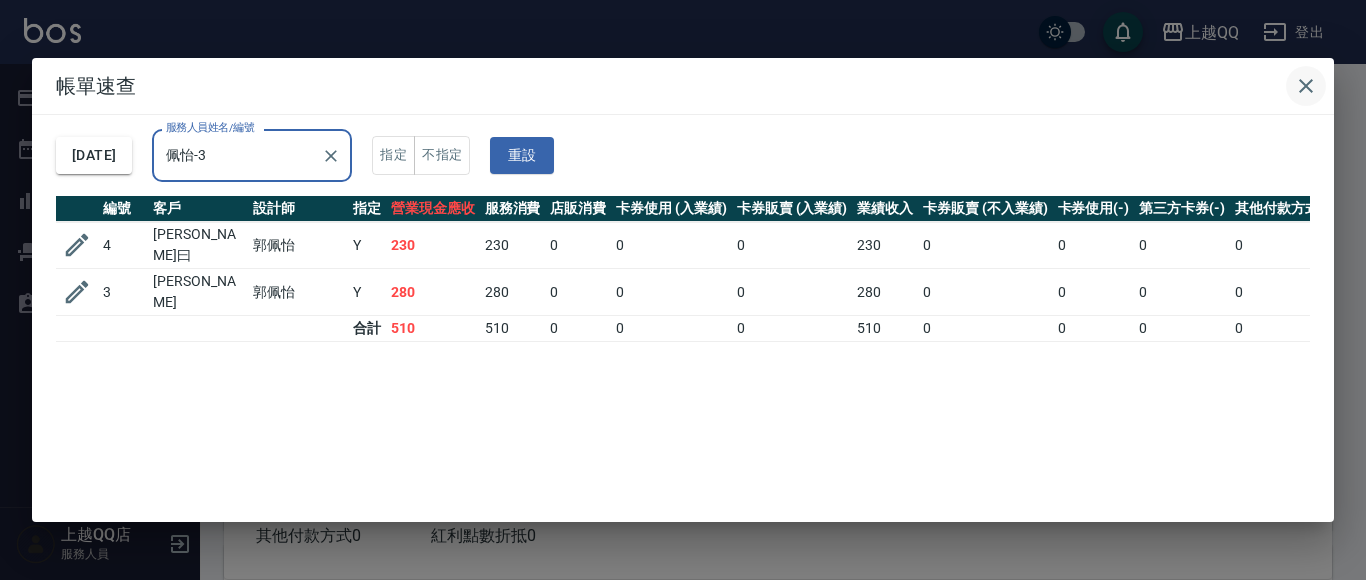 type on "佩怡-3" 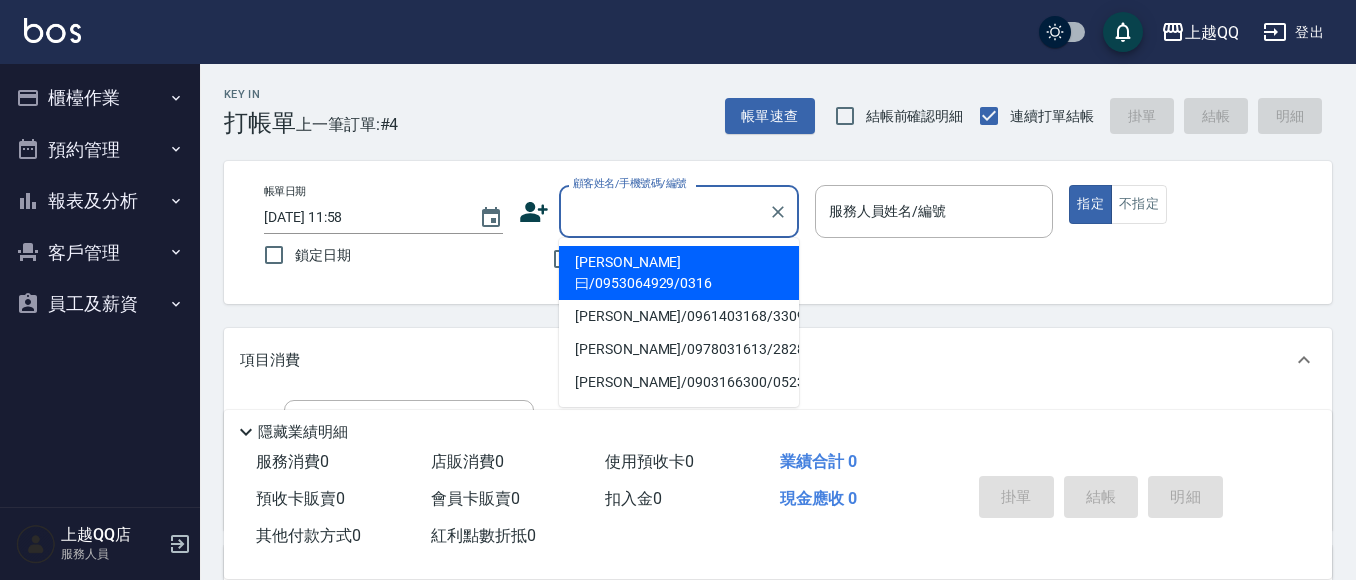 click on "顧客姓名/手機號碼/編號" at bounding box center (664, 211) 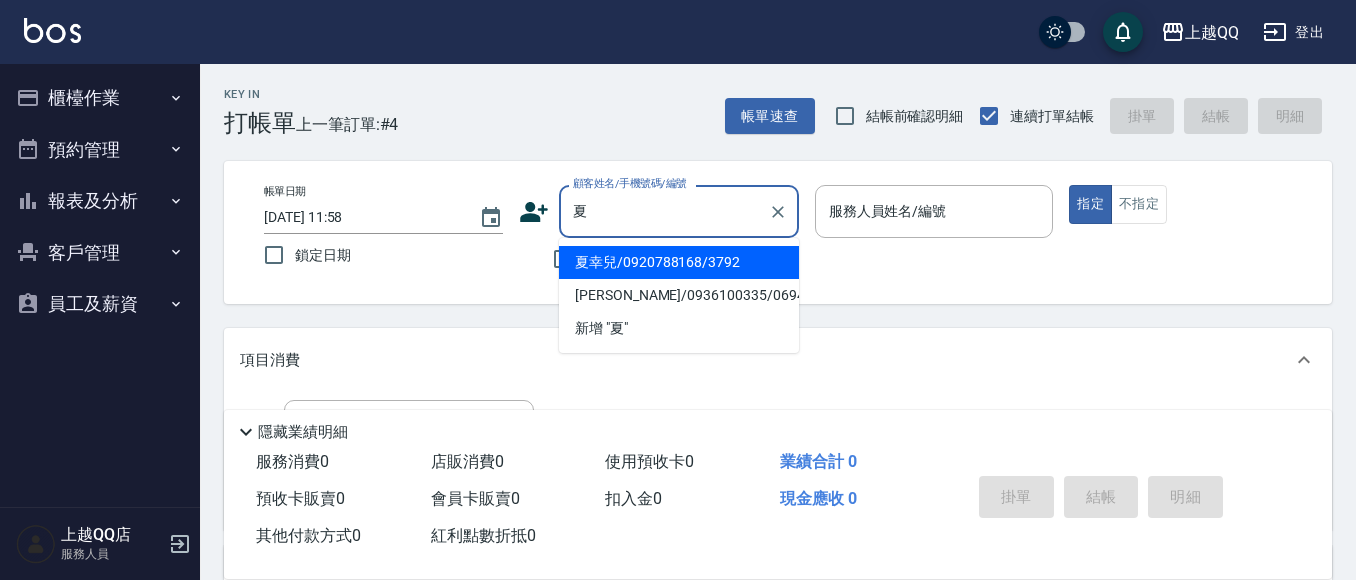 click on "夏幸兒/0920788168/3792" at bounding box center [679, 262] 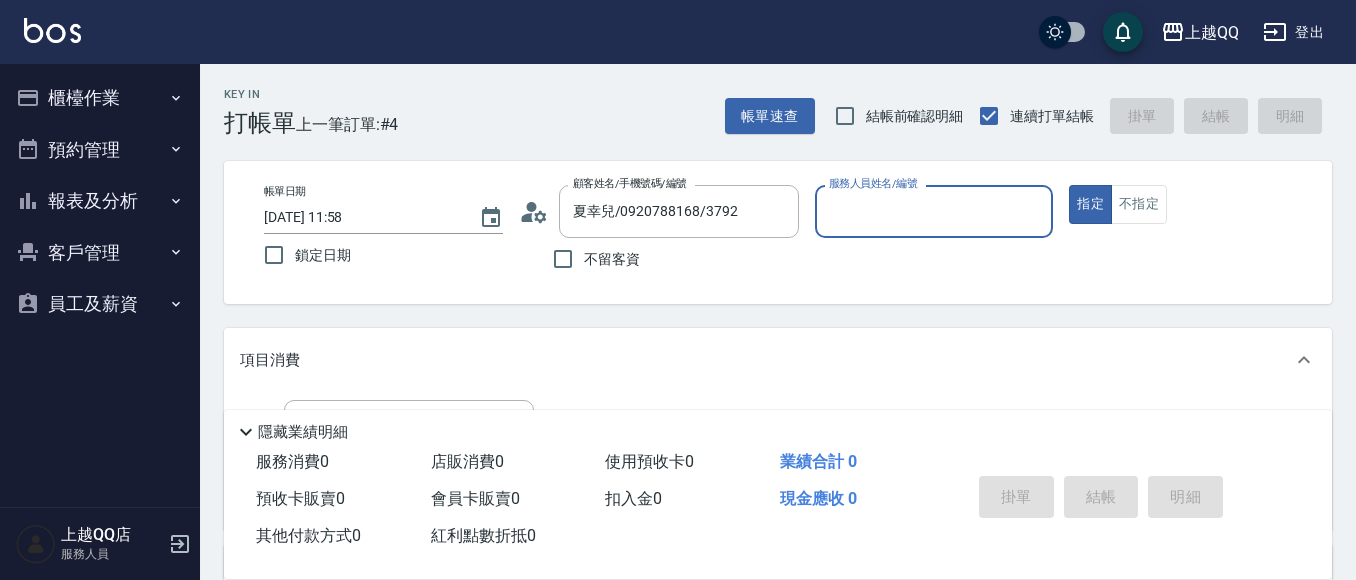type on "佩怡-3" 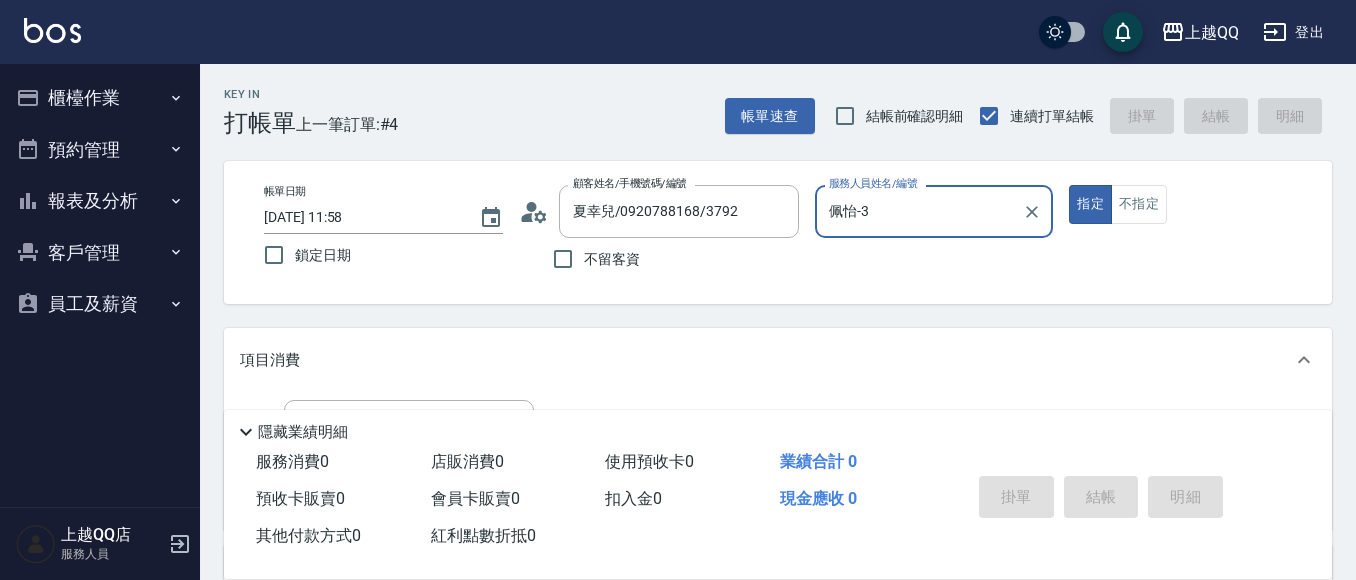 scroll, scrollTop: 206, scrollLeft: 0, axis: vertical 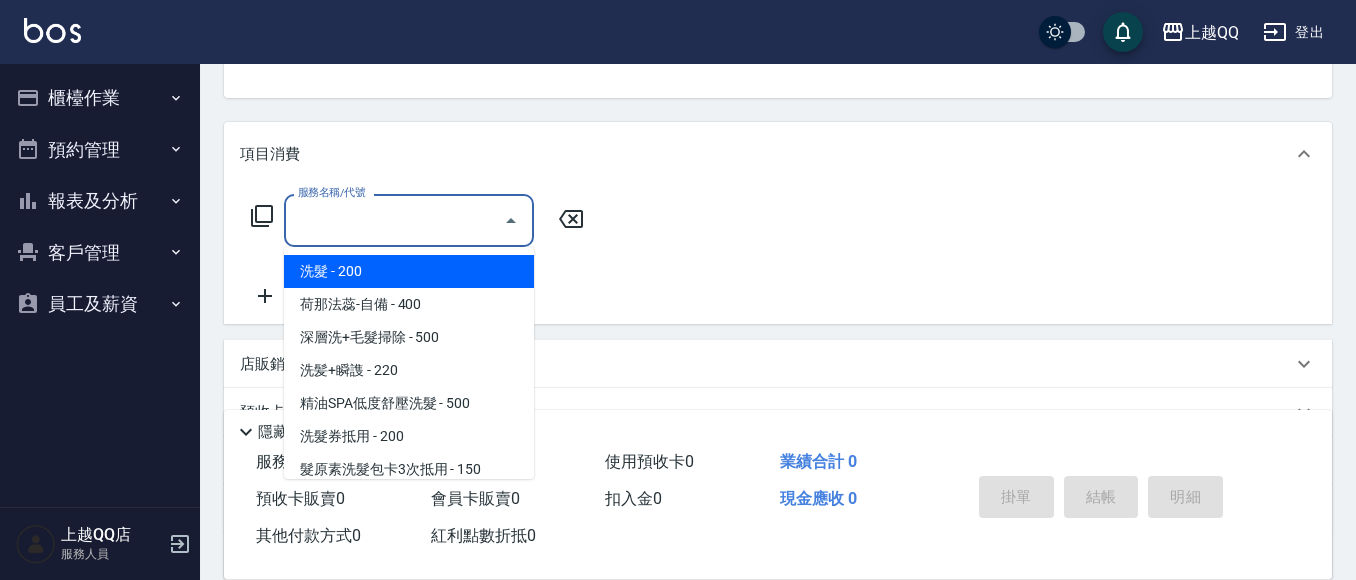 drag, startPoint x: 370, startPoint y: 205, endPoint x: 544, endPoint y: 89, distance: 209.12198 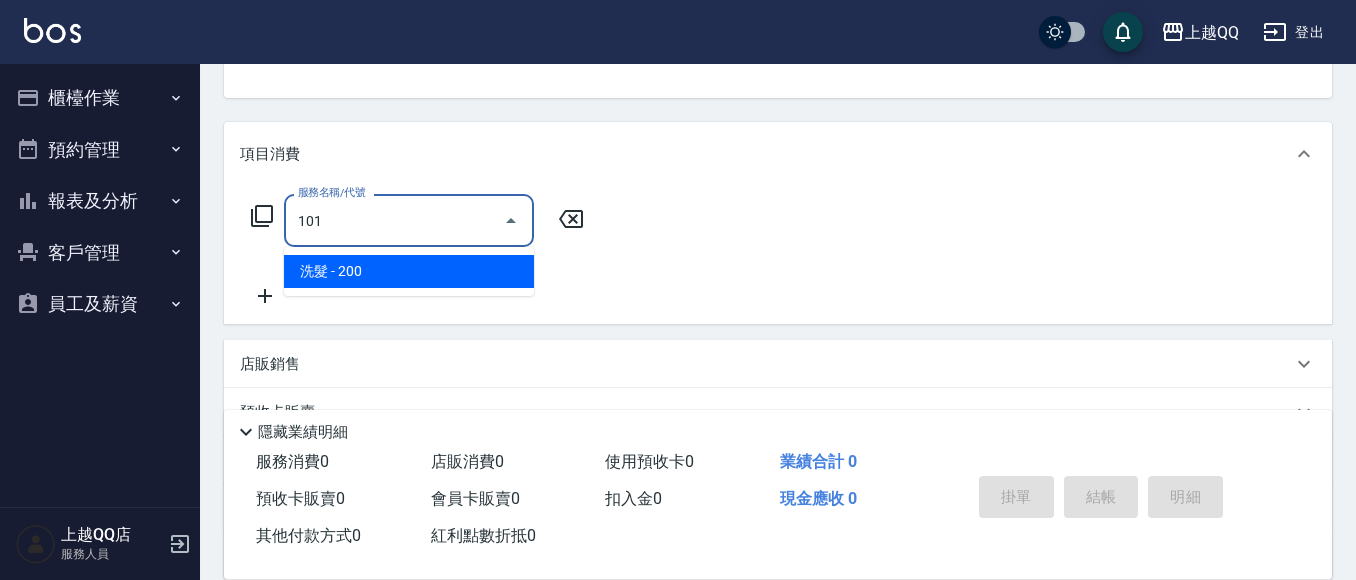 type on "洗髮(101)" 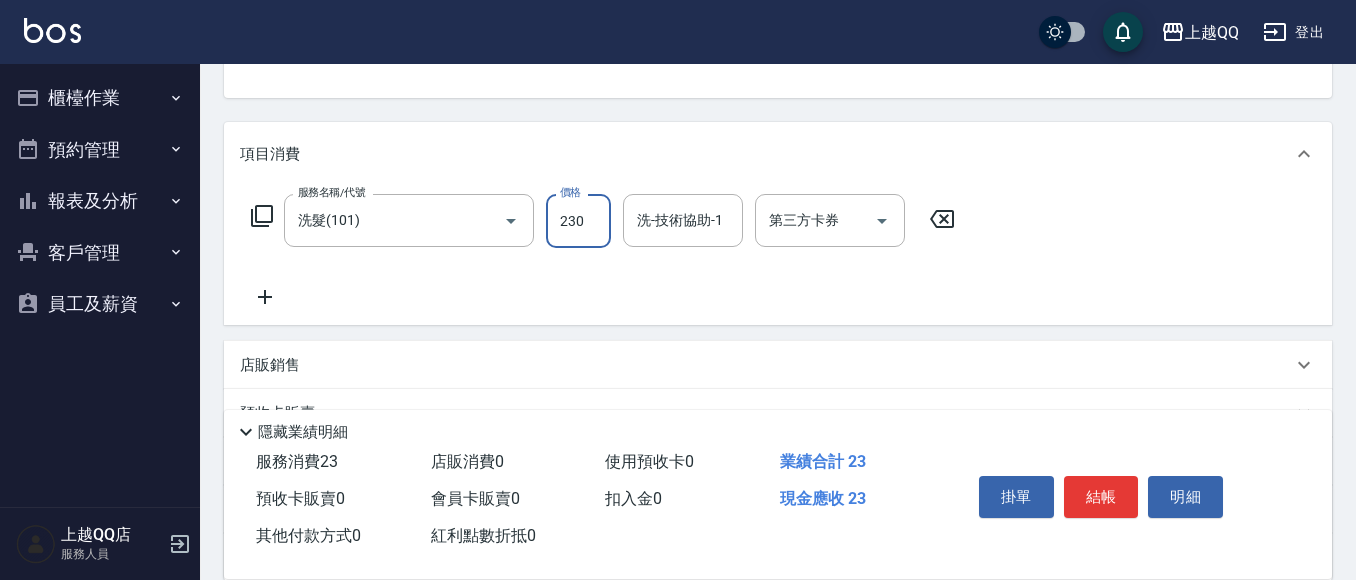 type on "230" 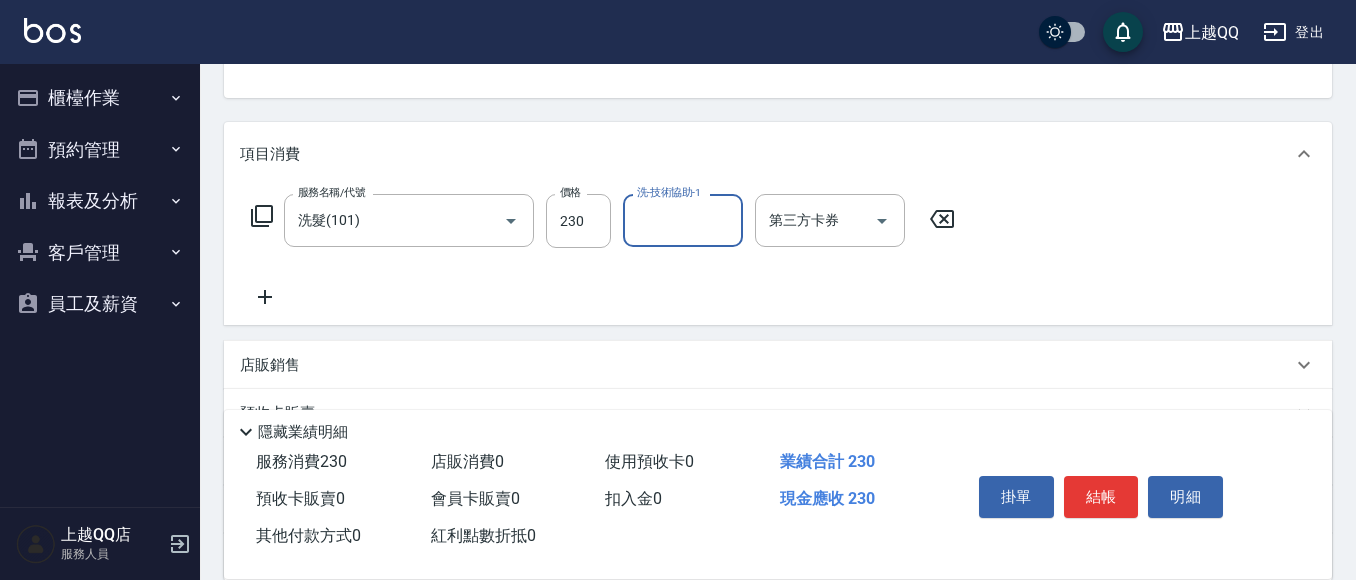 type on "3" 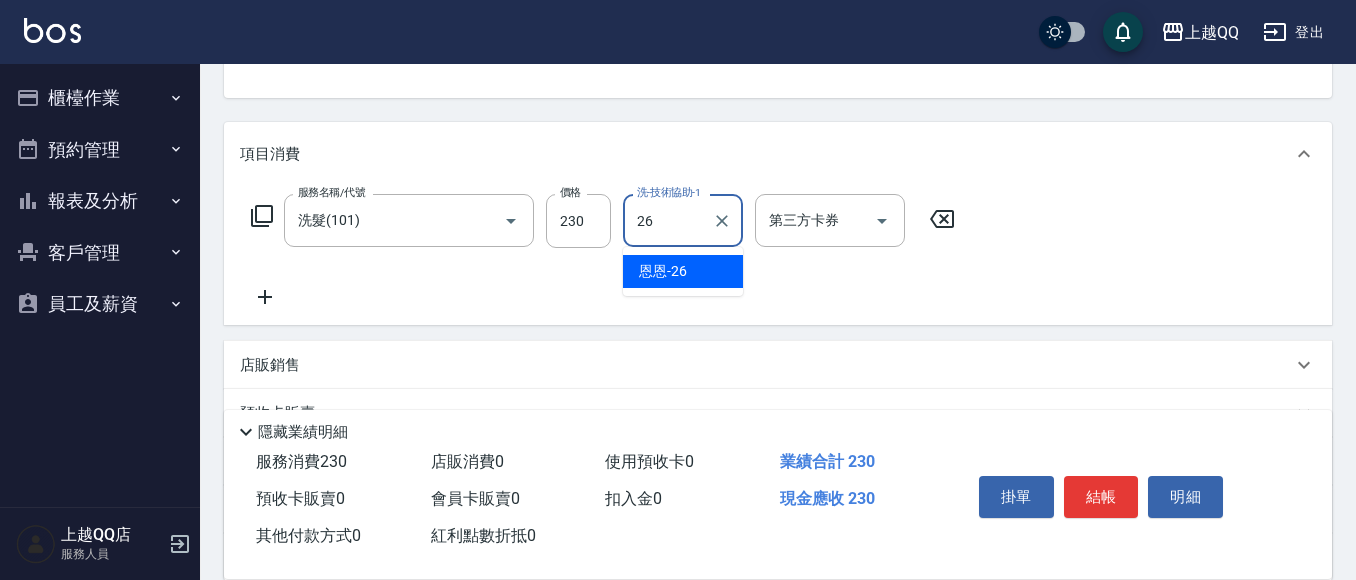 type on "恩恩-26" 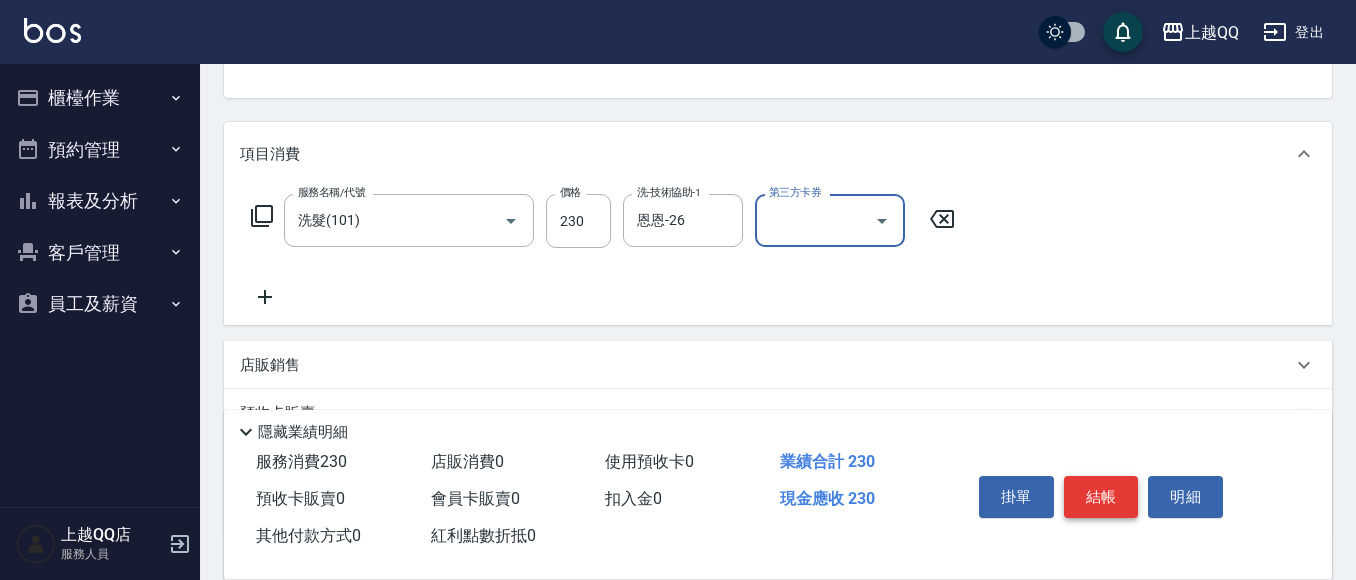 click on "結帳" at bounding box center (1101, 497) 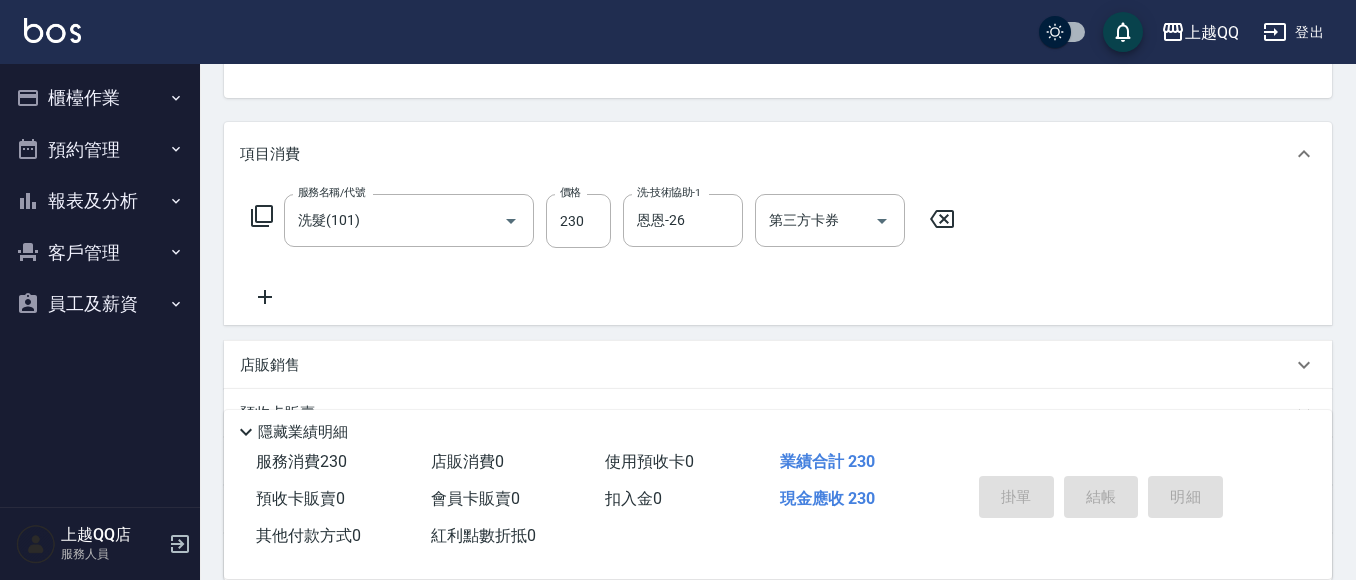 type on "[DATE] 12:57" 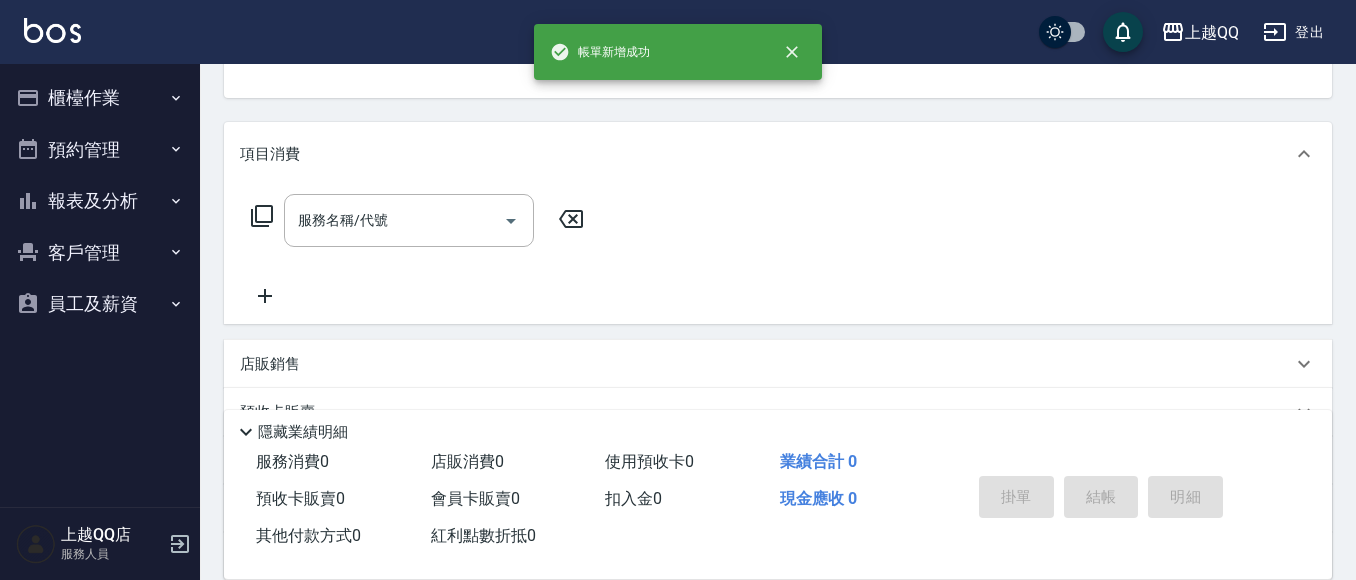 scroll, scrollTop: 194, scrollLeft: 0, axis: vertical 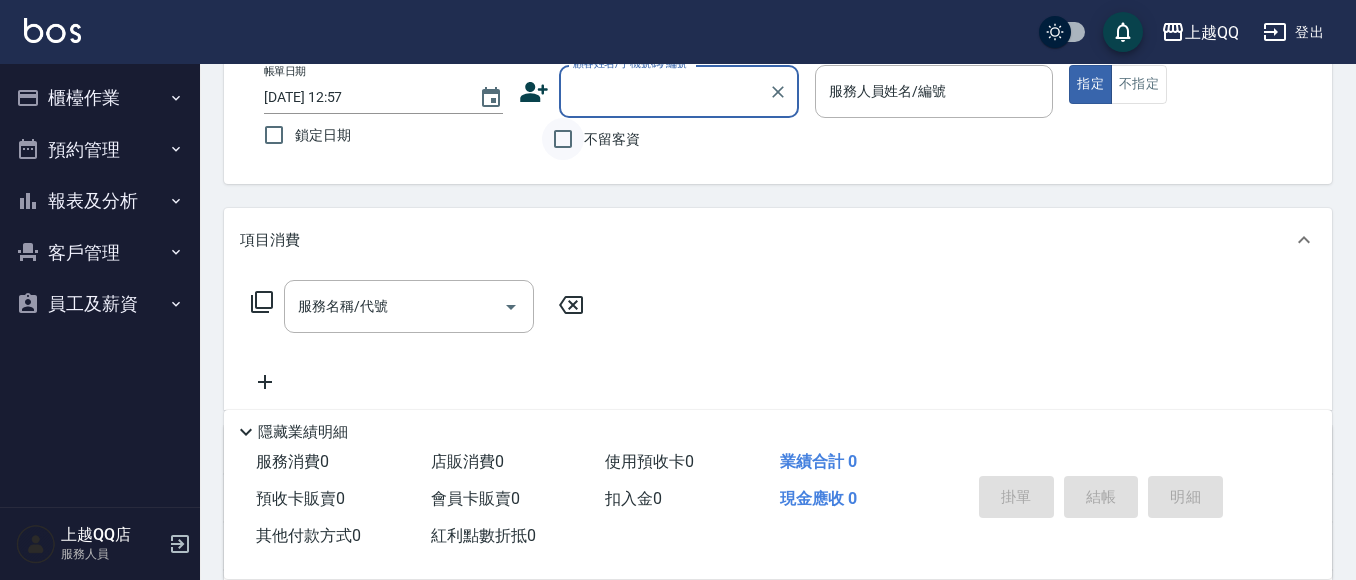 click on "不留客資" at bounding box center [563, 139] 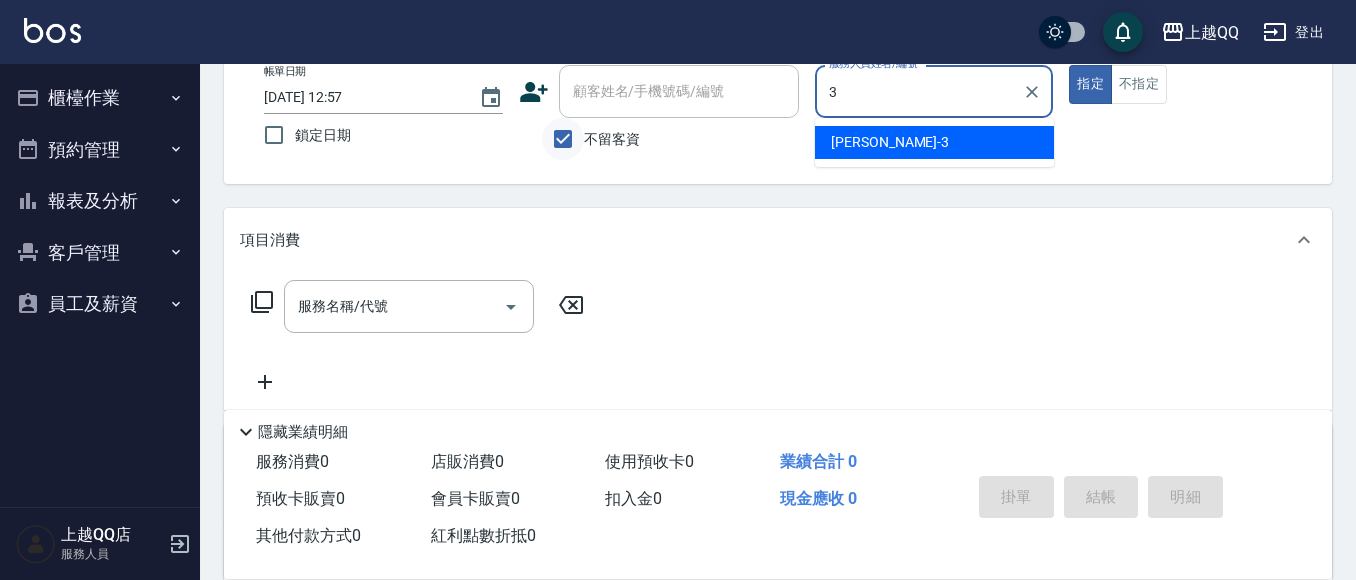 type on "佩怡-3" 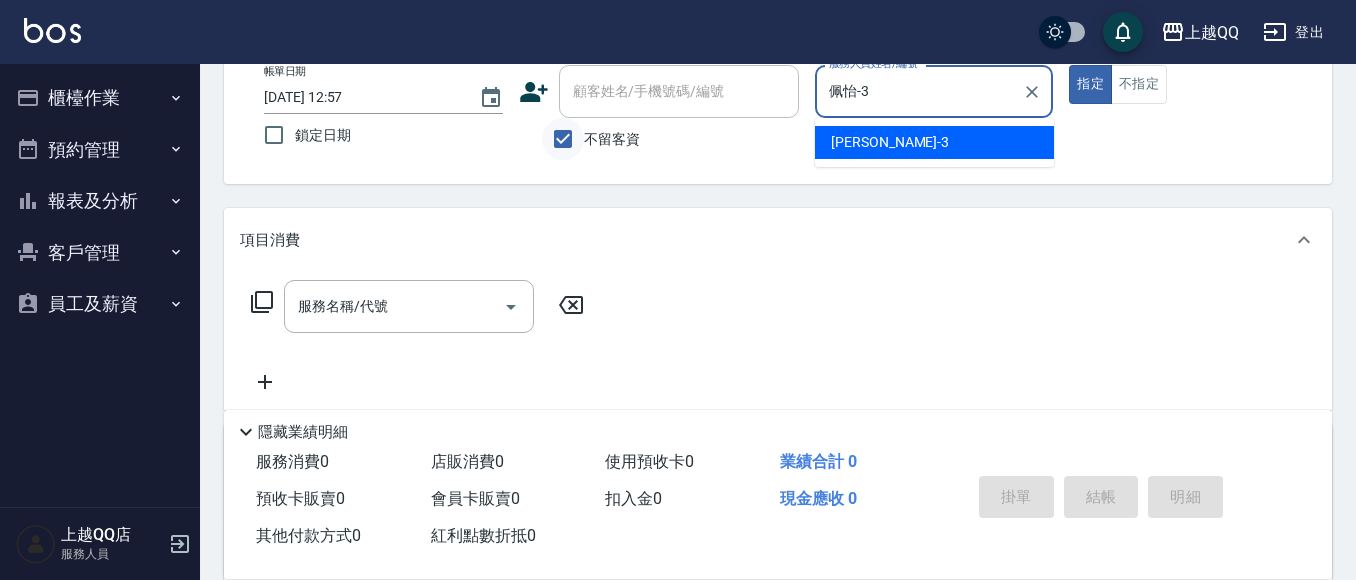 type on "true" 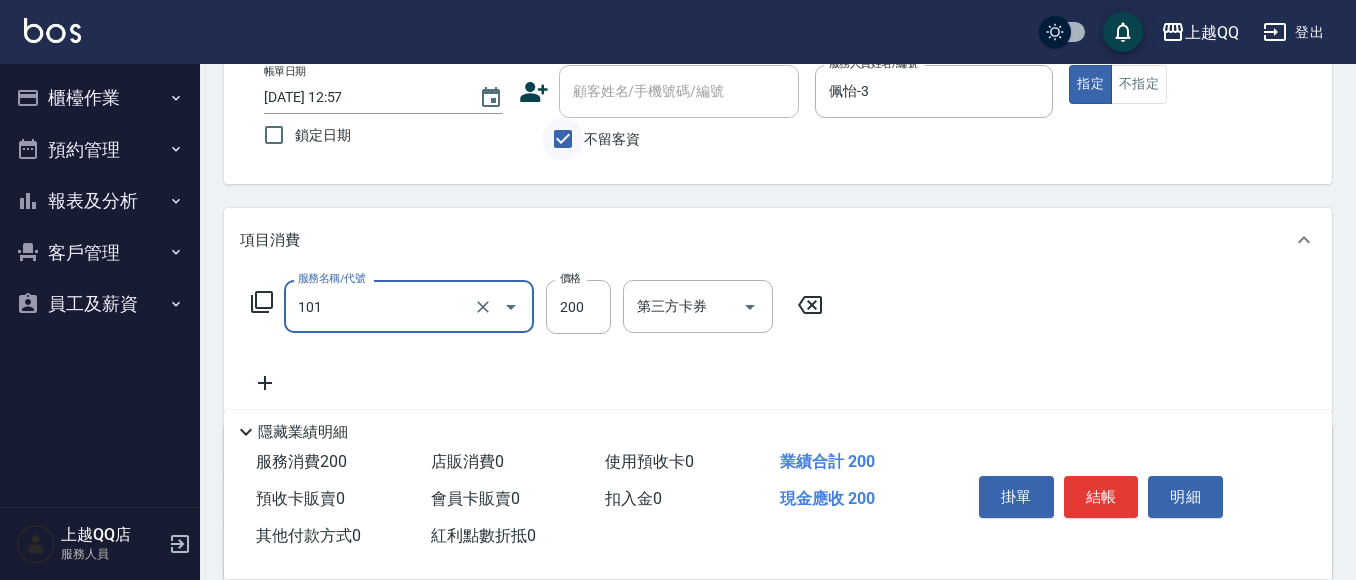 type on "洗髮(101)" 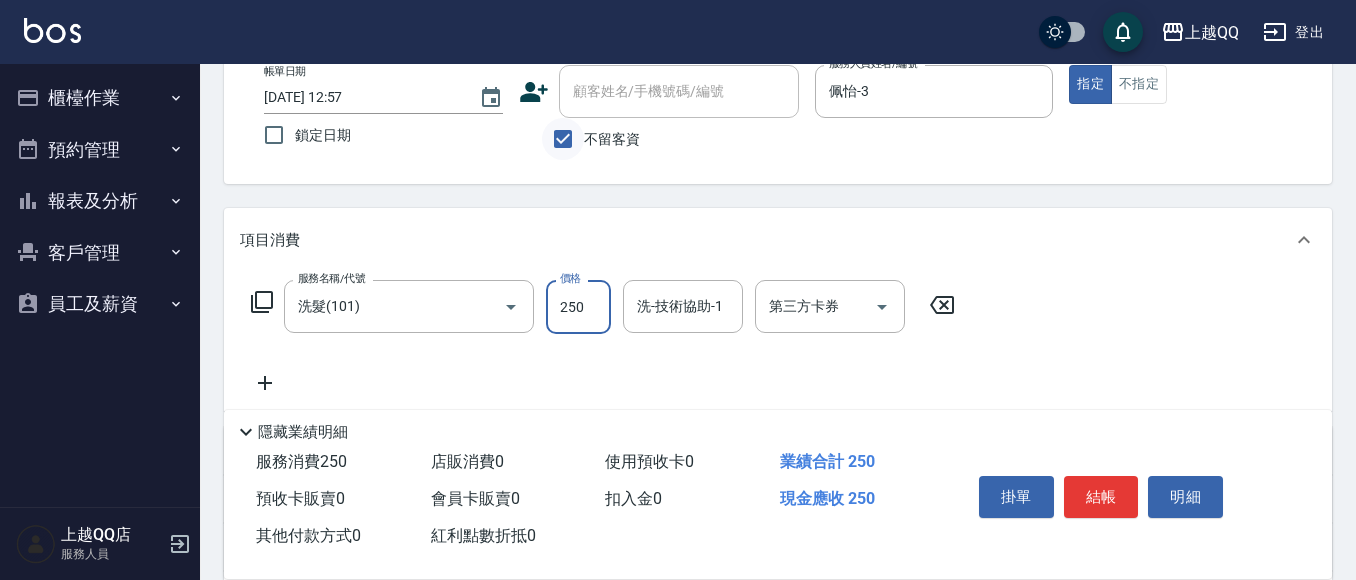 type on "250" 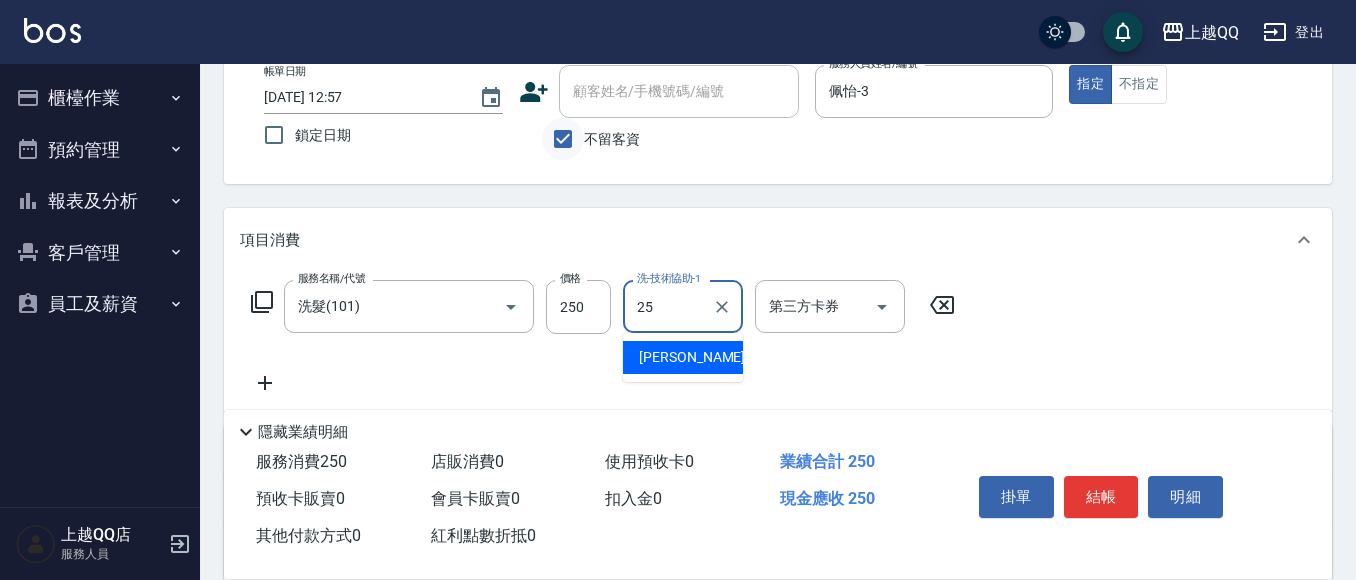type on "[PERSON_NAME]-25" 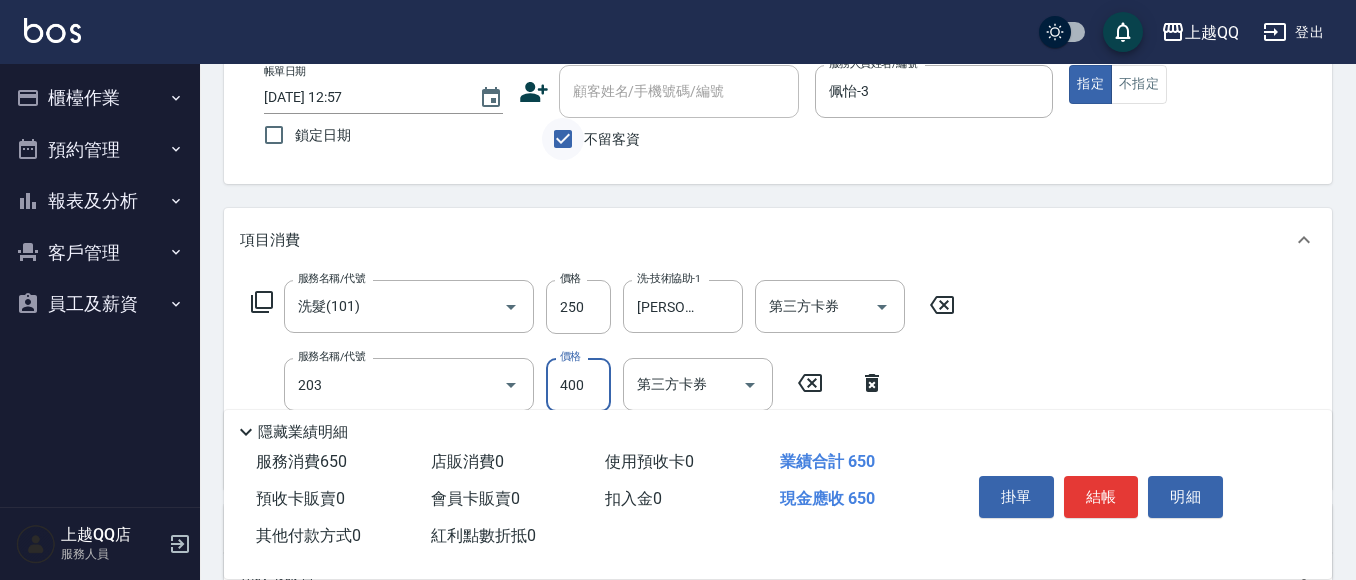 type on "指定單剪(203)" 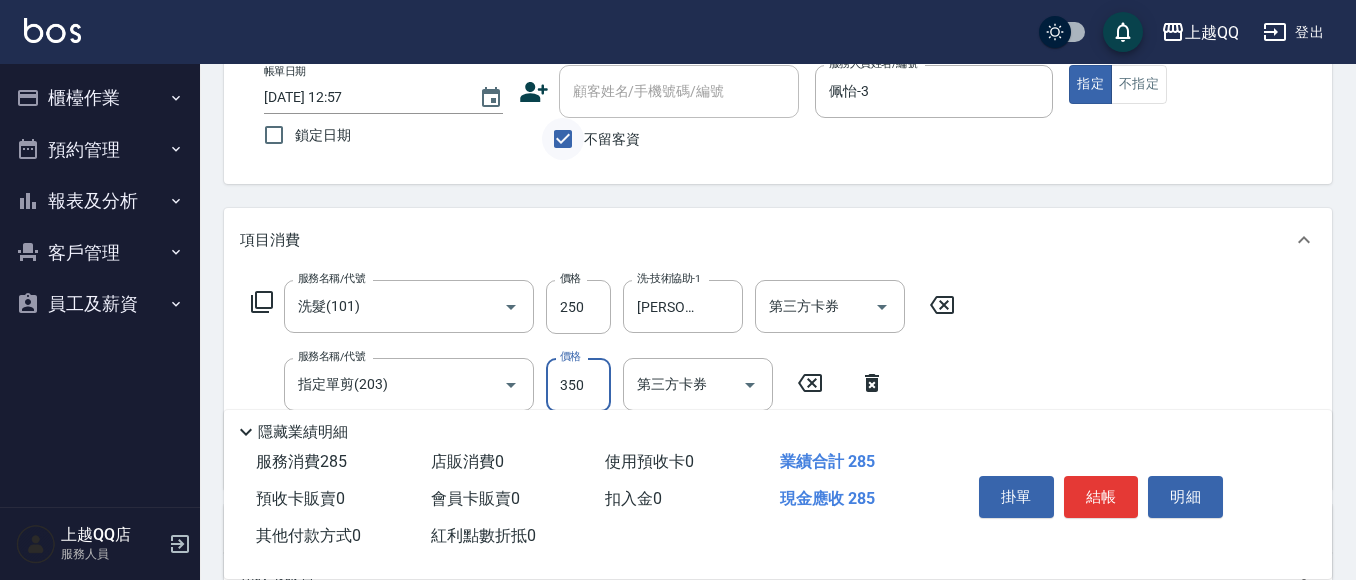 type on "350" 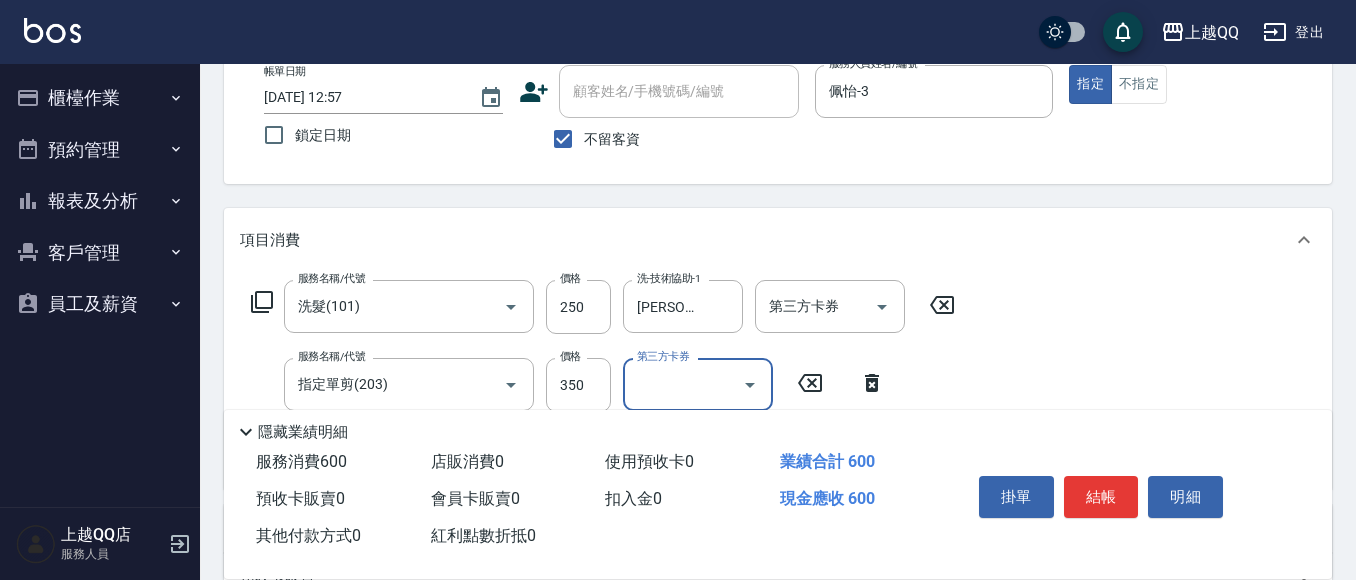 scroll, scrollTop: 429, scrollLeft: 0, axis: vertical 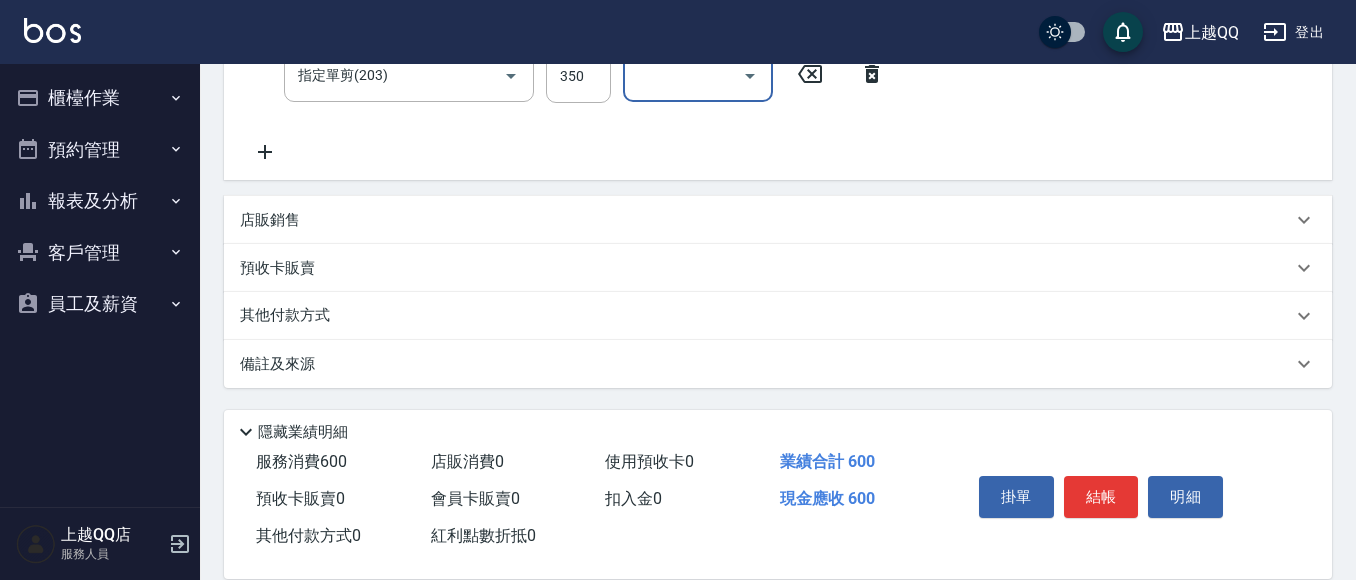 click on "店販銷售" at bounding box center [270, 220] 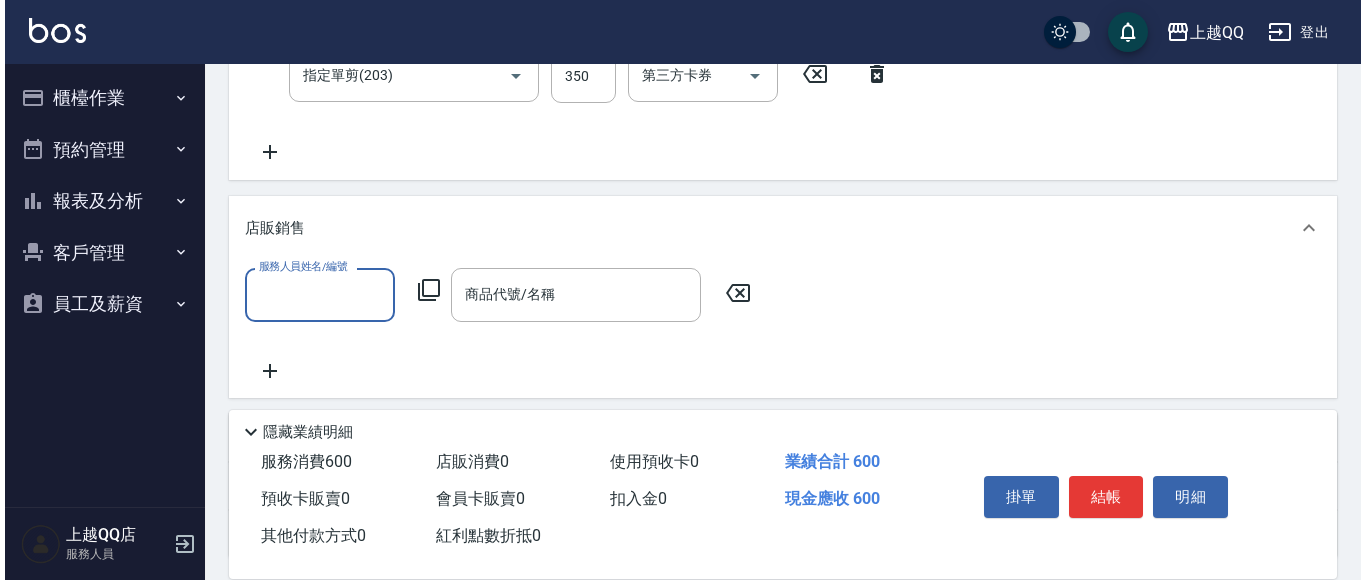 scroll, scrollTop: 1, scrollLeft: 0, axis: vertical 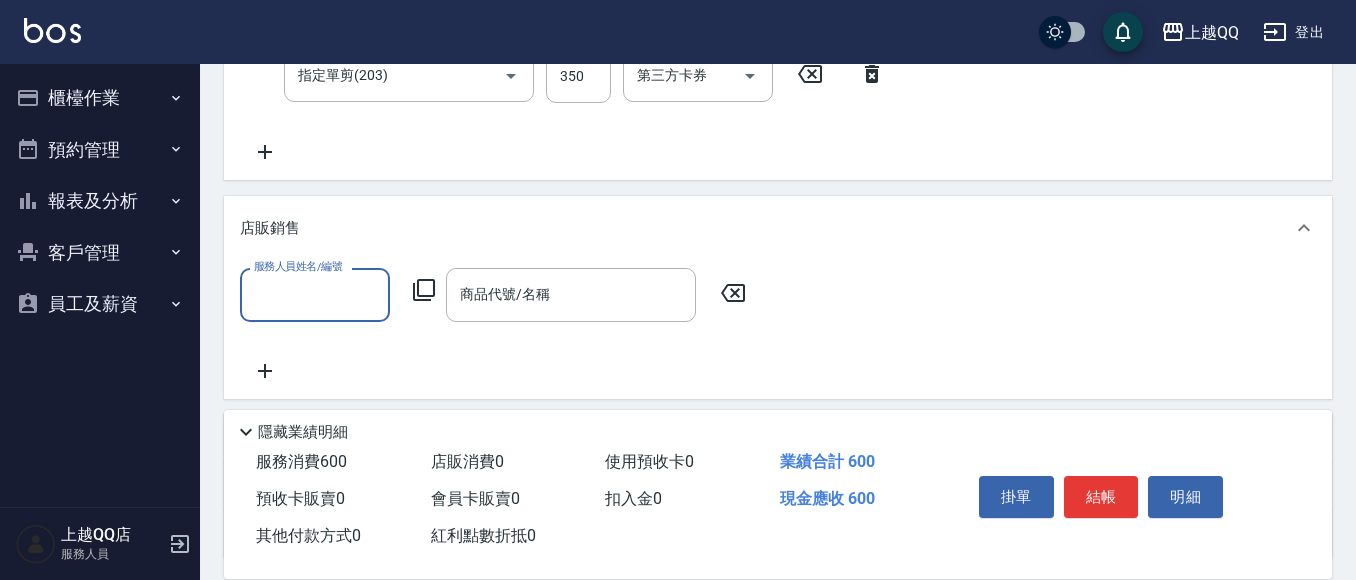 click 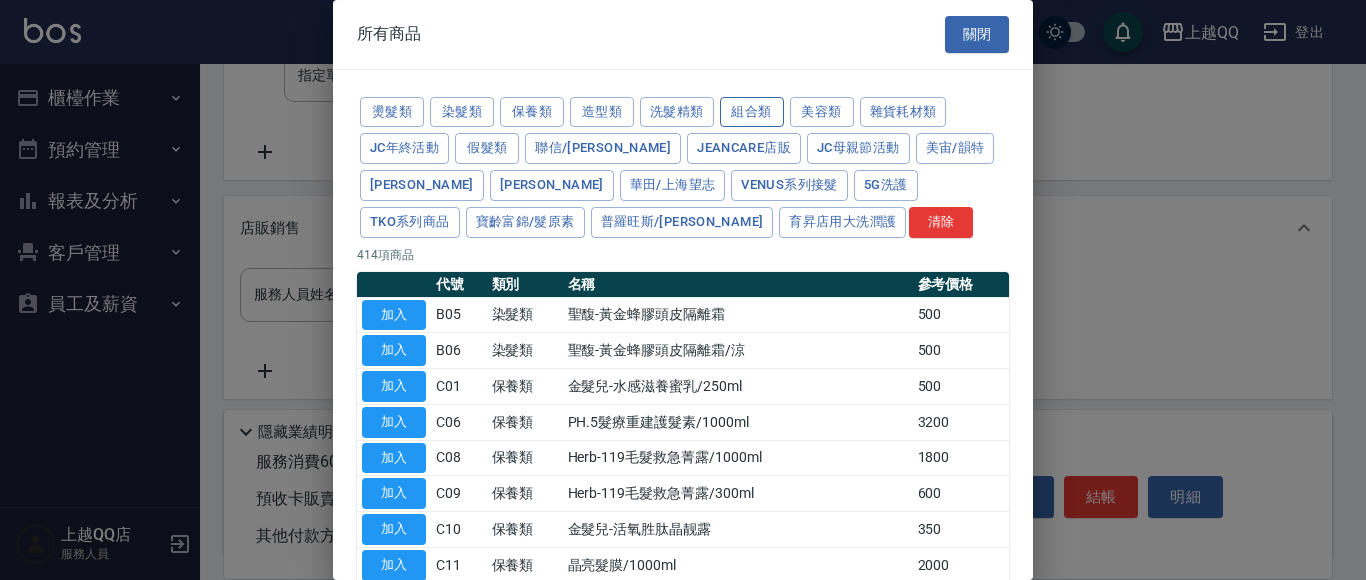 click on "組合類" at bounding box center (752, 112) 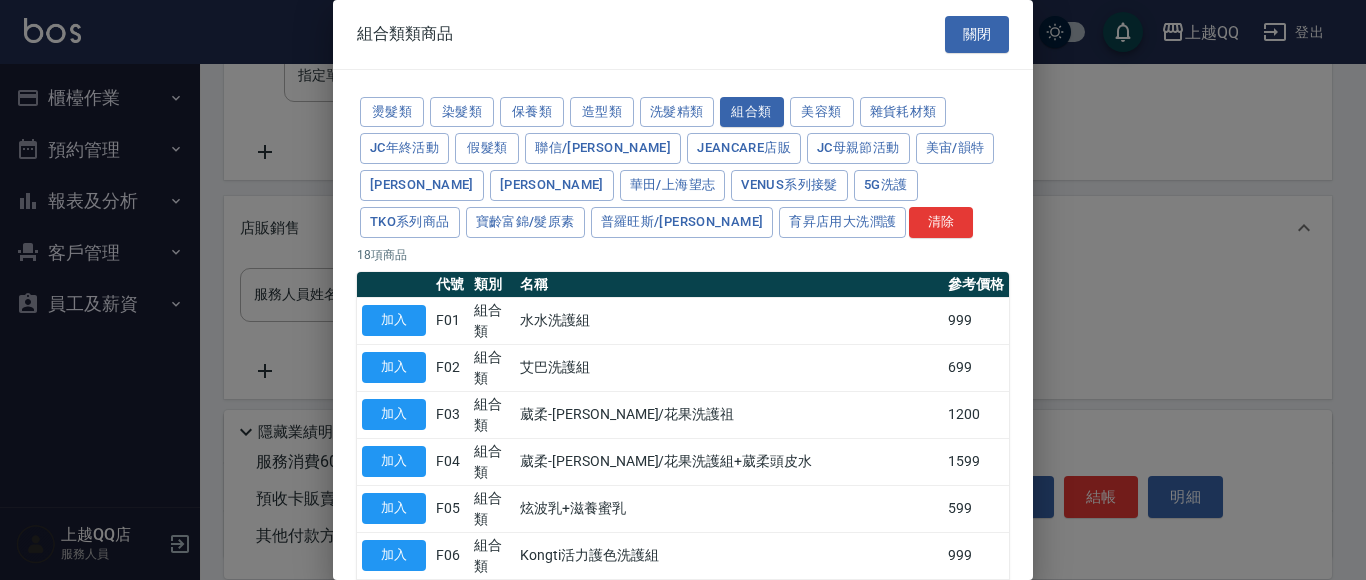 drag, startPoint x: 1044, startPoint y: 182, endPoint x: 1069, endPoint y: 378, distance: 197.58795 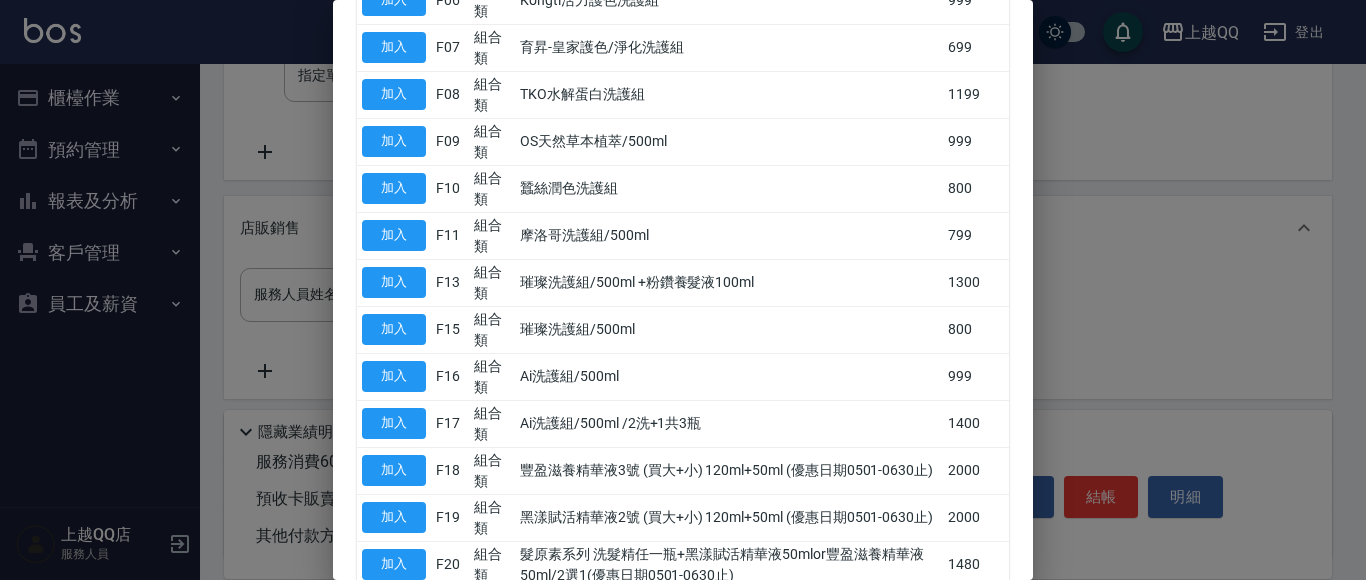 scroll, scrollTop: 558, scrollLeft: 0, axis: vertical 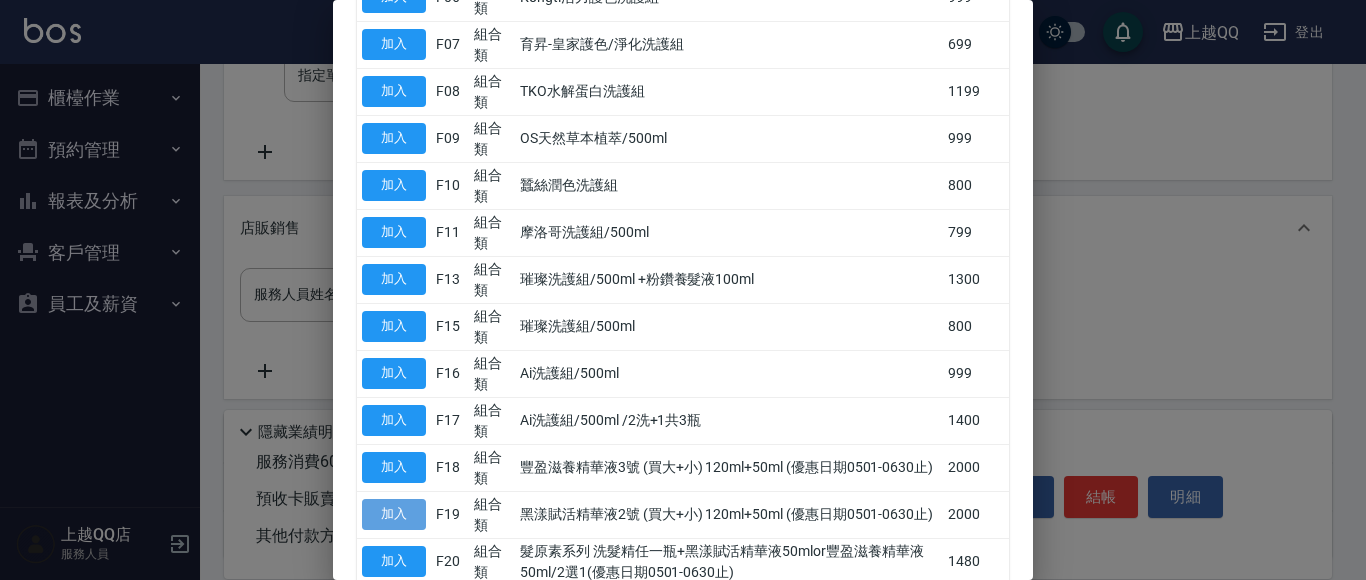 click on "加入" at bounding box center [394, 514] 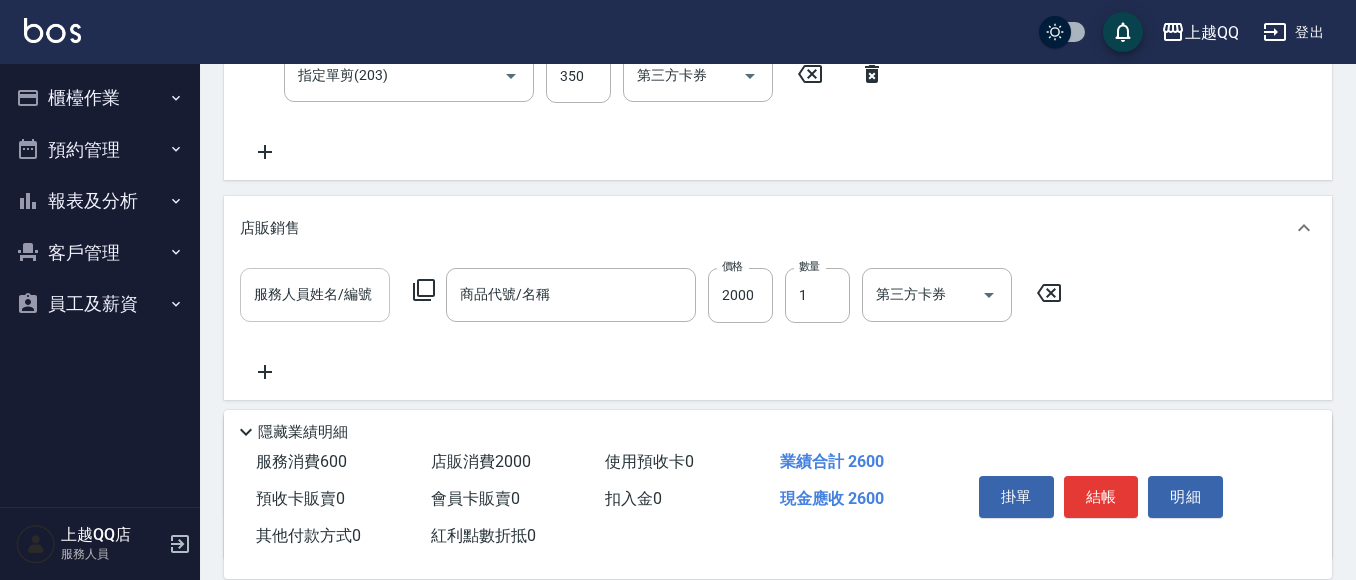click on "服務人員姓名/編號" at bounding box center (315, 294) 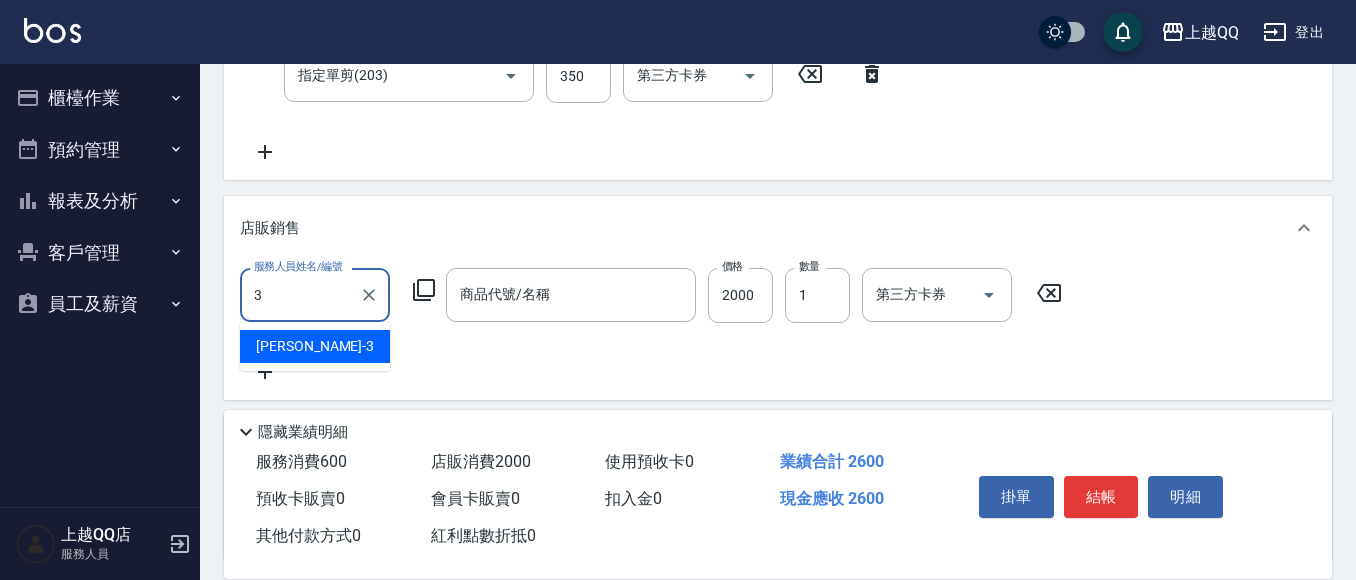 type on "佩怡-3" 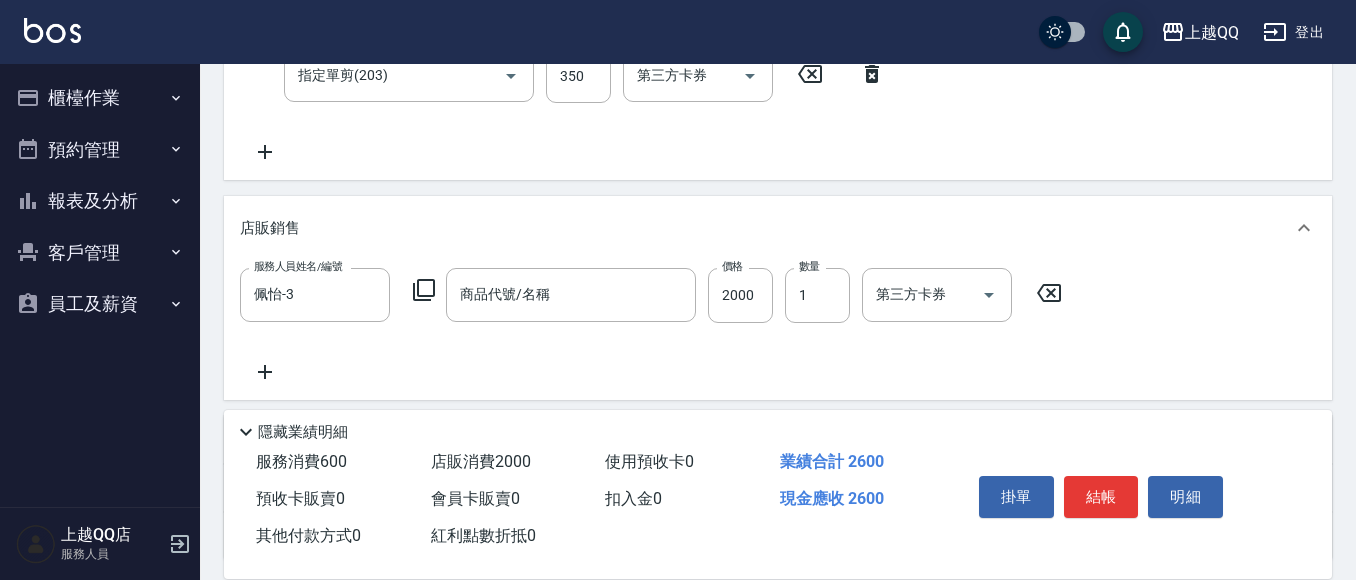 click 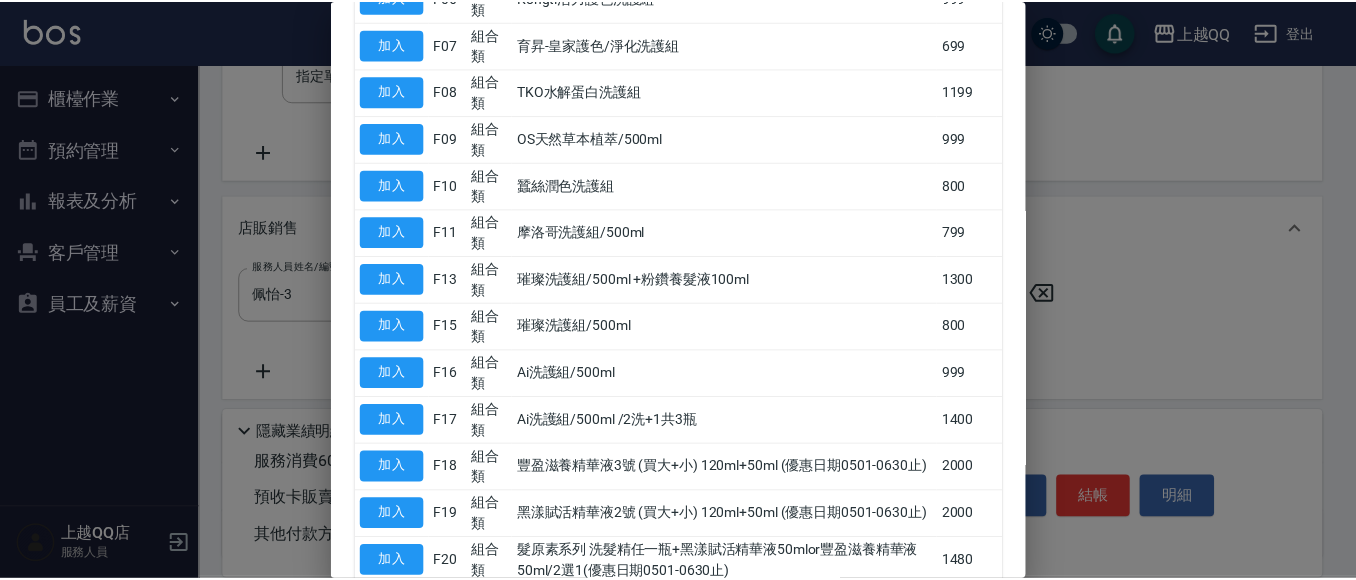 scroll, scrollTop: 674, scrollLeft: 0, axis: vertical 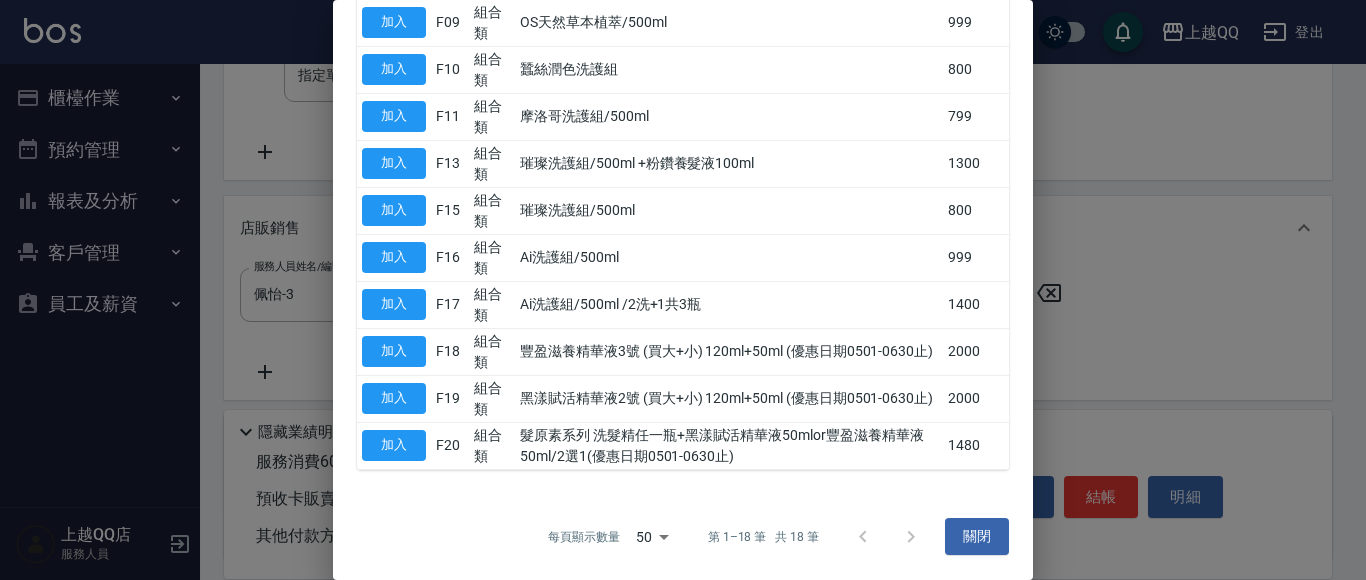 click on "豐盈滋養精華液3號 (買大+小) 120ml+50ml (優惠日期0501-0630止)" at bounding box center [729, 351] 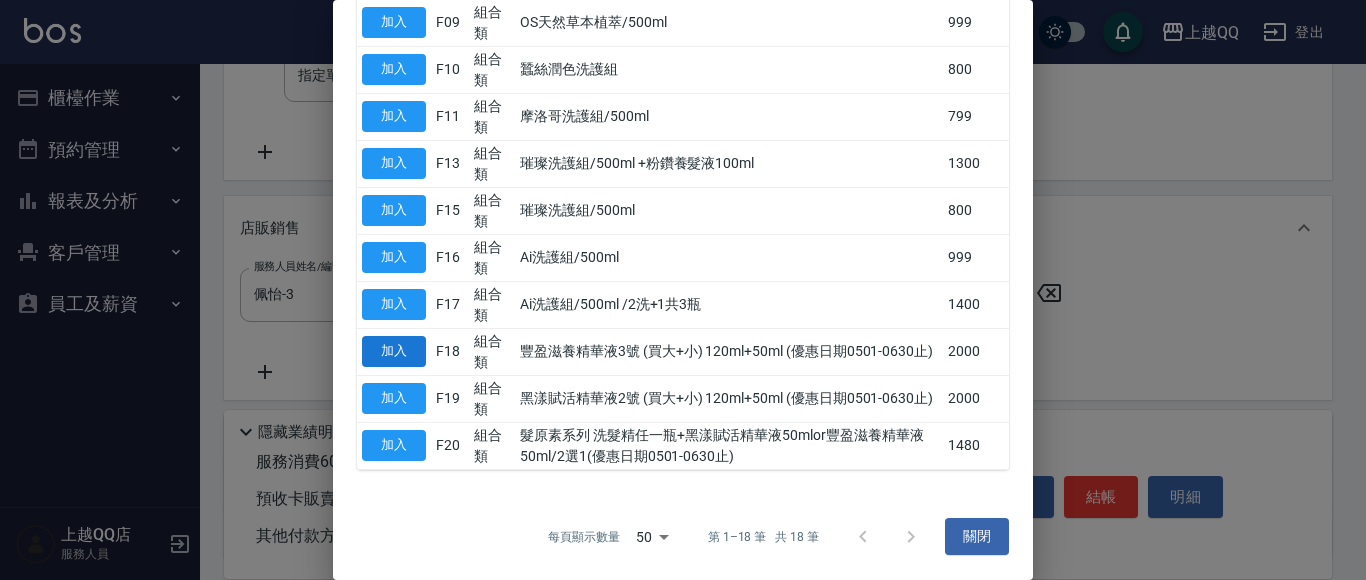 click on "加入" at bounding box center [394, 351] 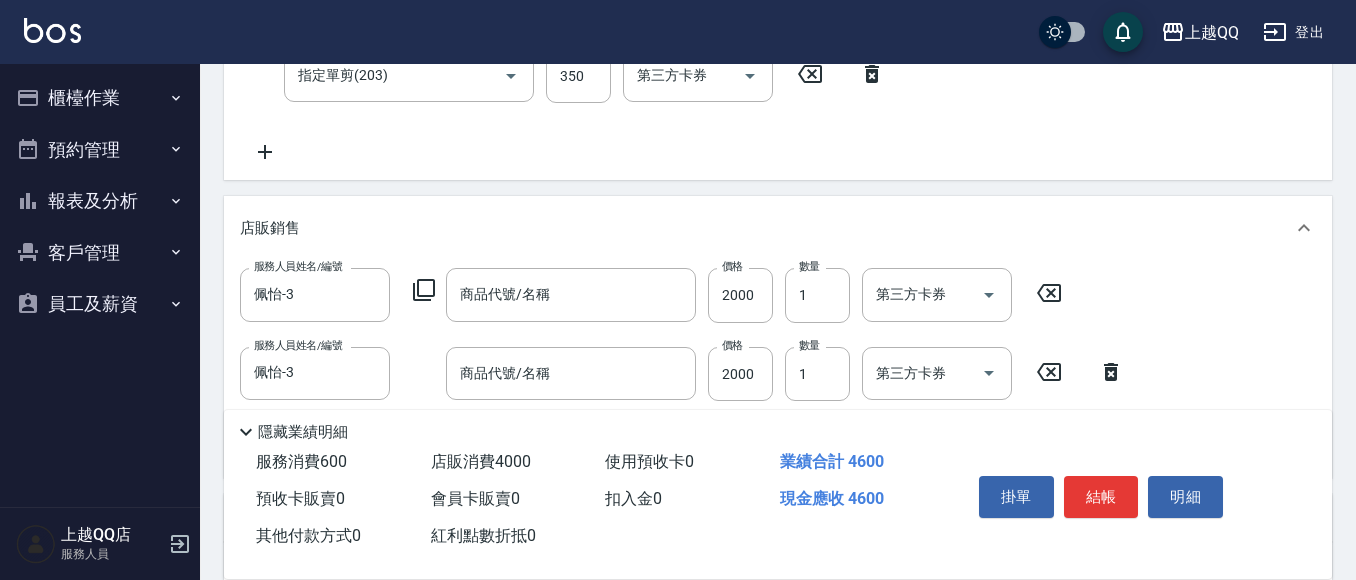 click 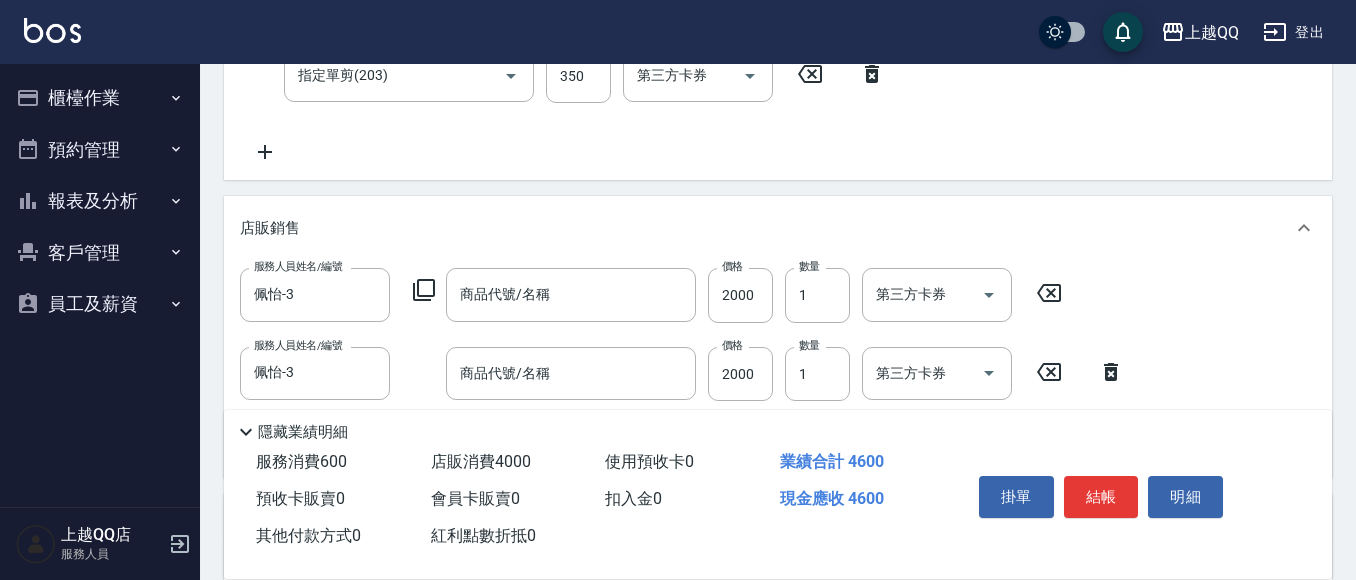 type 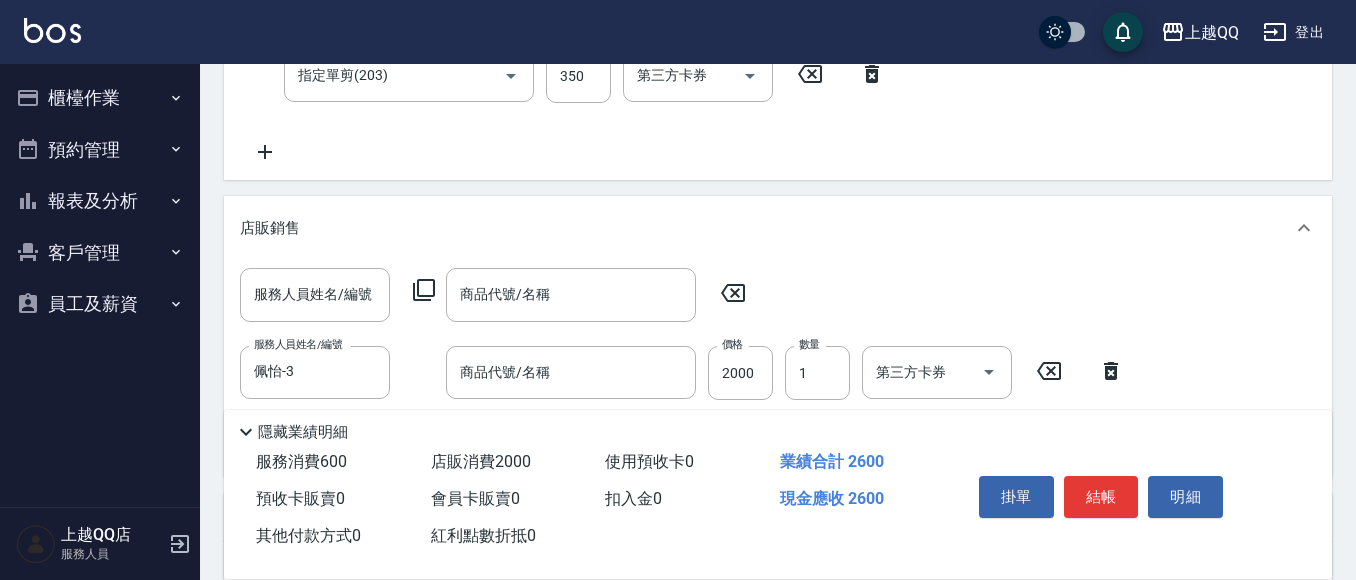 click 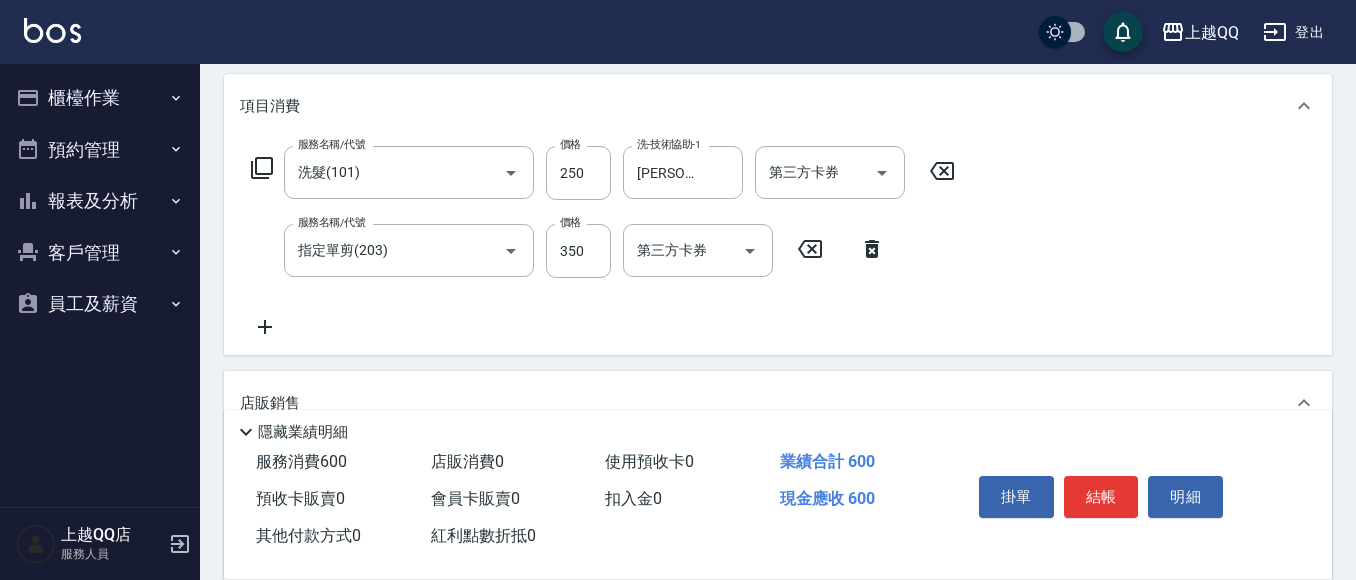 scroll, scrollTop: 306, scrollLeft: 0, axis: vertical 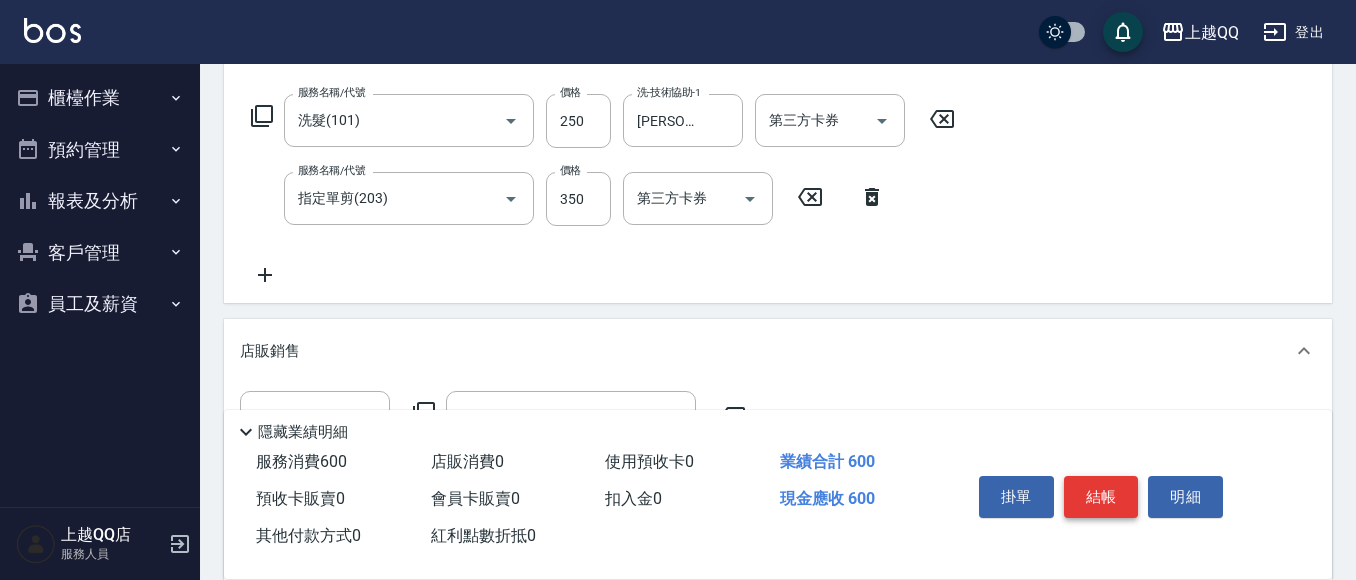 click on "結帳" at bounding box center [1101, 497] 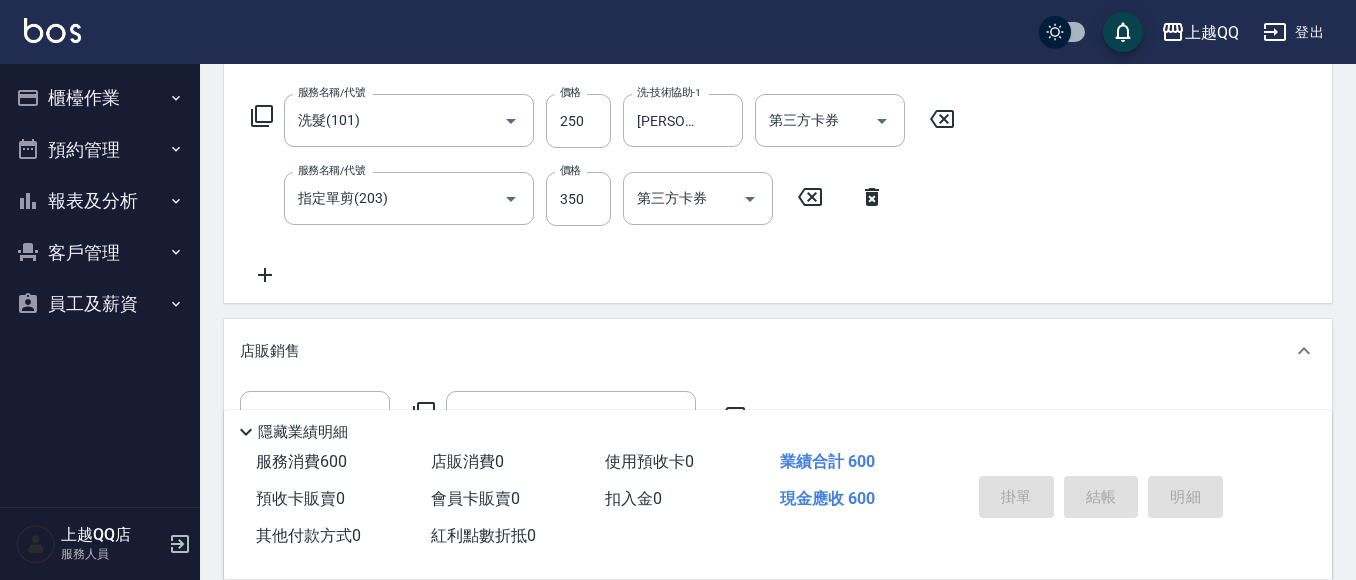 type on "[DATE] 12:58" 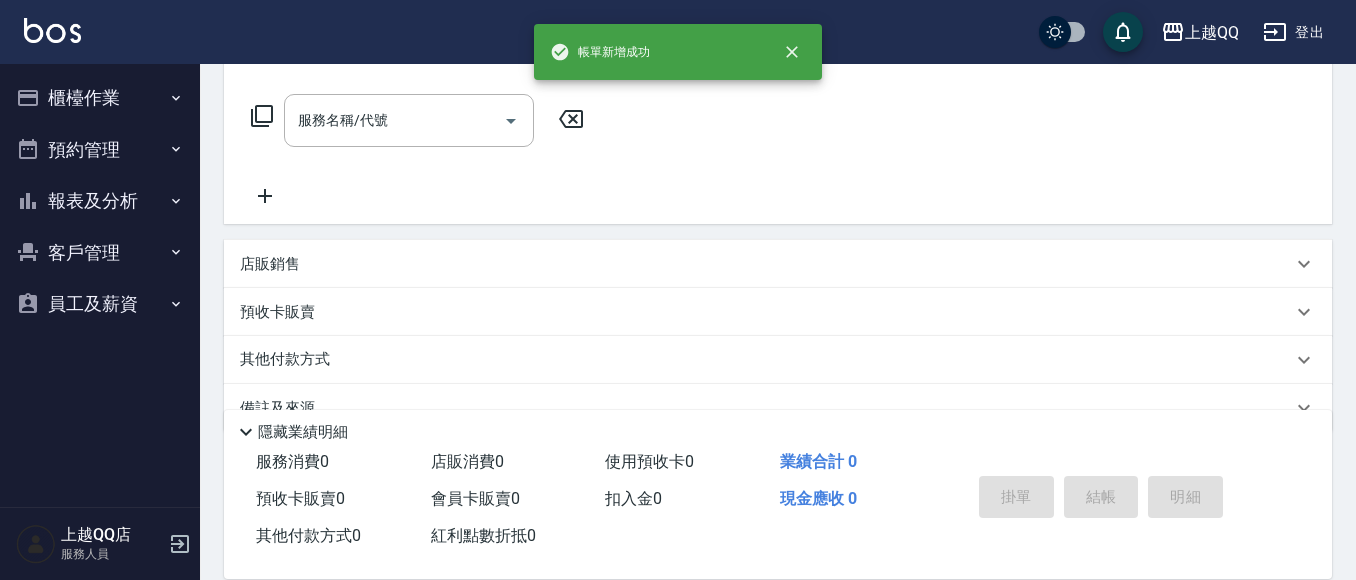 scroll, scrollTop: 0, scrollLeft: 0, axis: both 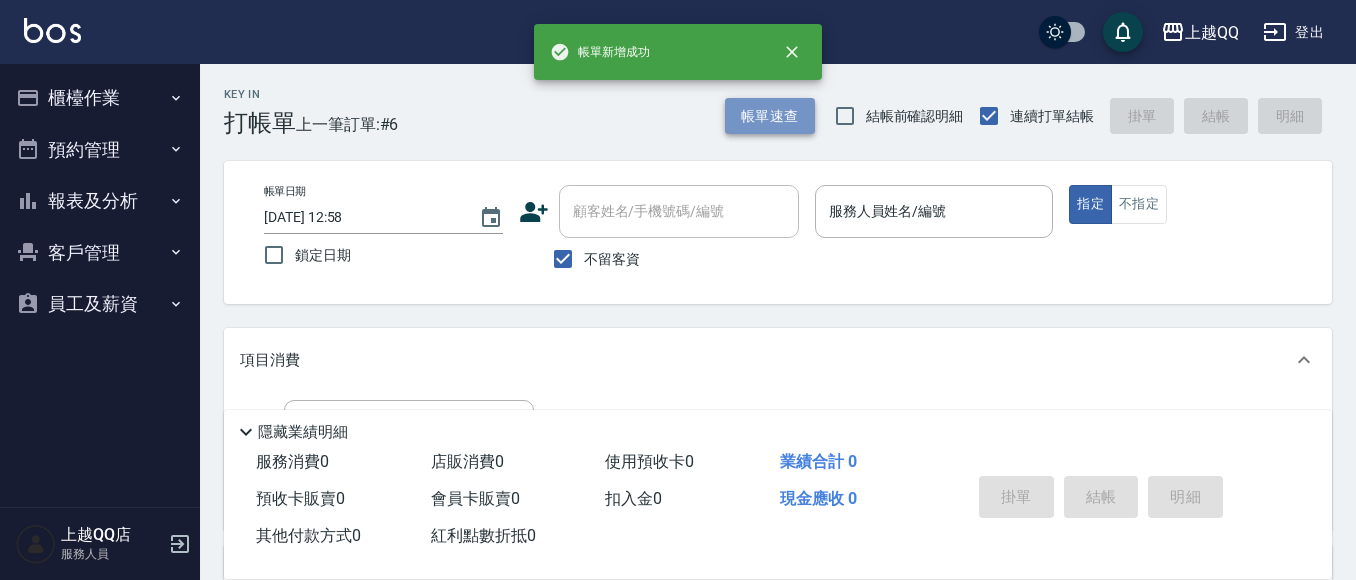 click on "帳單速查" at bounding box center [770, 116] 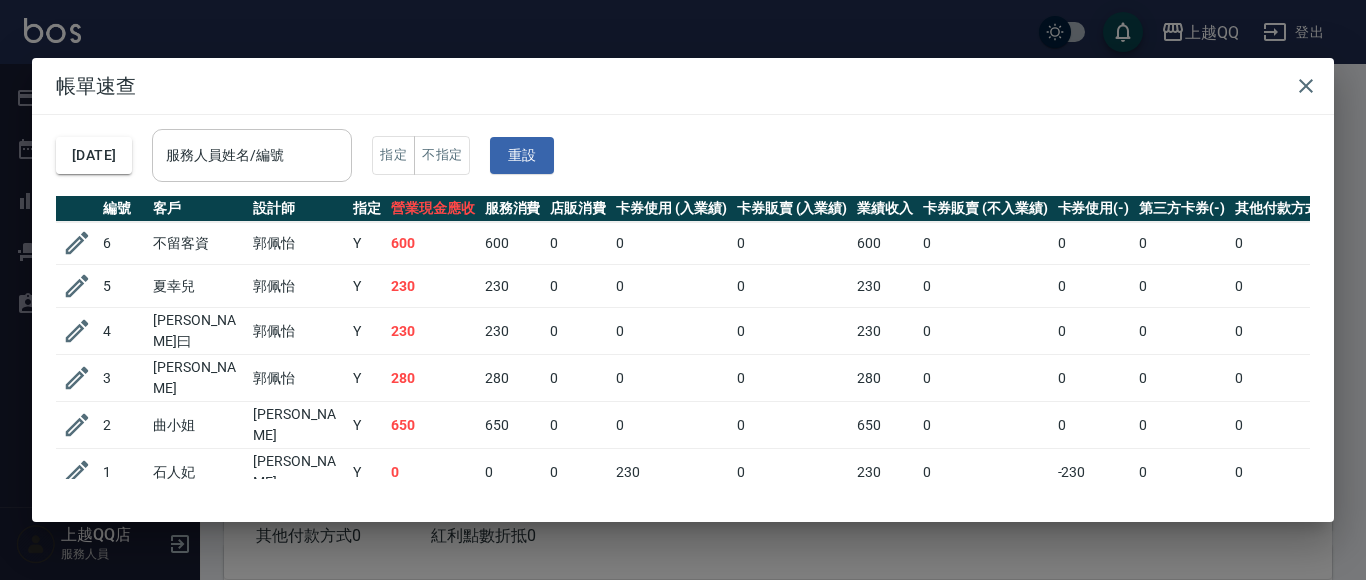 drag, startPoint x: 284, startPoint y: 154, endPoint x: 311, endPoint y: 136, distance: 32.449963 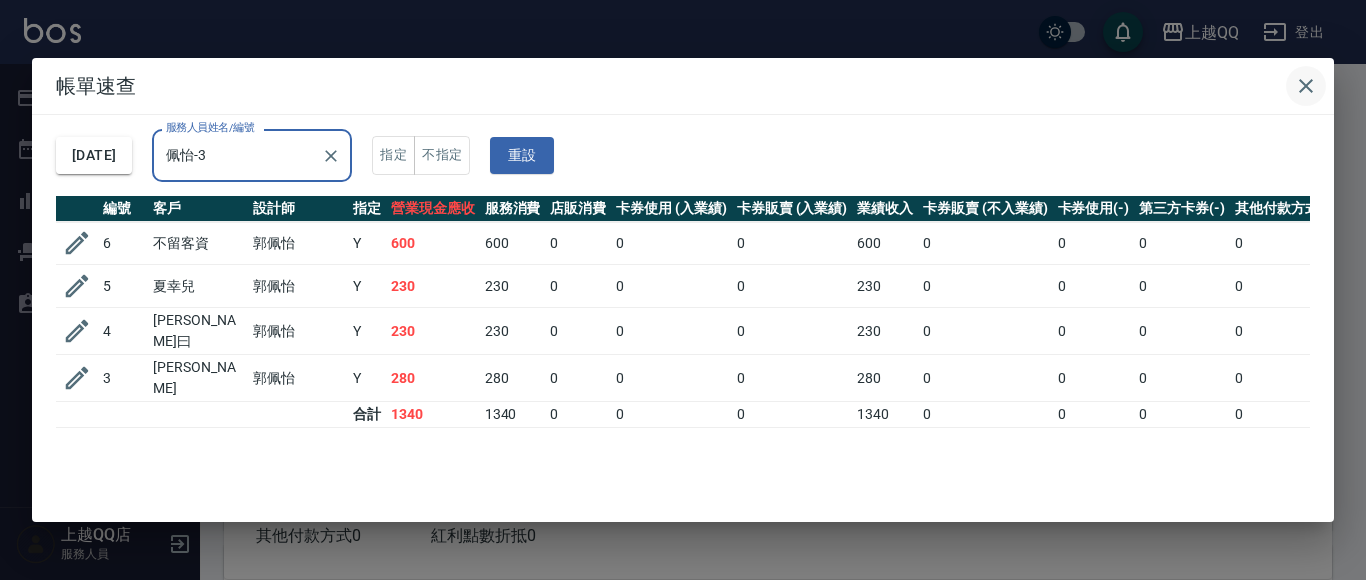 type on "佩怡-3" 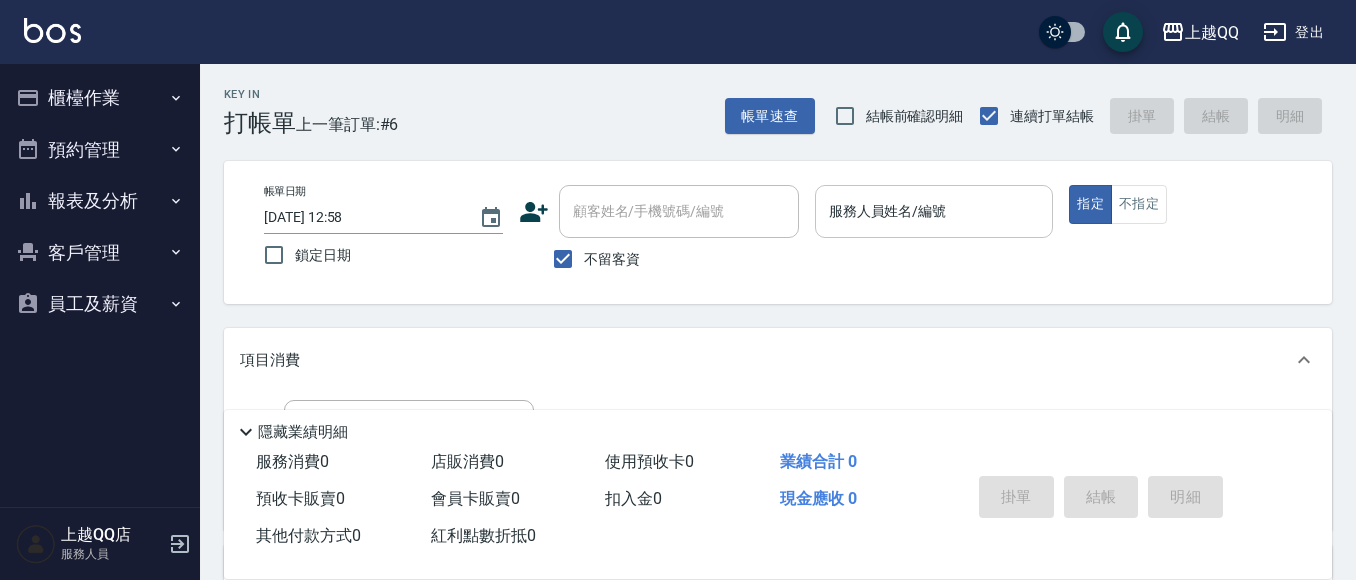 drag, startPoint x: 839, startPoint y: 218, endPoint x: 1066, endPoint y: 100, distance: 255.83784 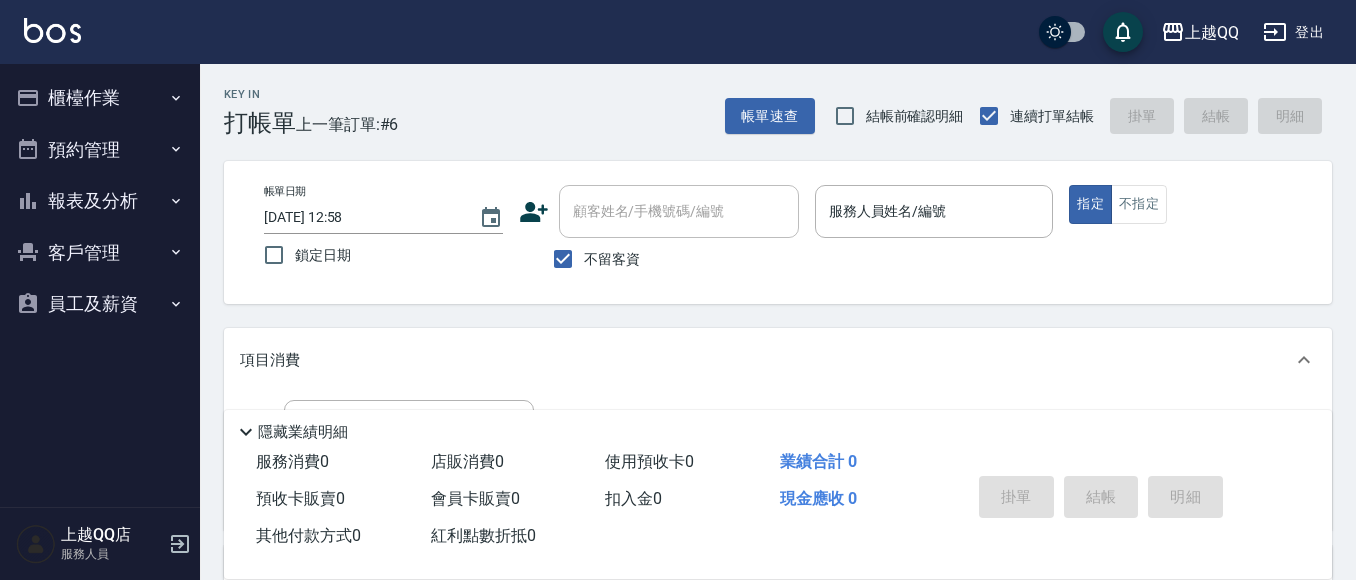 click on "服務人員姓名/編號" at bounding box center [934, 211] 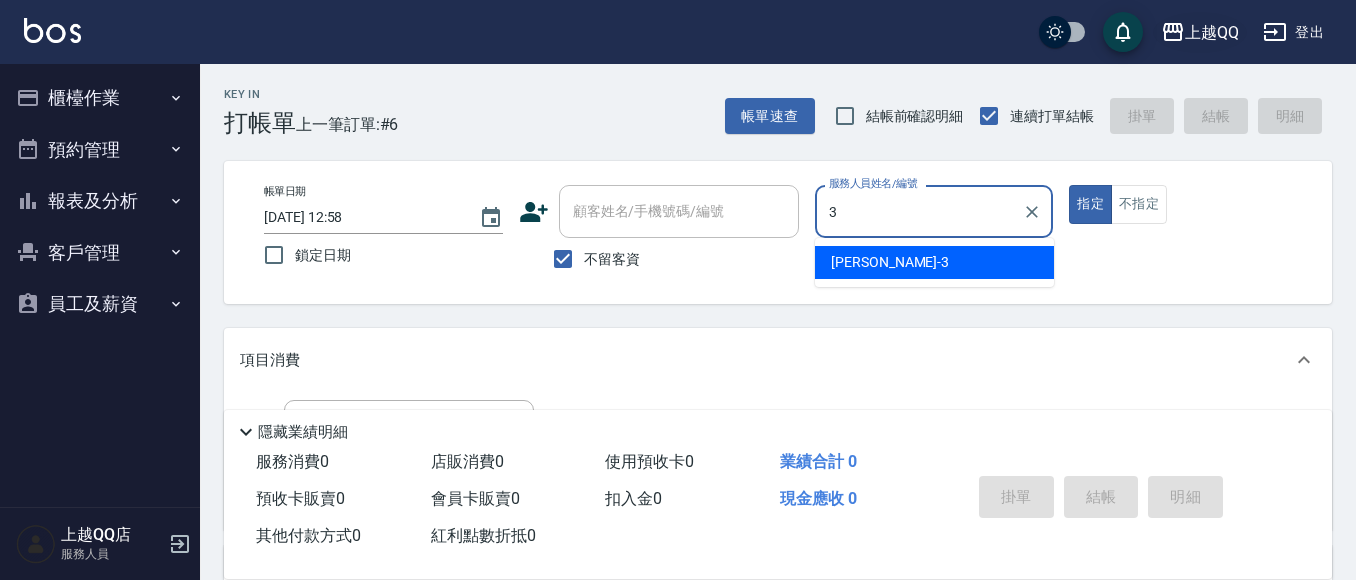 type on "佩怡-3" 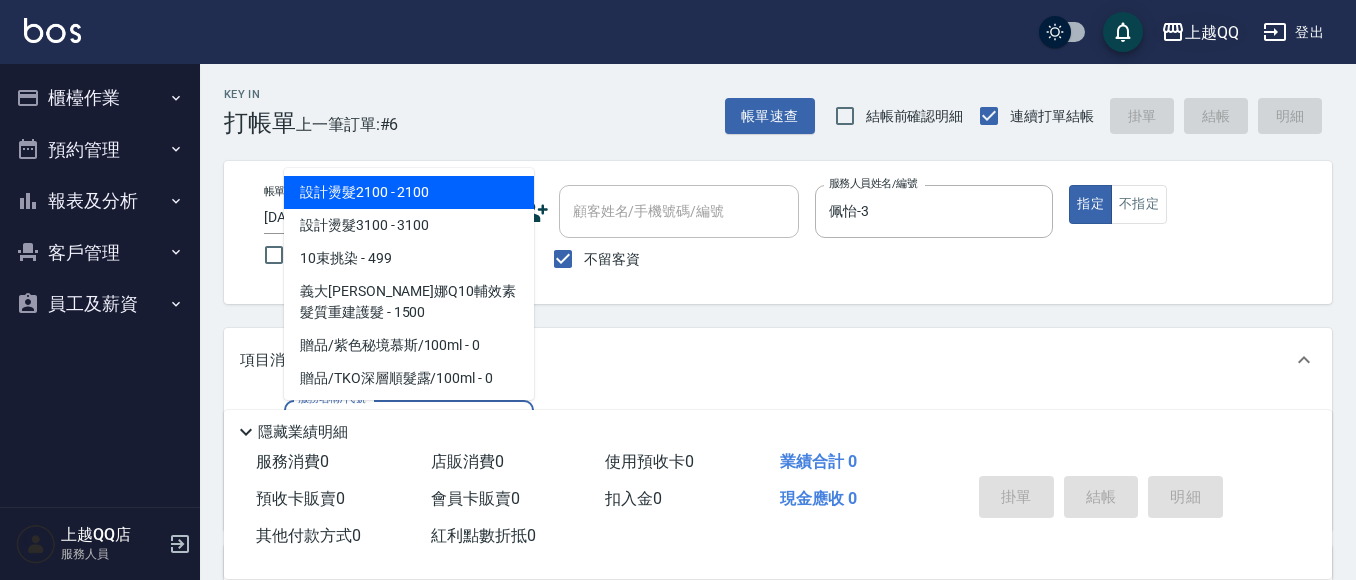 type on "1" 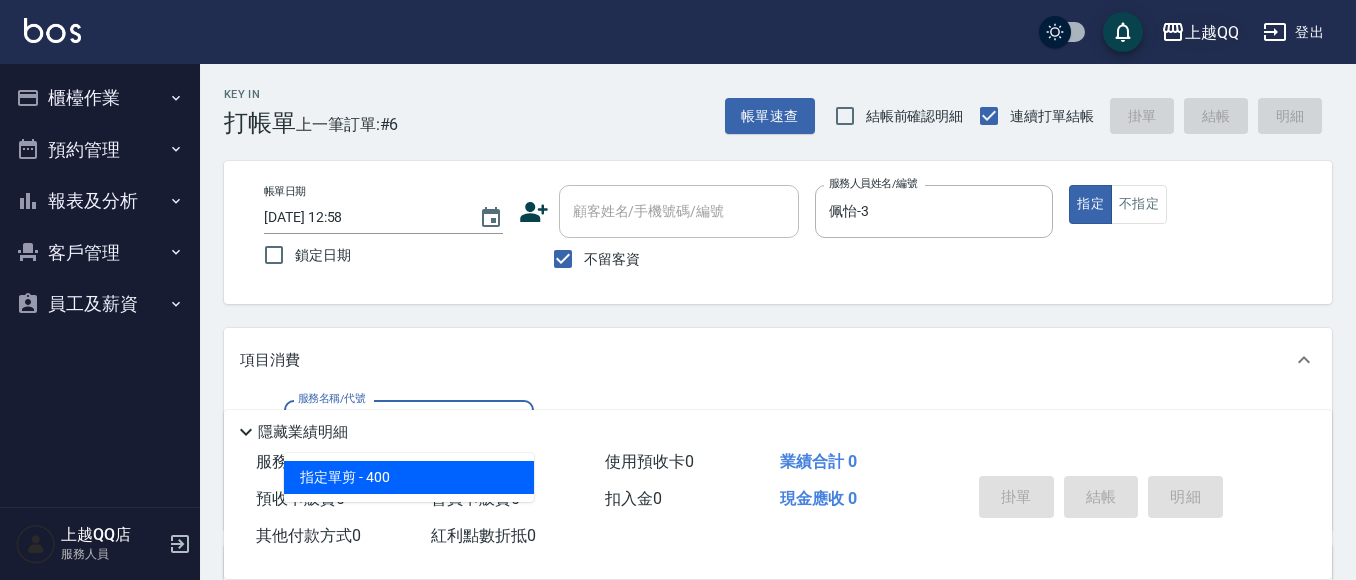 type on "指定單剪(203)" 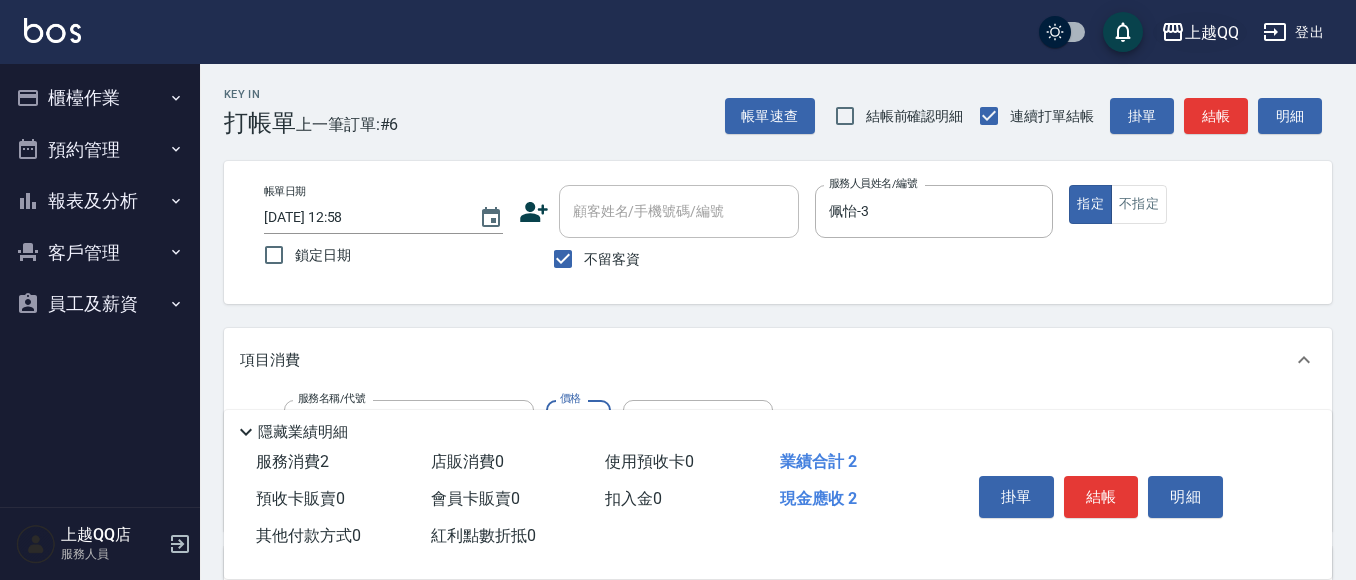type on "250" 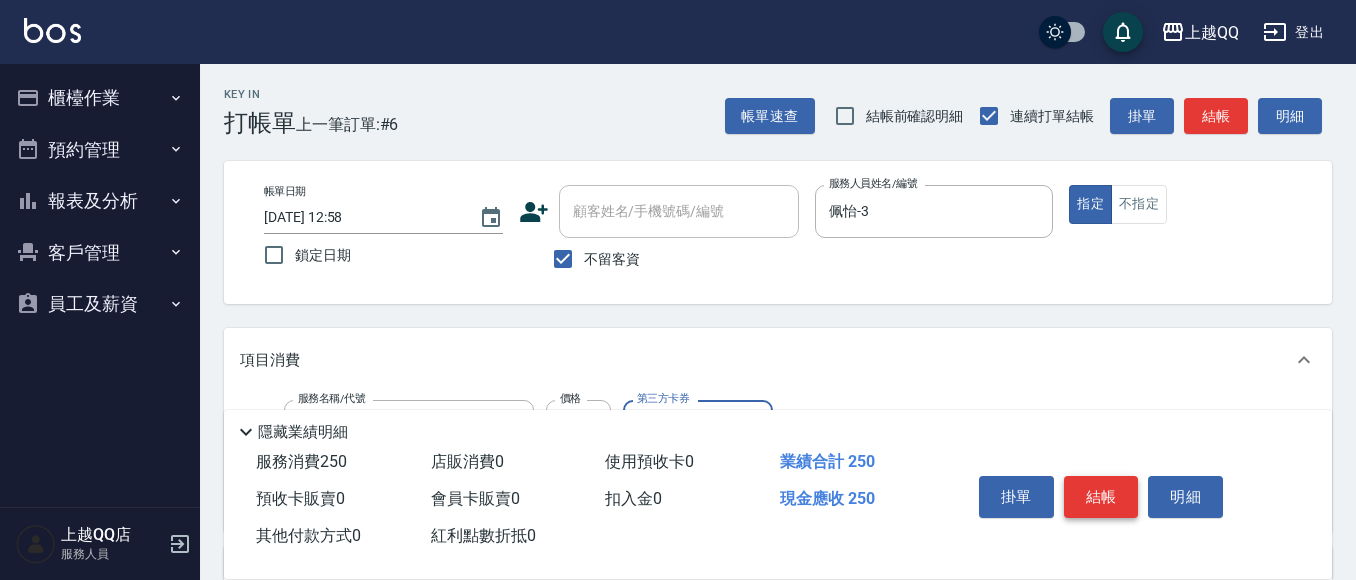 drag, startPoint x: 1097, startPoint y: 497, endPoint x: 1041, endPoint y: 522, distance: 61.326992 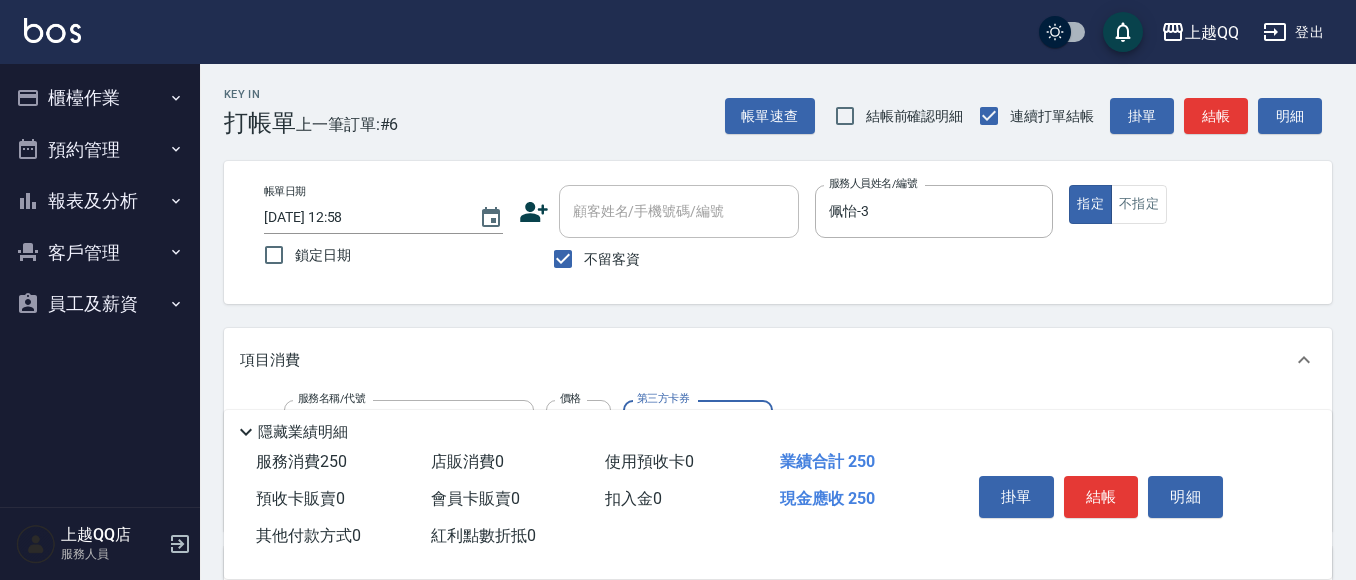 click on "結帳" at bounding box center (1101, 497) 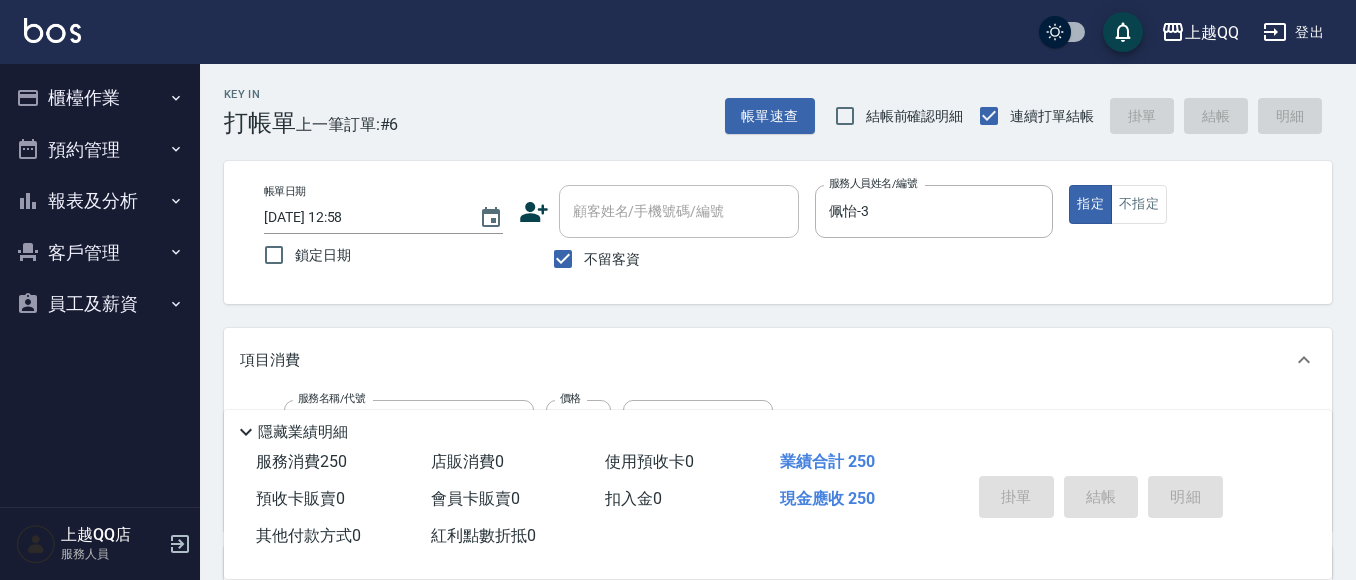 type 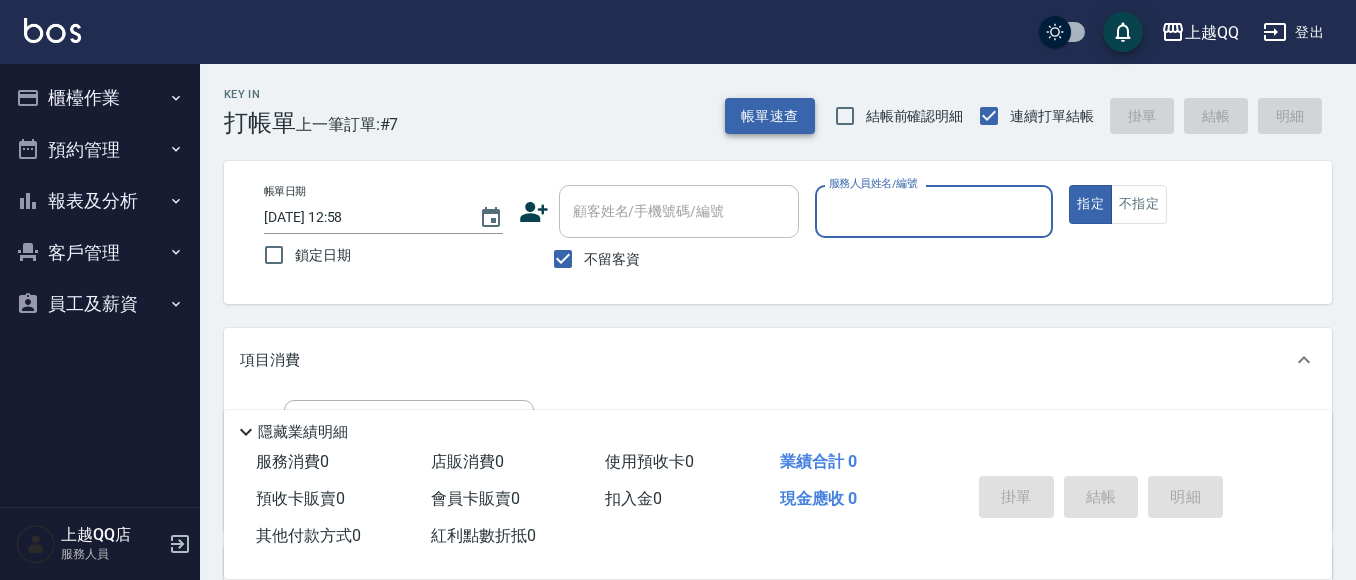 click on "帳單速查" at bounding box center (770, 116) 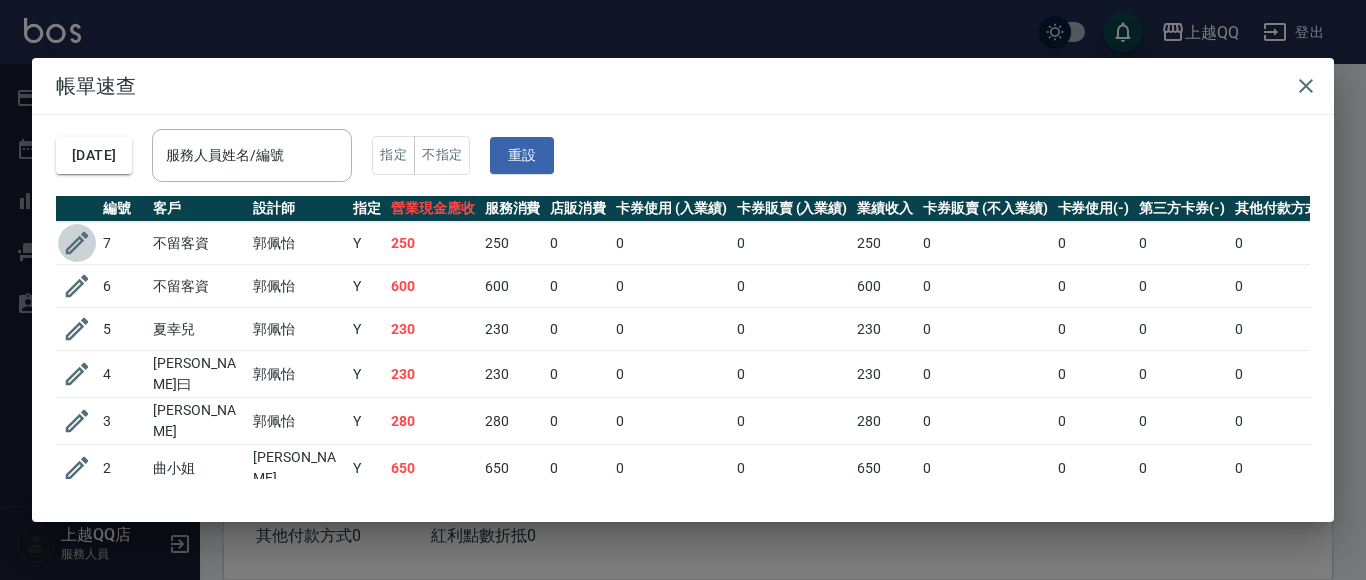 click at bounding box center [77, 243] 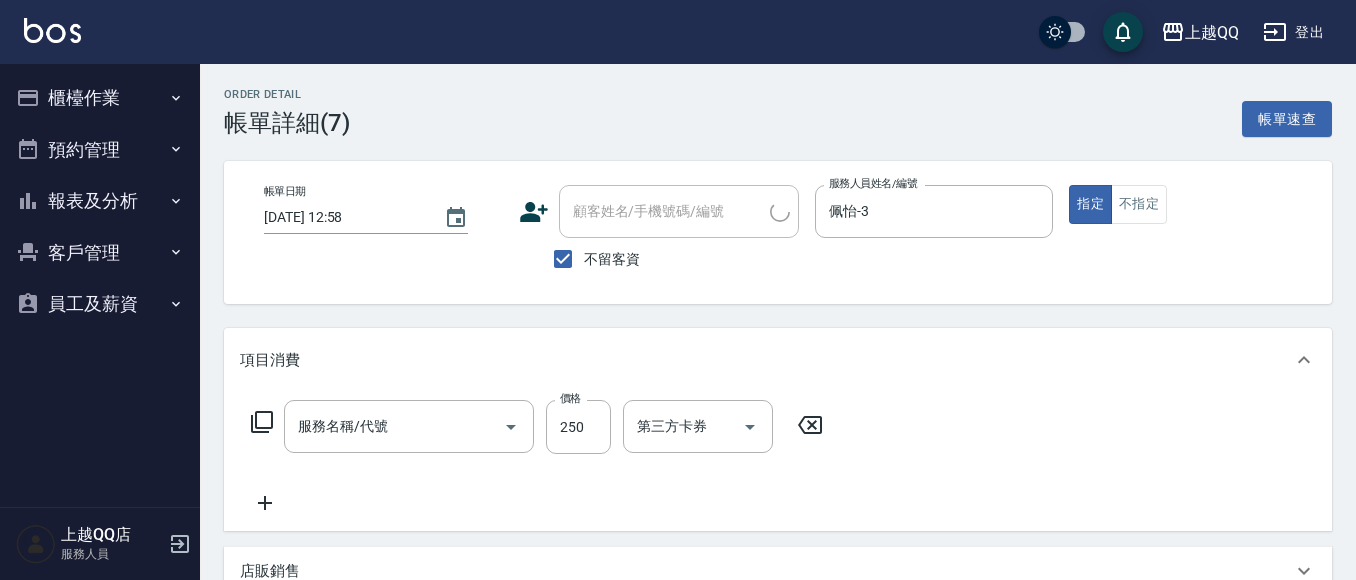 type on "[DATE] 12:58" 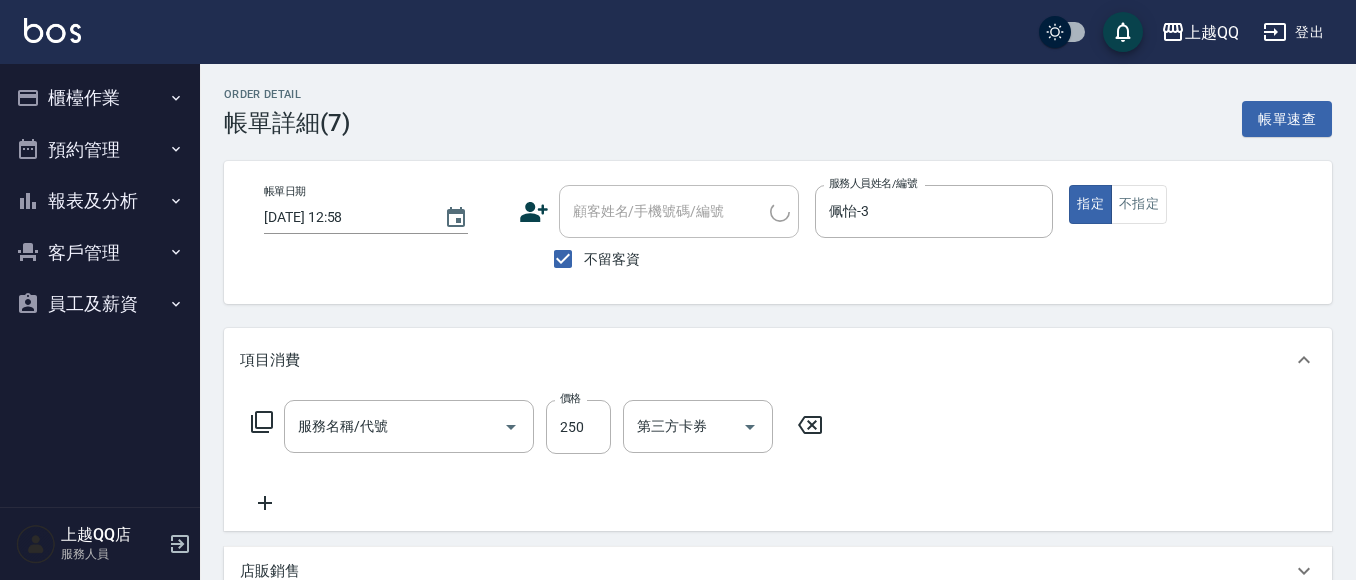 checkbox on "true" 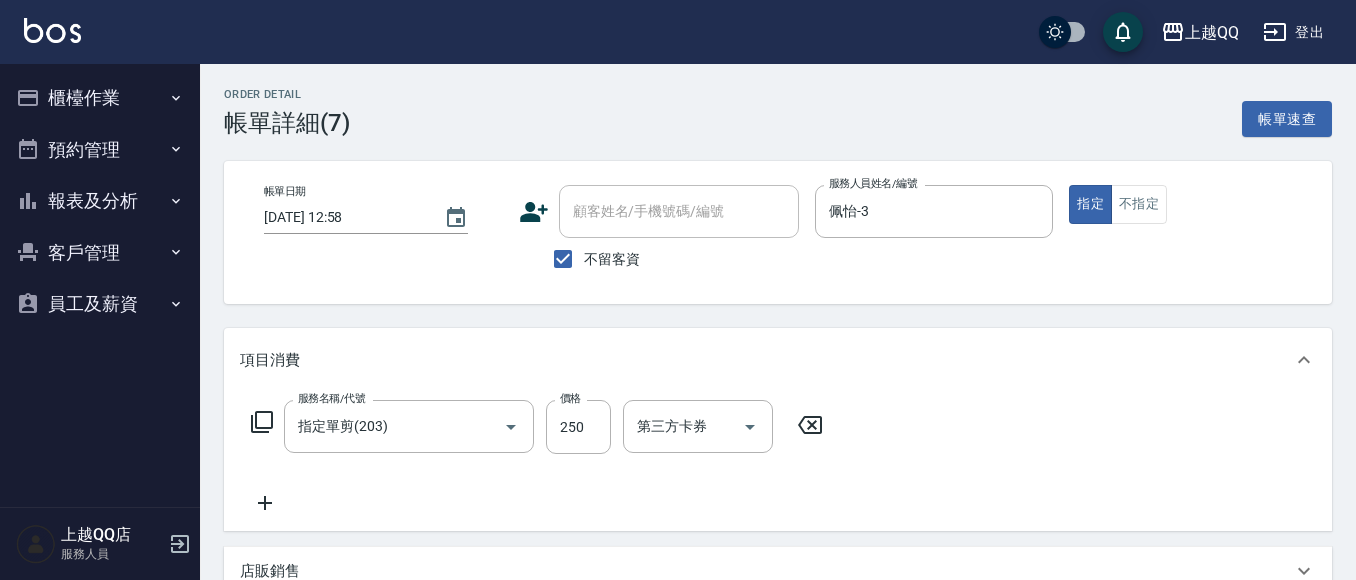 type on "指定單剪(203)" 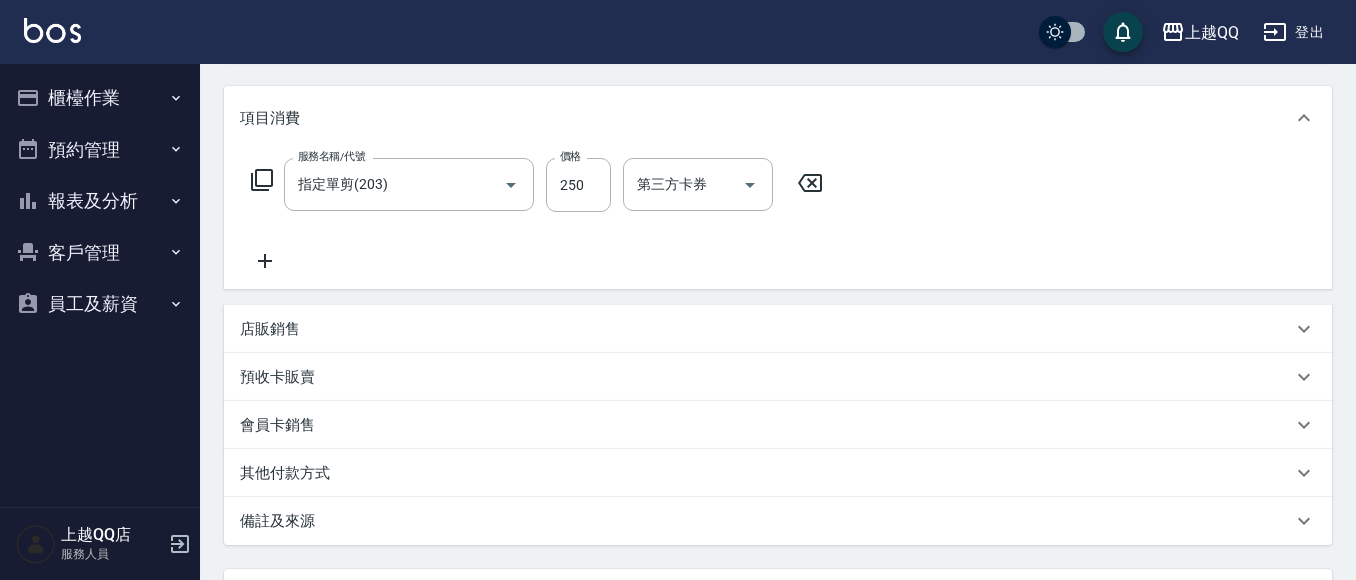 drag, startPoint x: 554, startPoint y: 193, endPoint x: 534, endPoint y: 191, distance: 20.09975 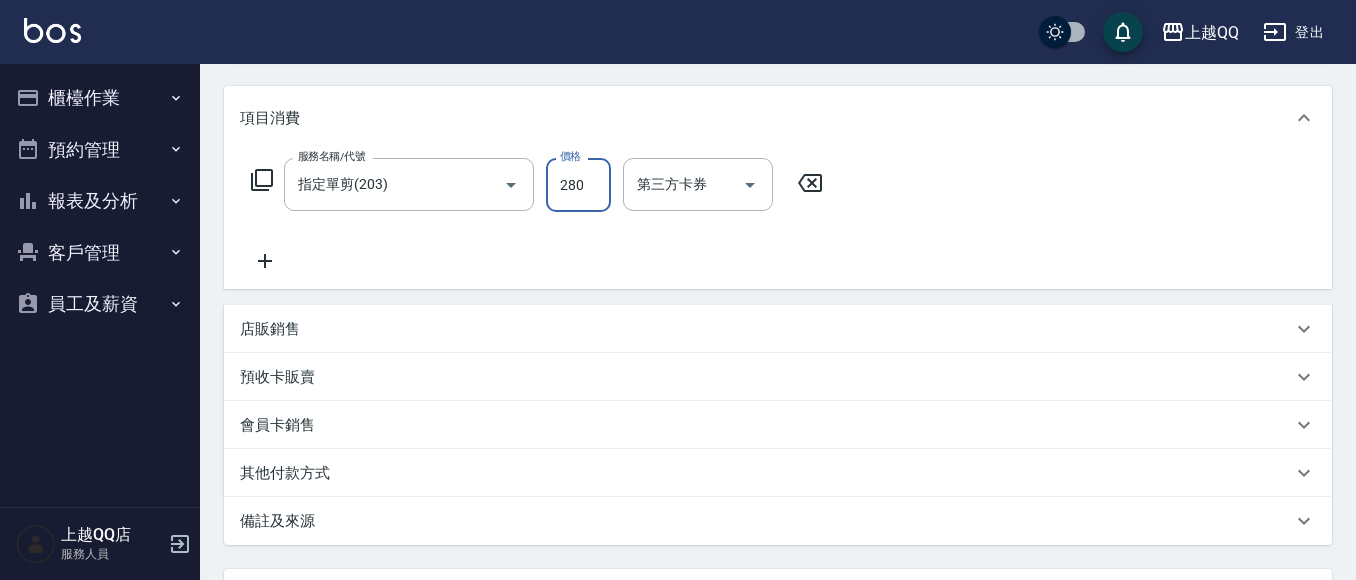 type on "280" 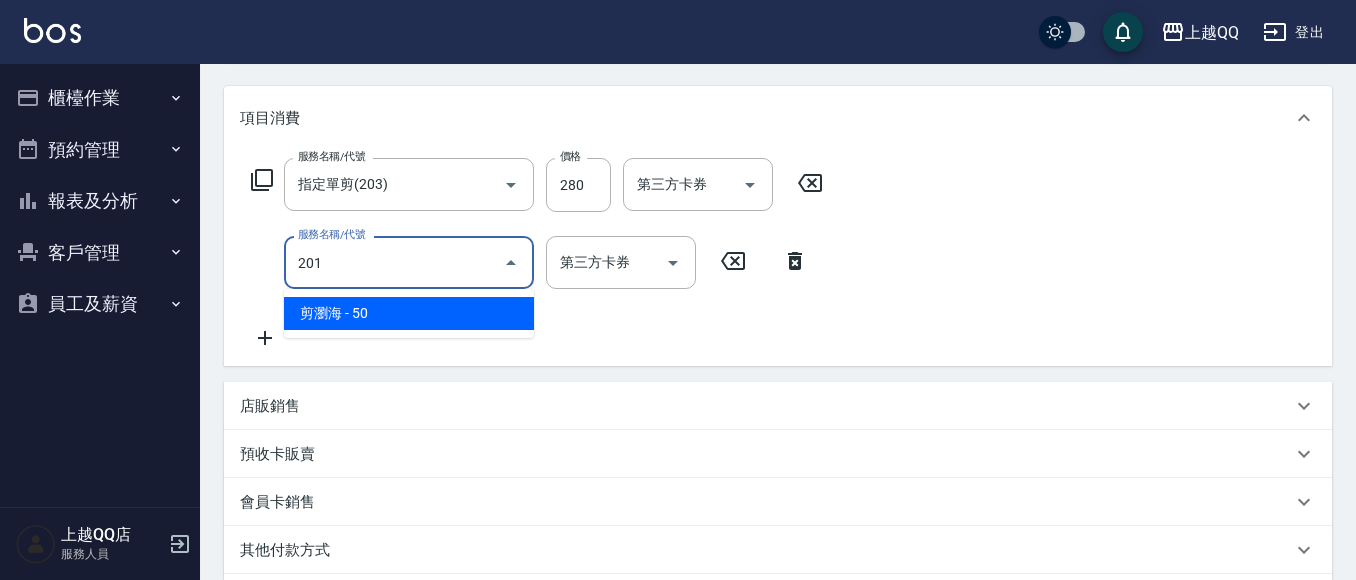 type on "剪瀏海(201)" 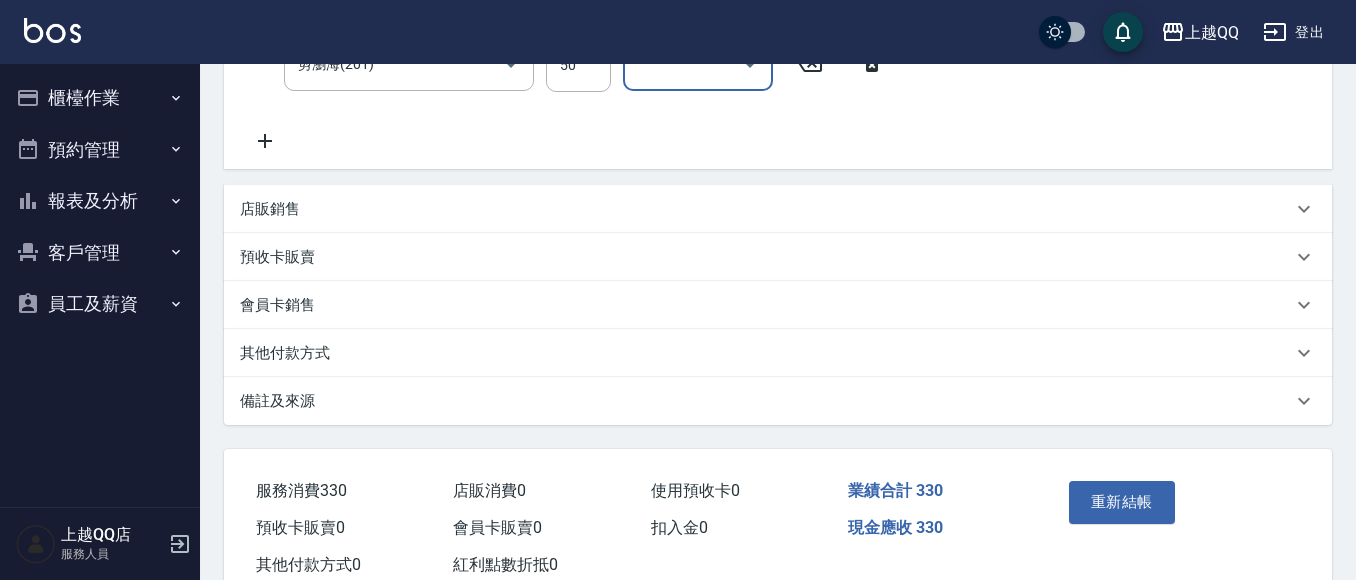 scroll, scrollTop: 501, scrollLeft: 0, axis: vertical 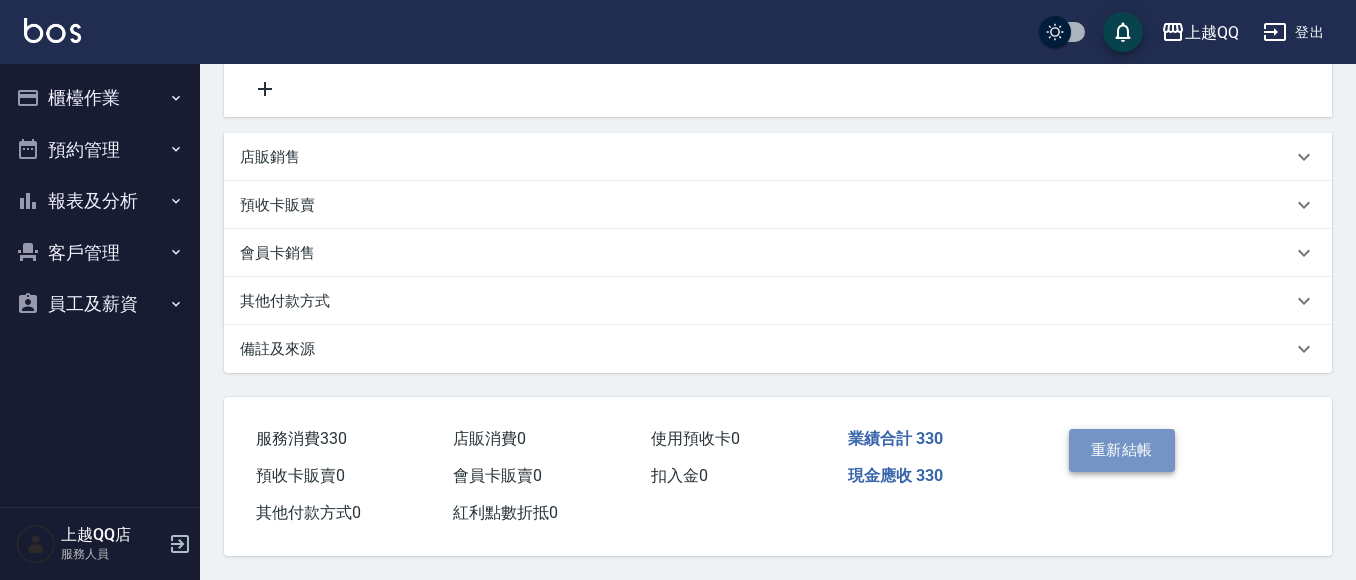 click on "重新結帳" at bounding box center [1122, 450] 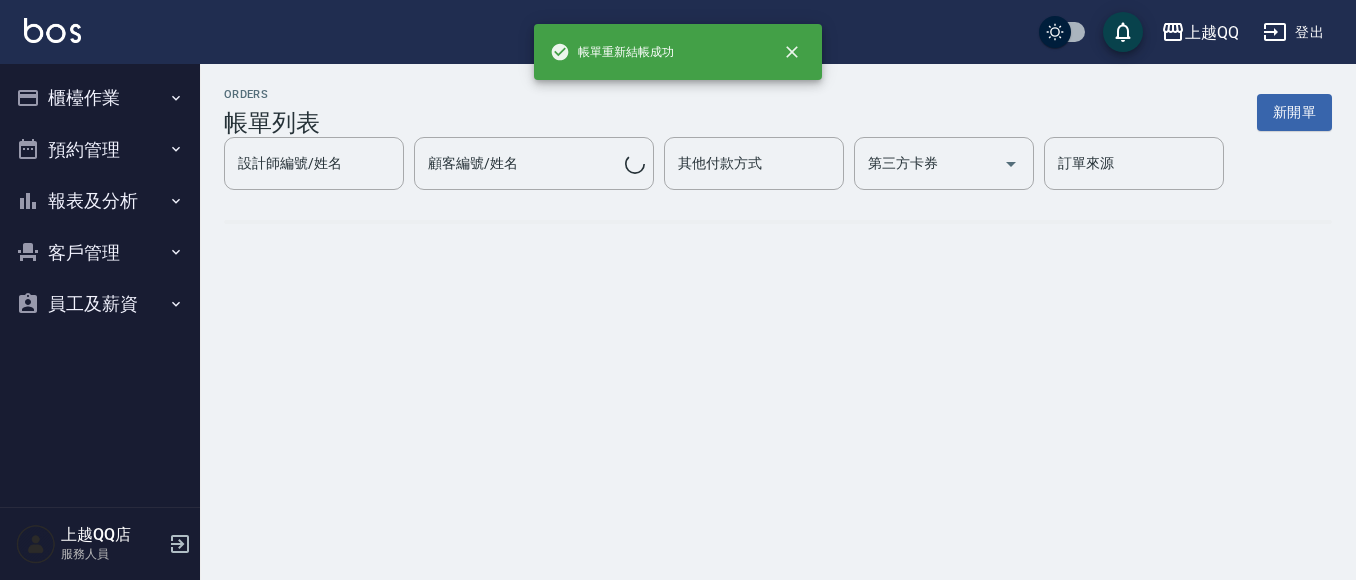scroll, scrollTop: 0, scrollLeft: 0, axis: both 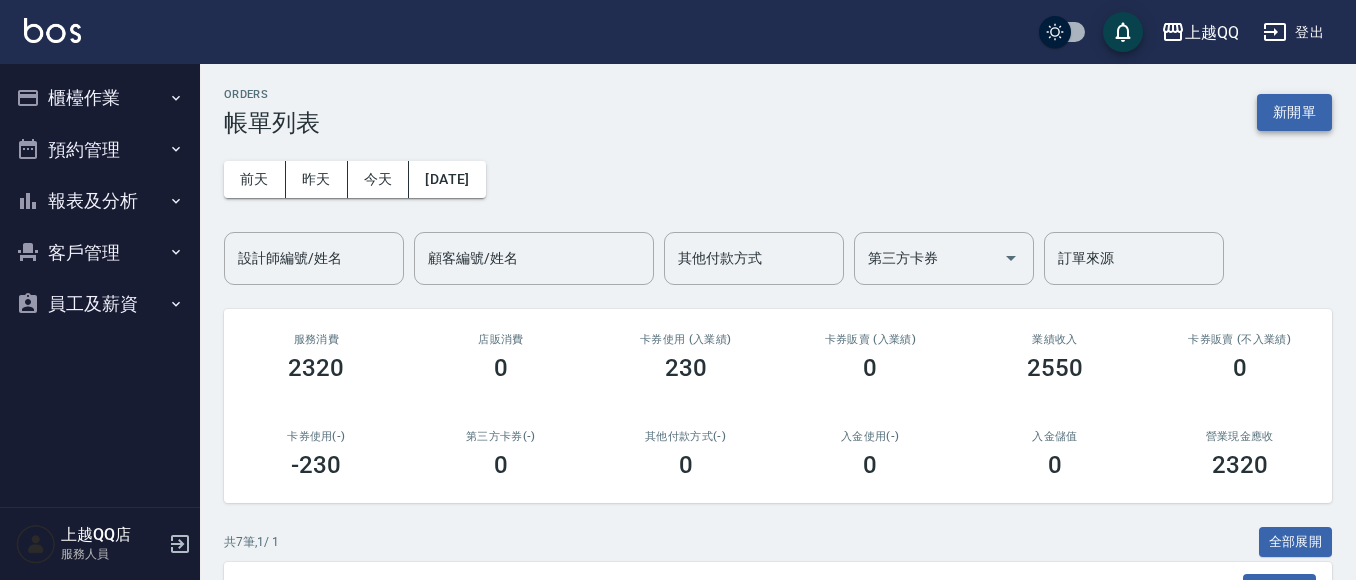 click on "新開單" at bounding box center [1294, 112] 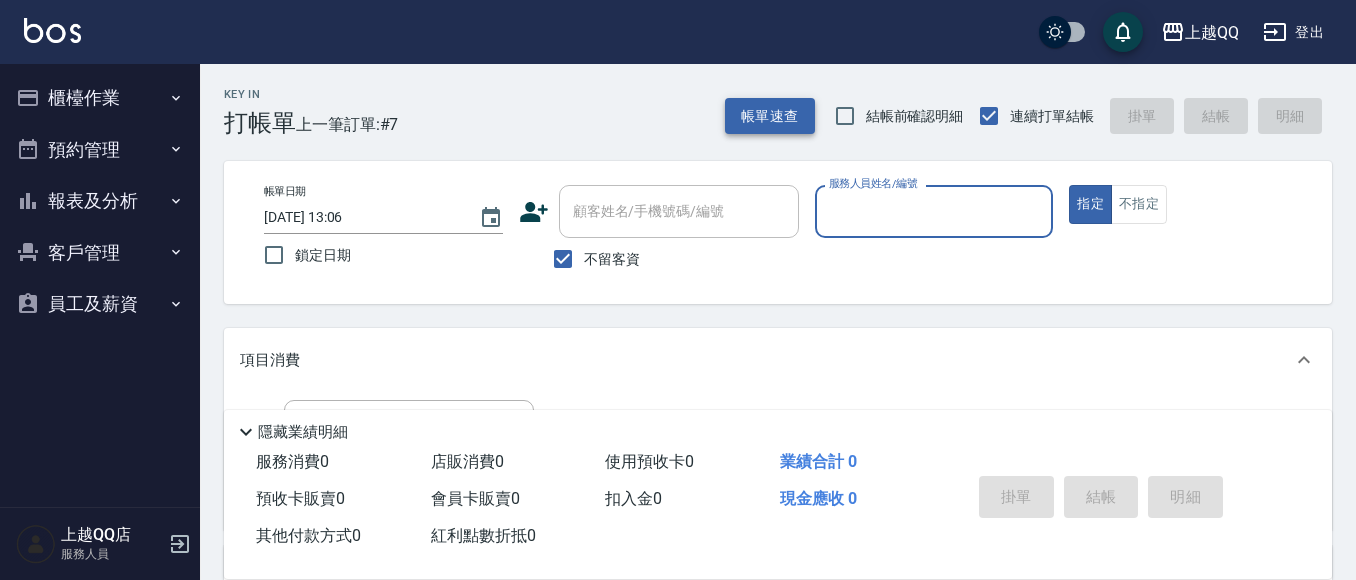 click on "帳單速查" at bounding box center (770, 116) 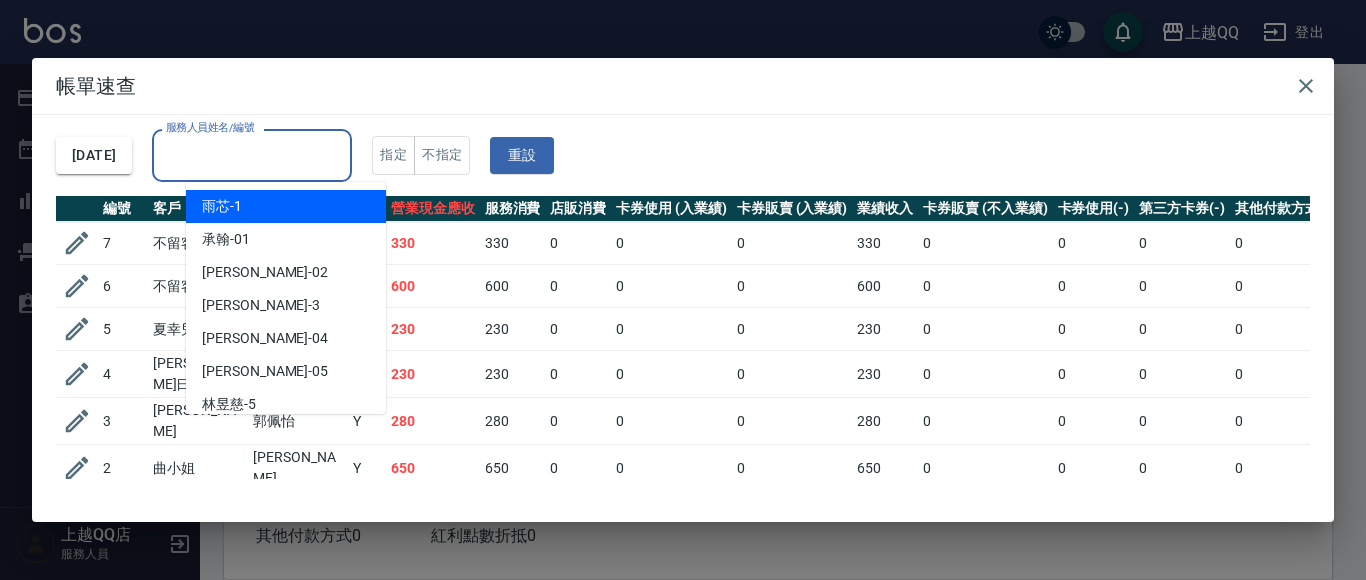 click on "服務人員姓名/編號 服務人員姓名/編號" at bounding box center (252, 155) 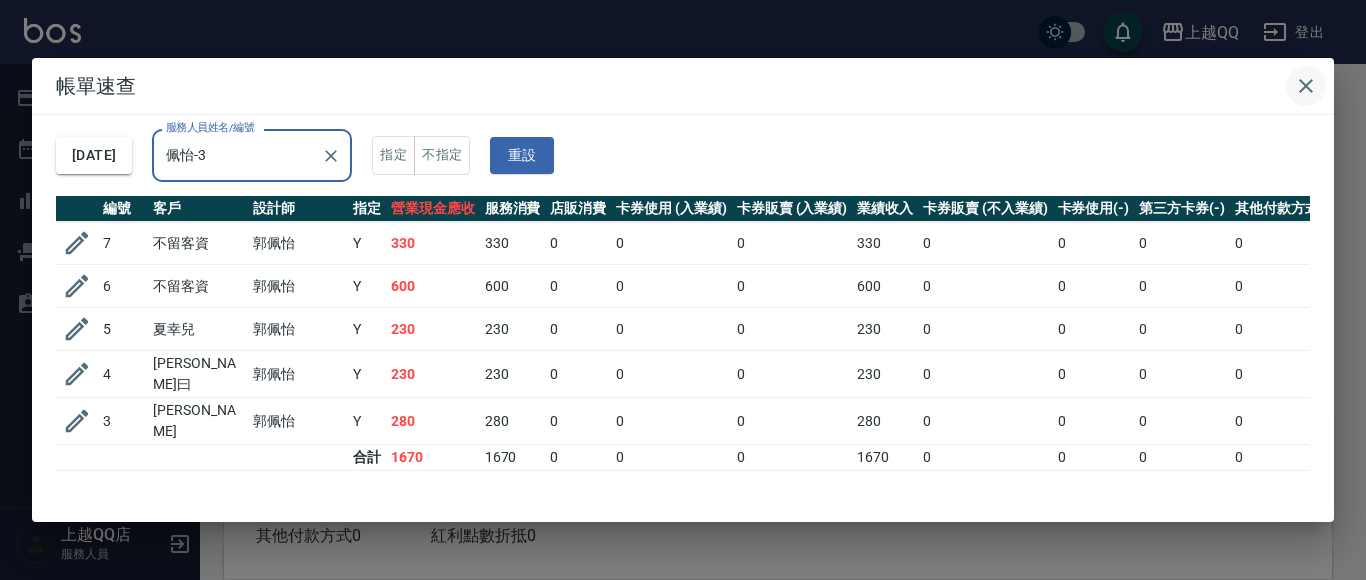 type on "佩怡-3" 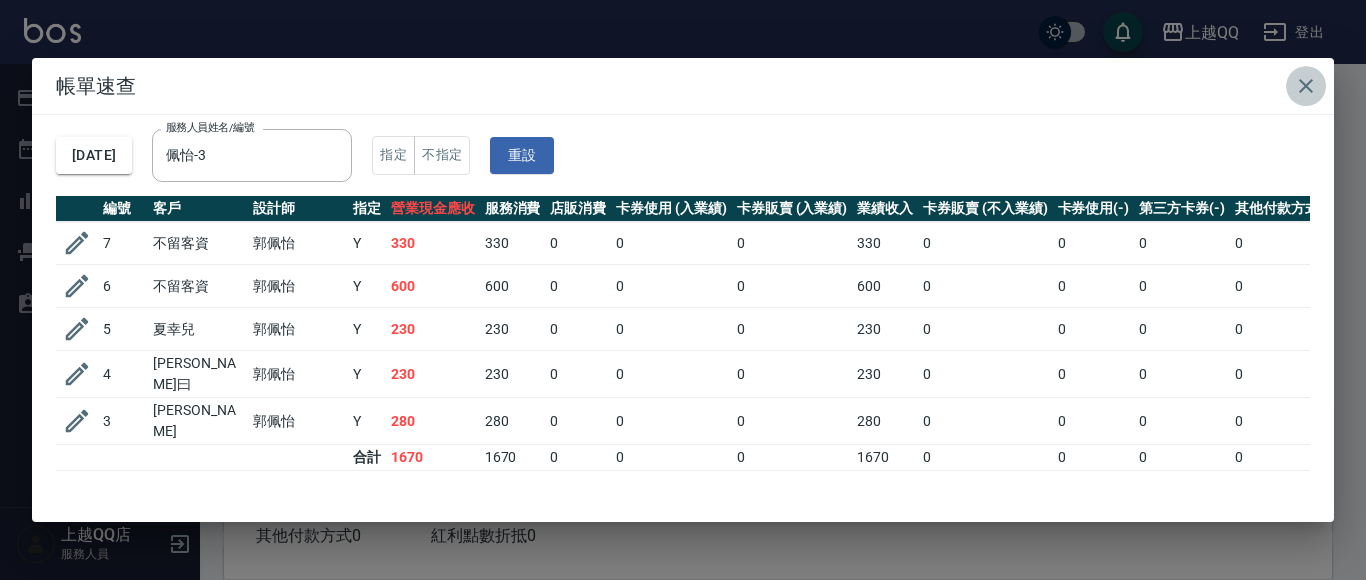 click 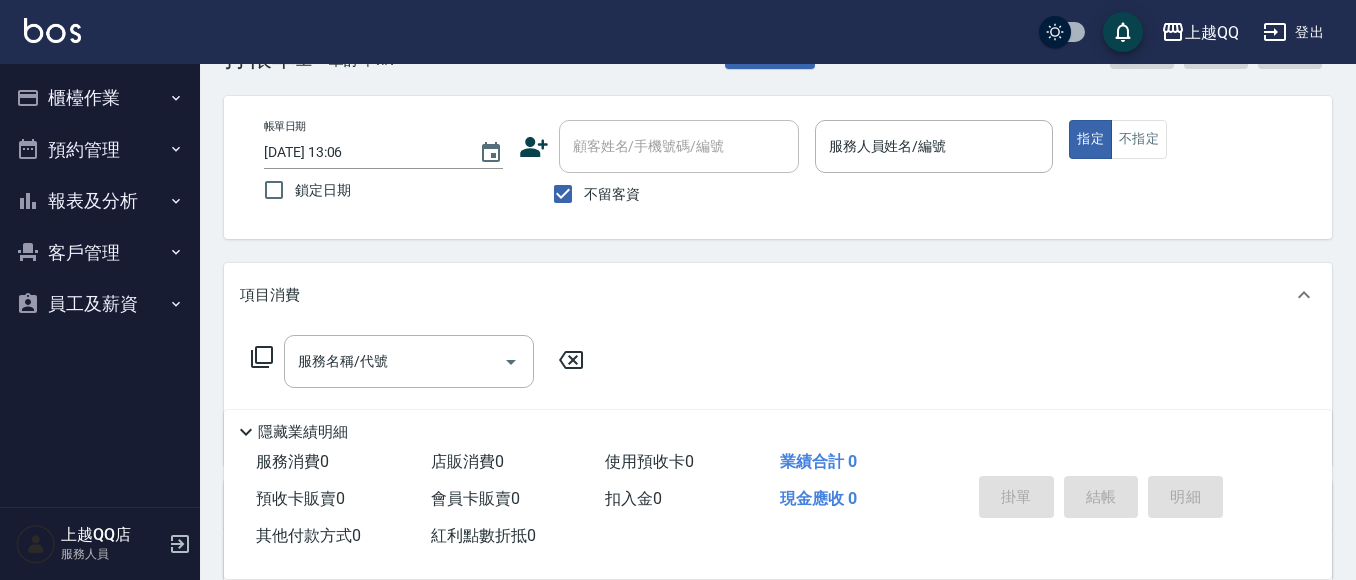 scroll, scrollTop: 100, scrollLeft: 0, axis: vertical 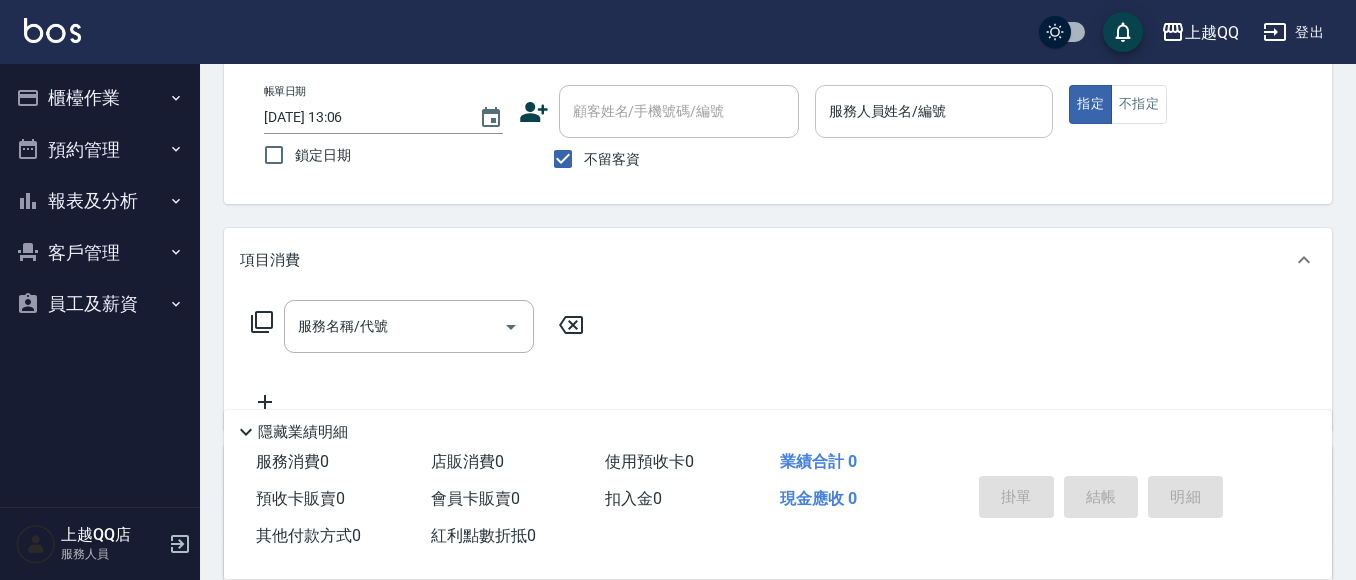 click on "服務人員姓名/編號" at bounding box center [934, 111] 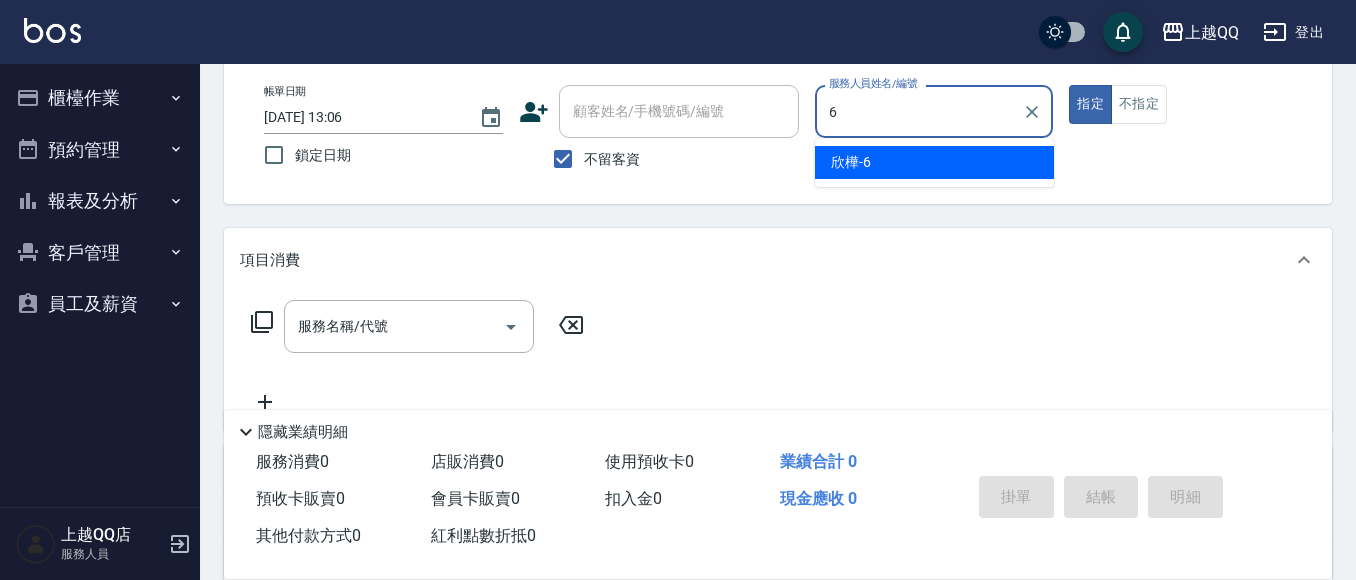 type on "欣樺-6" 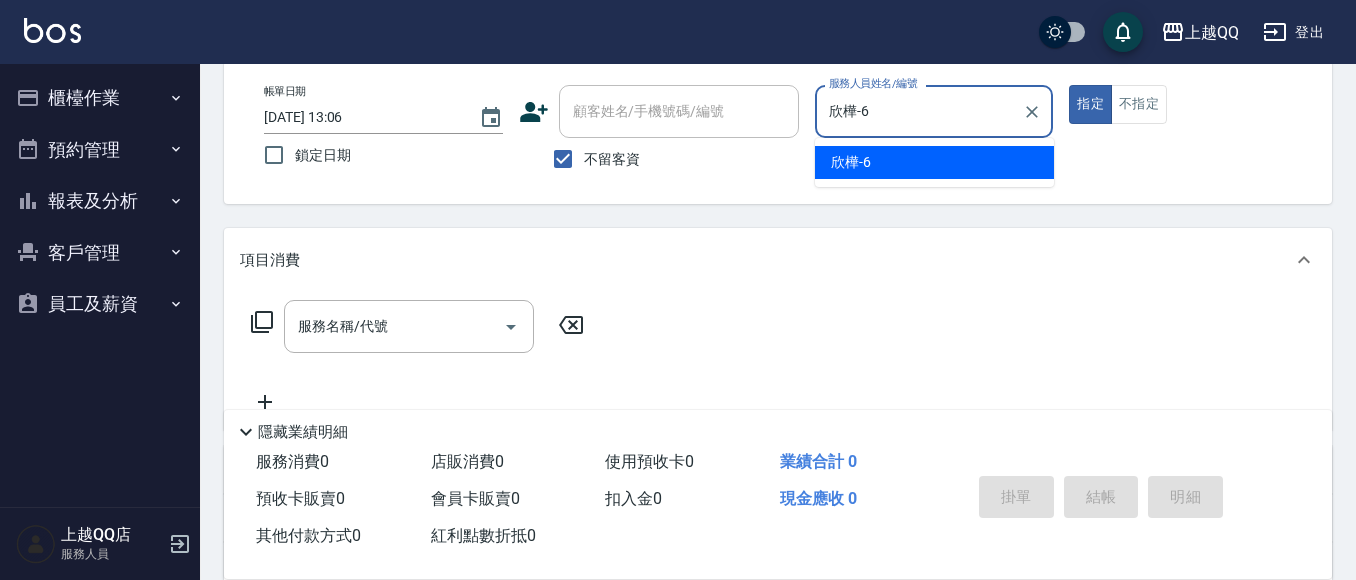 type on "true" 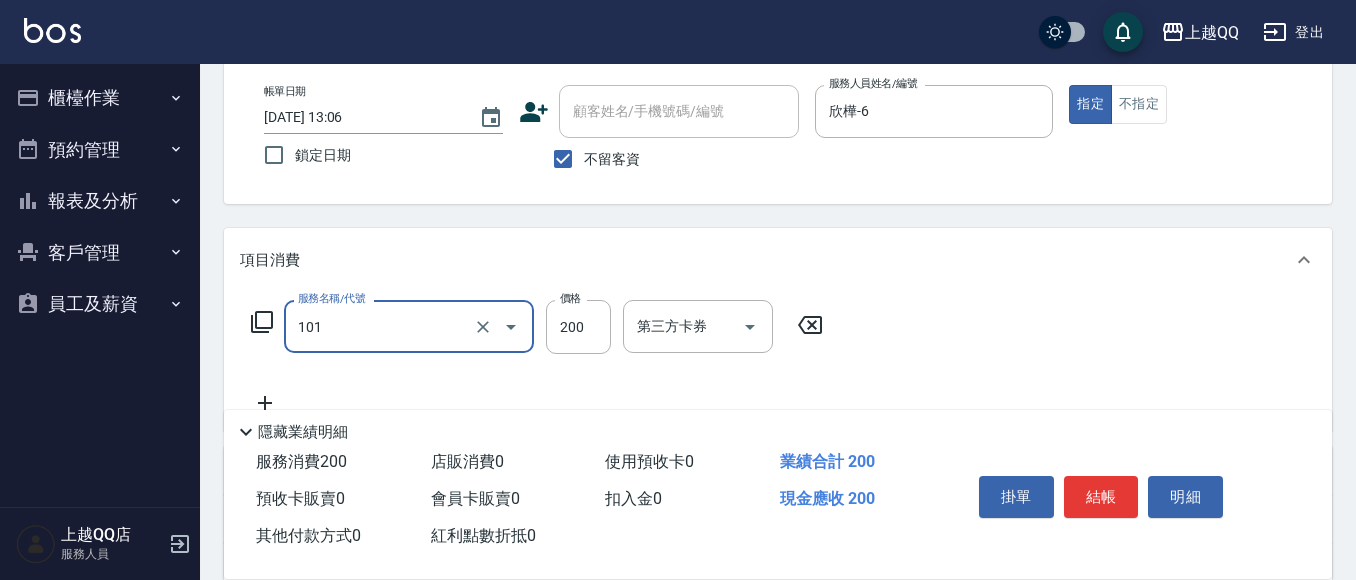 type on "洗髮(101)" 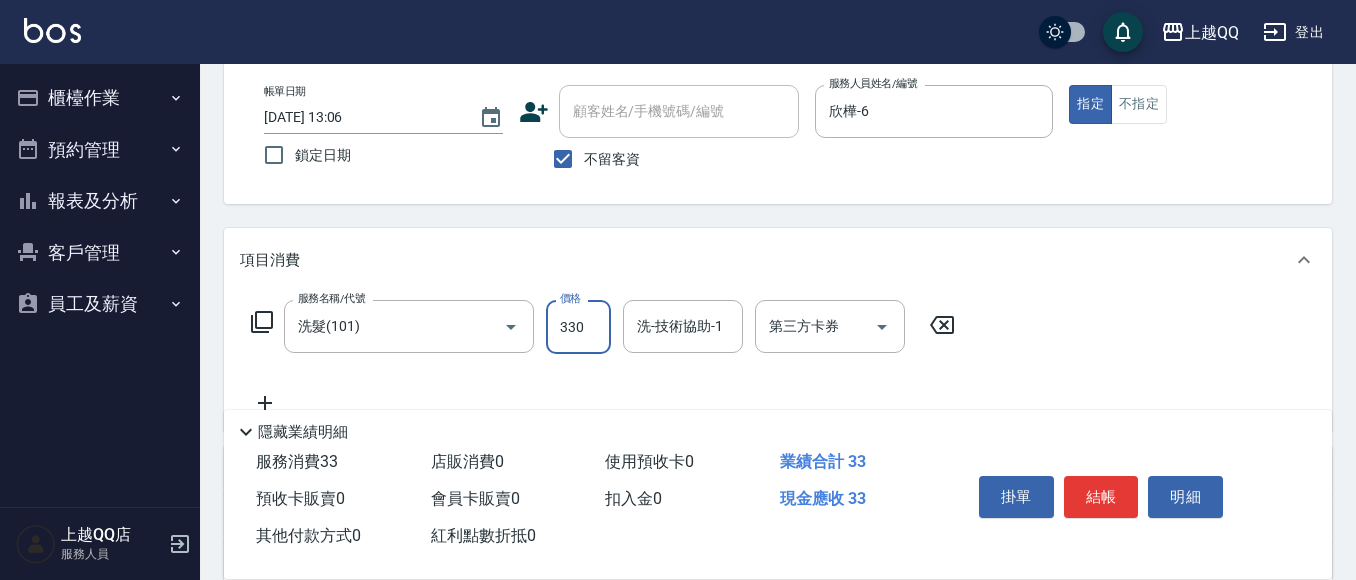 type on "330" 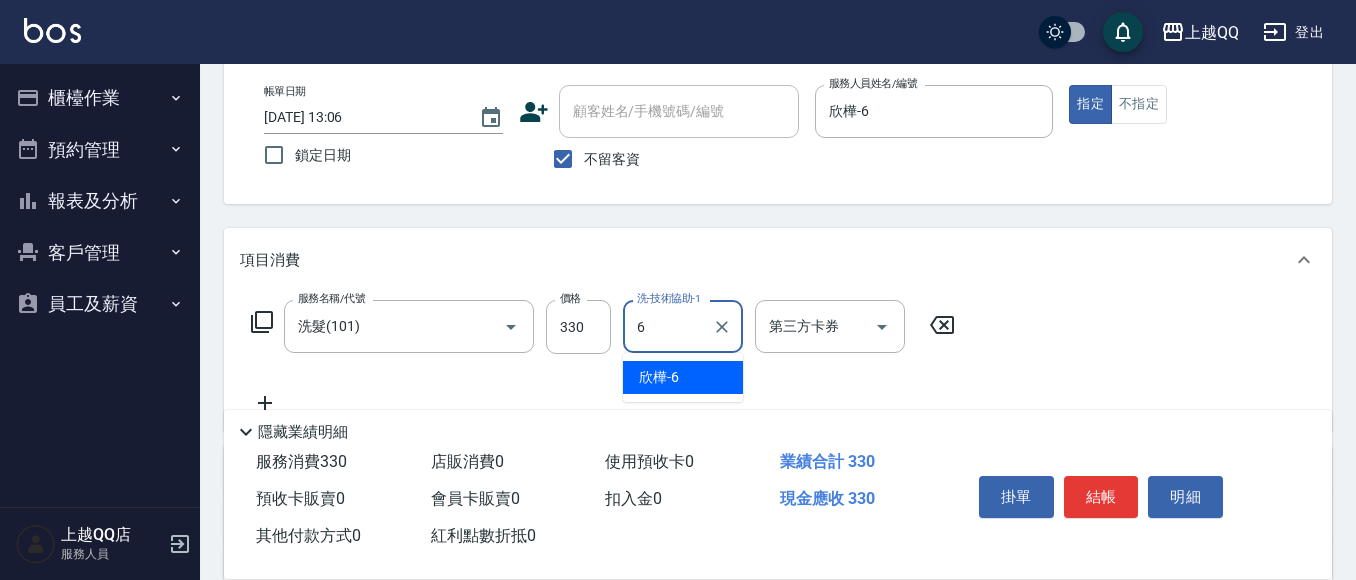 type on "欣樺-6" 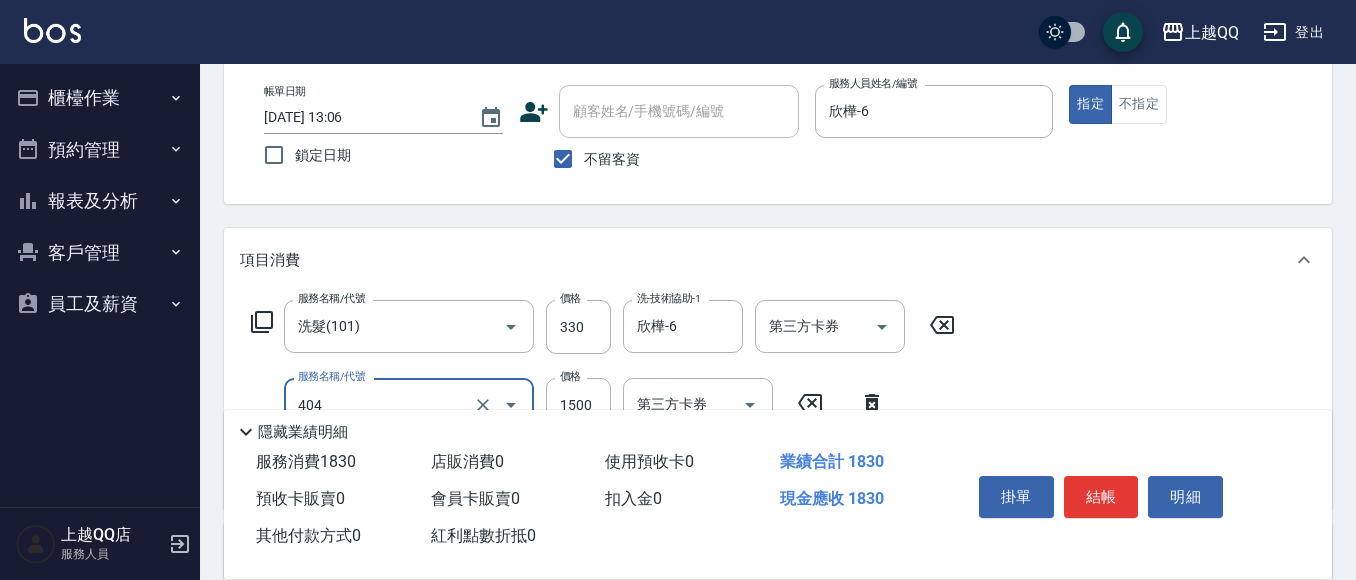 type on "設計染髮(404)" 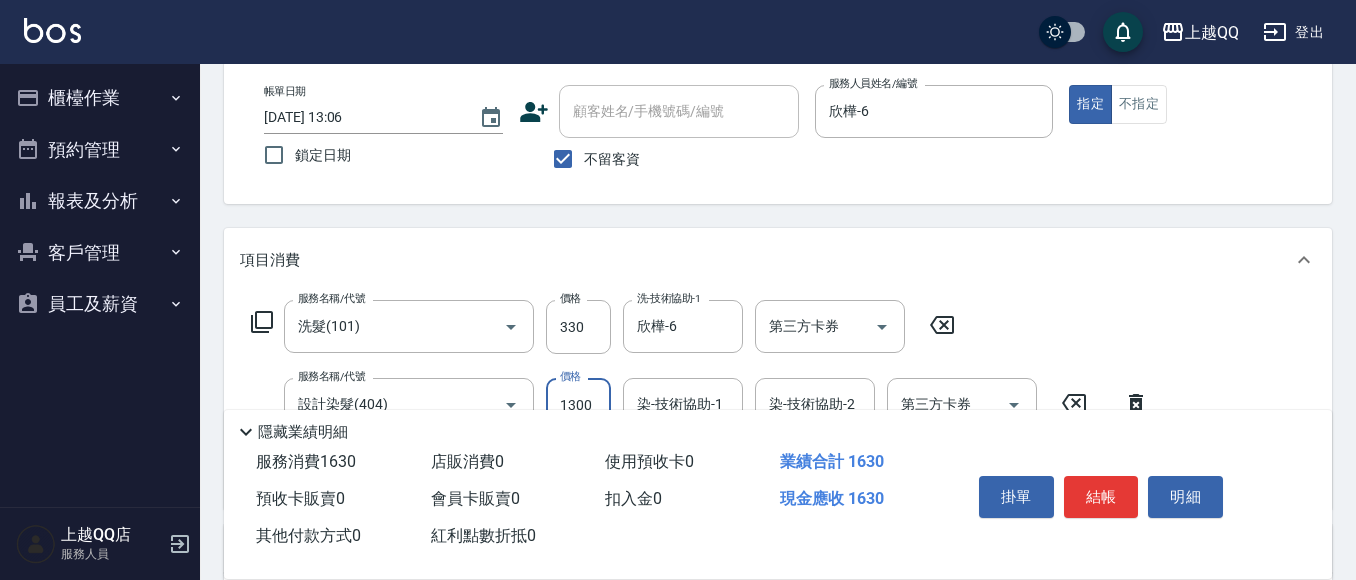 type on "1300" 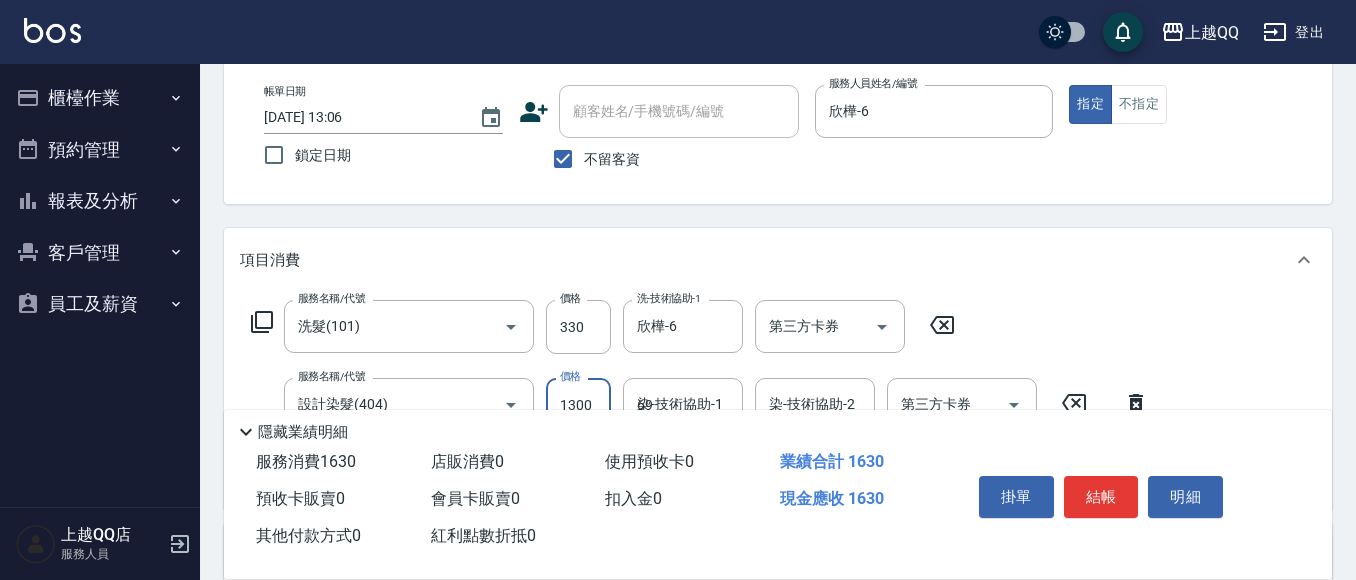 type on "69" 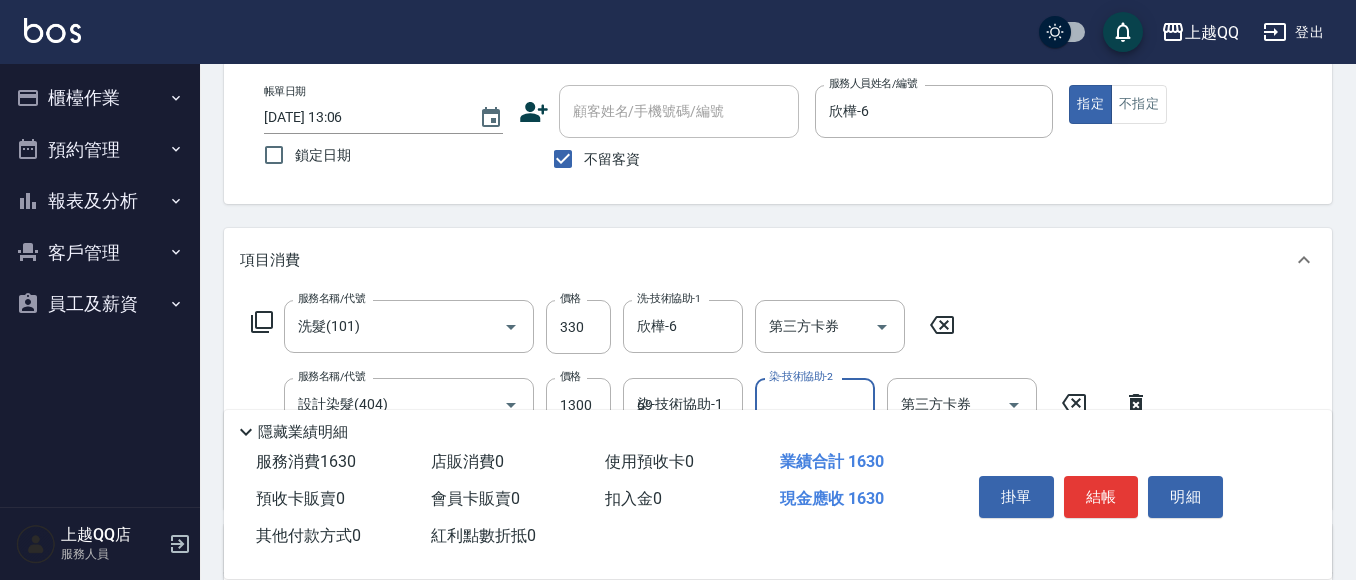 type 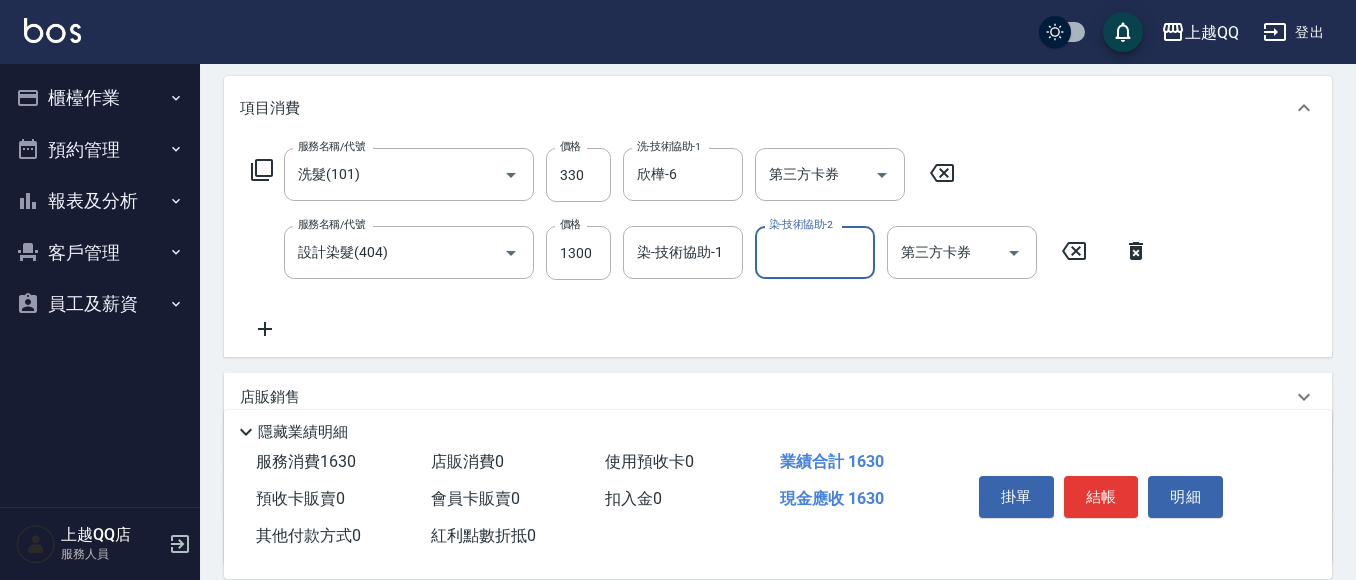 scroll, scrollTop: 300, scrollLeft: 0, axis: vertical 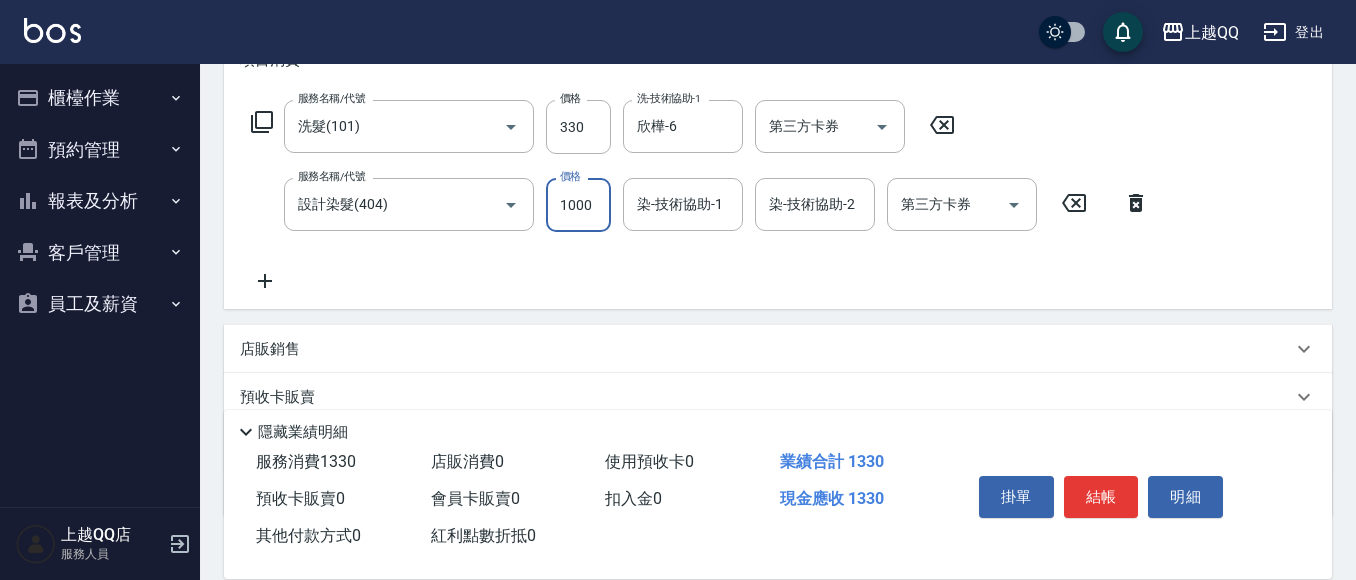 type on "1000" 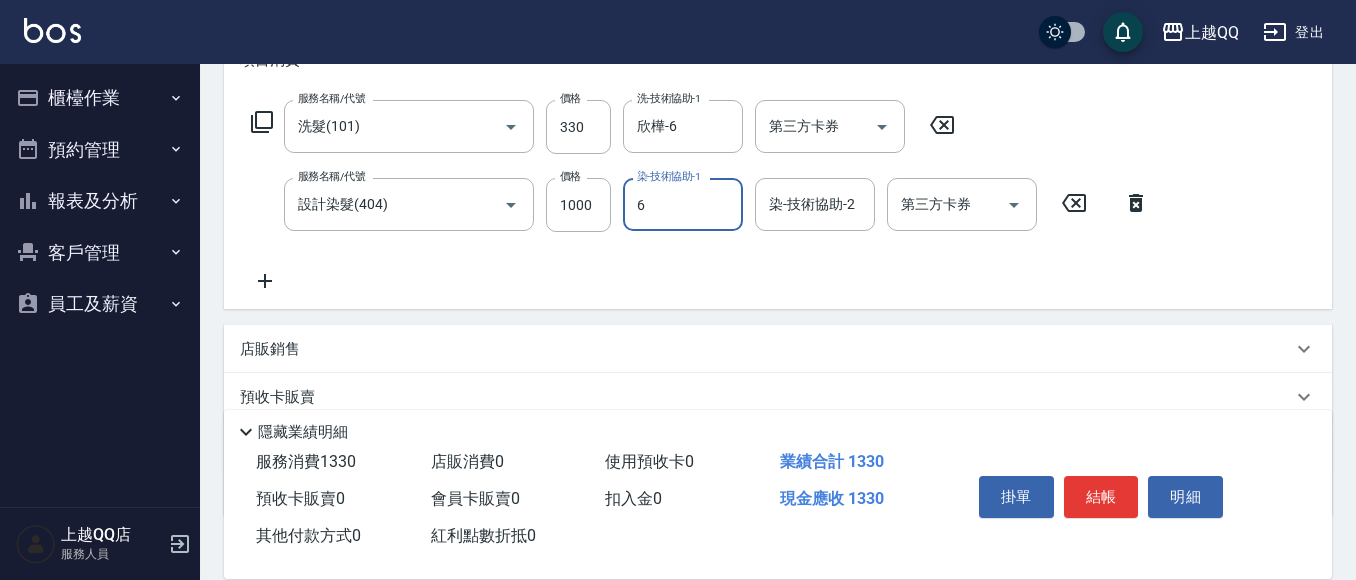 type on "欣樺-6" 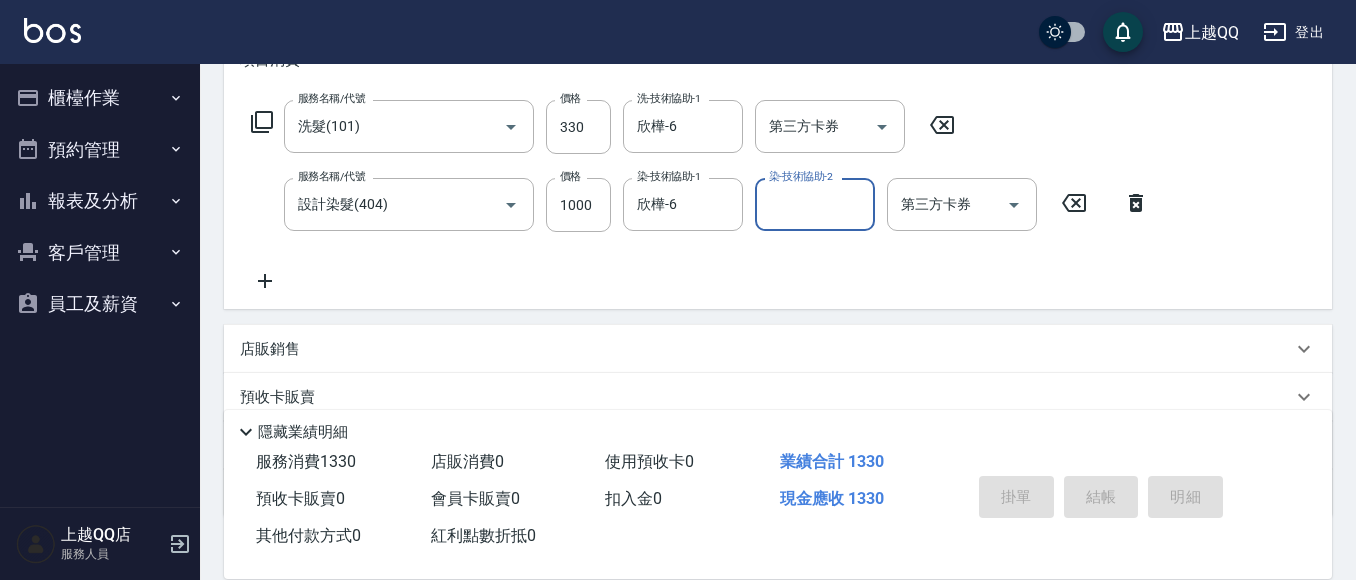 type on "[DATE] 13:19" 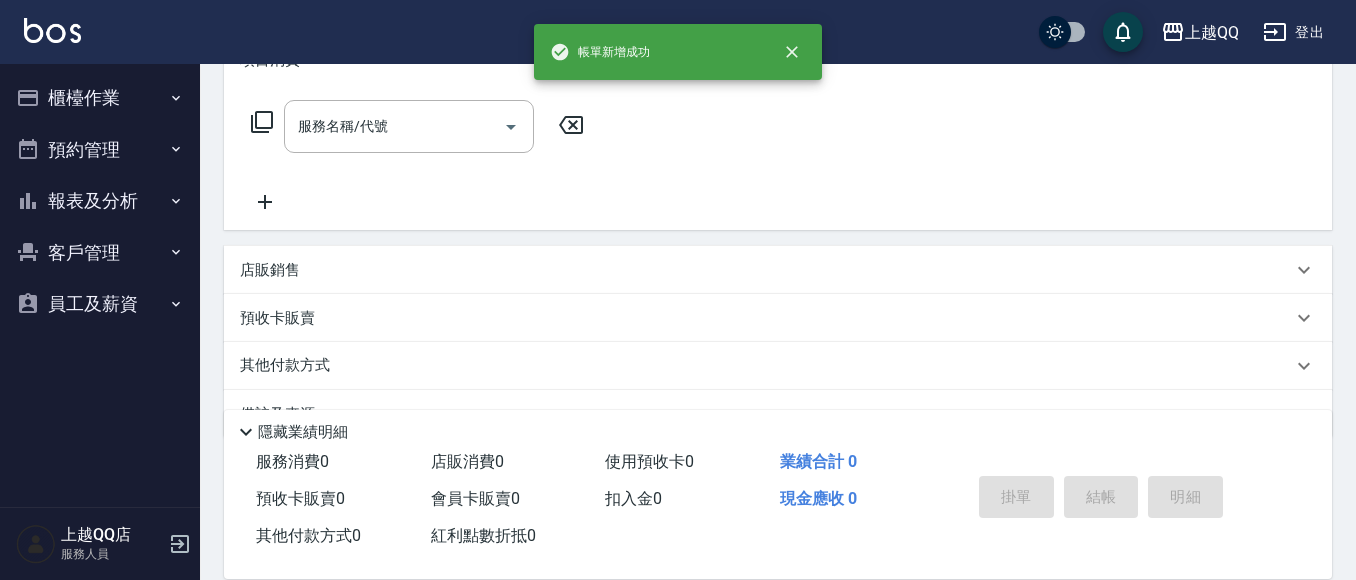 scroll, scrollTop: 0, scrollLeft: 0, axis: both 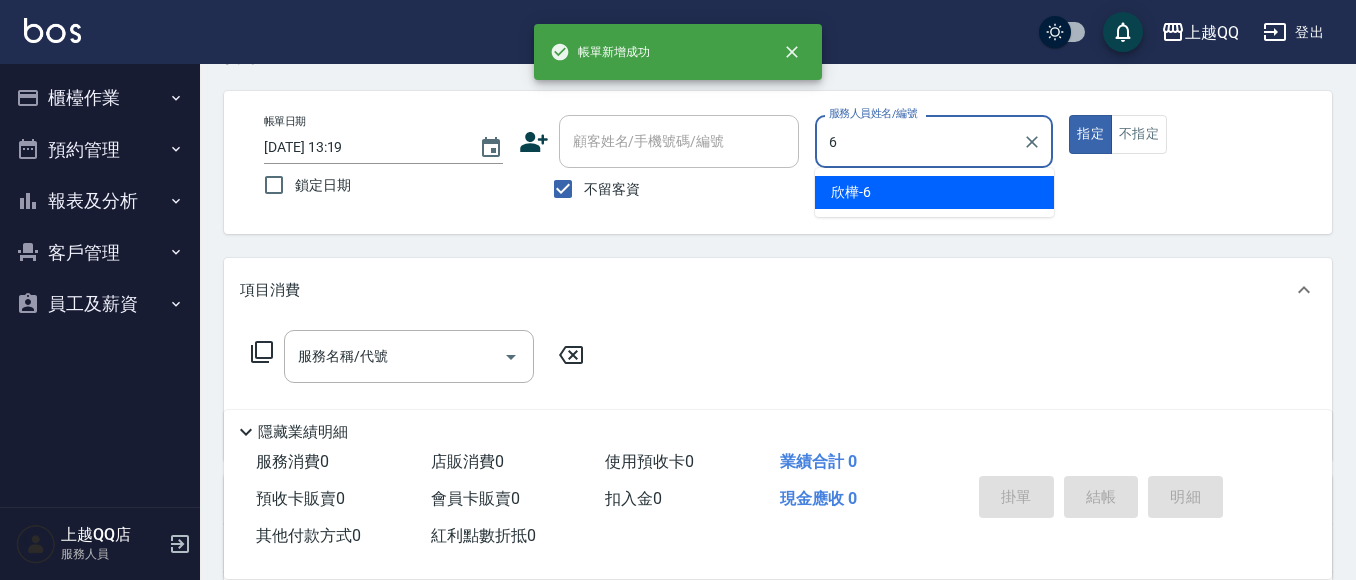type on "欣樺-6" 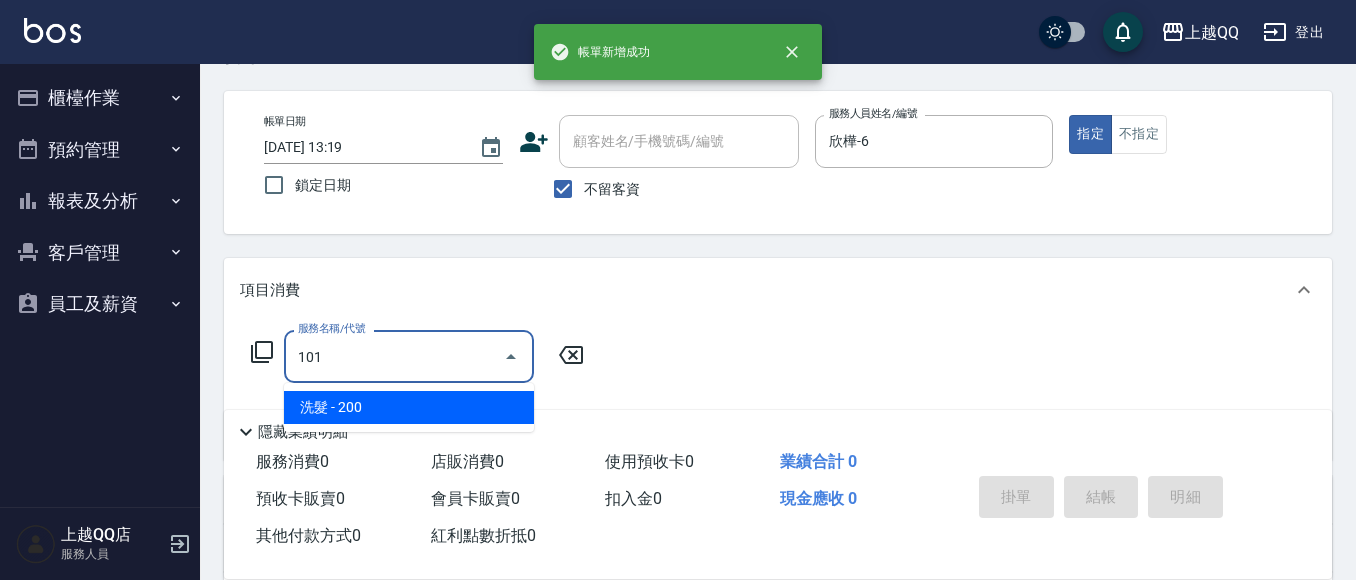 type on "洗髮(101)" 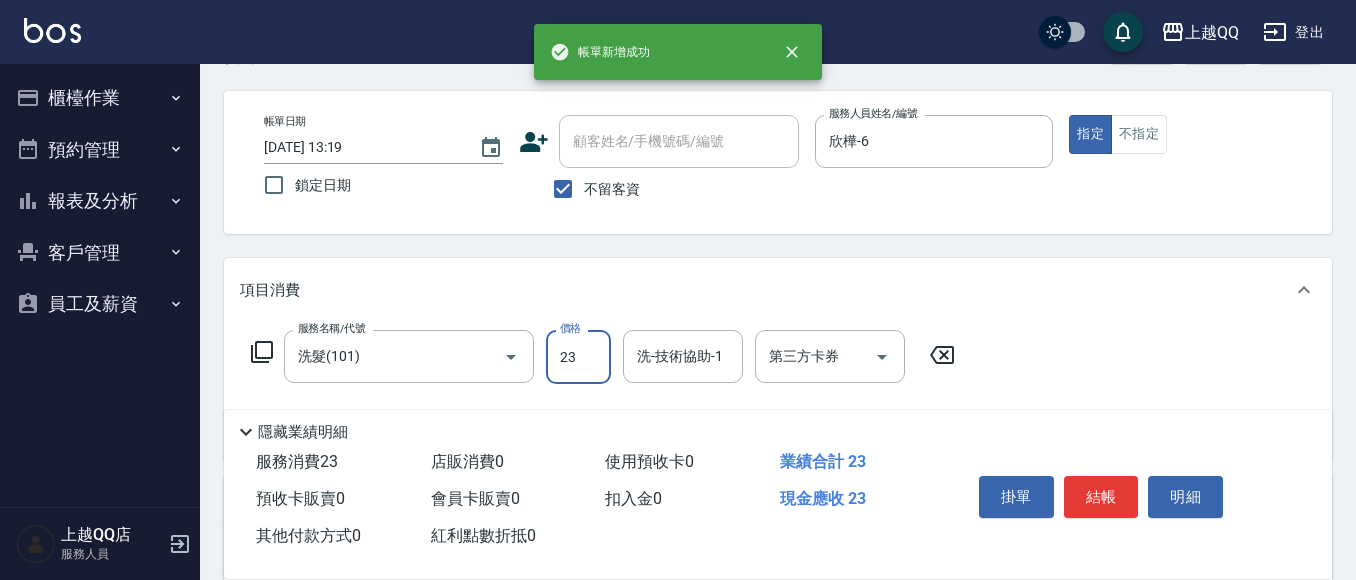 type on "230" 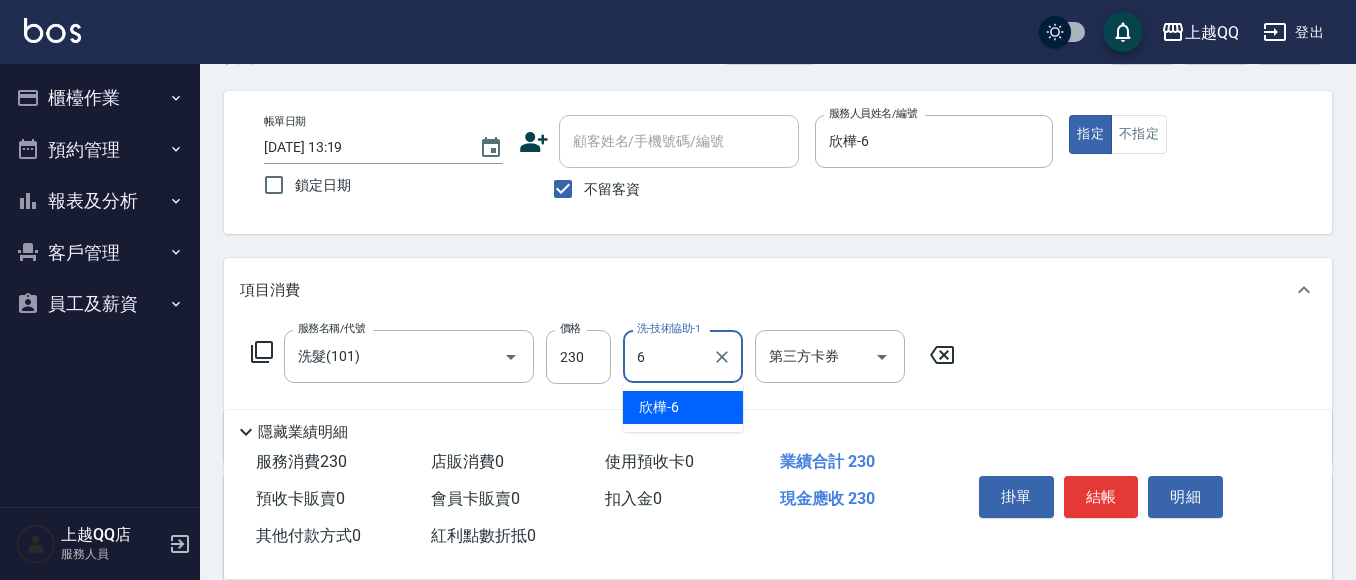 type on "欣樺-6" 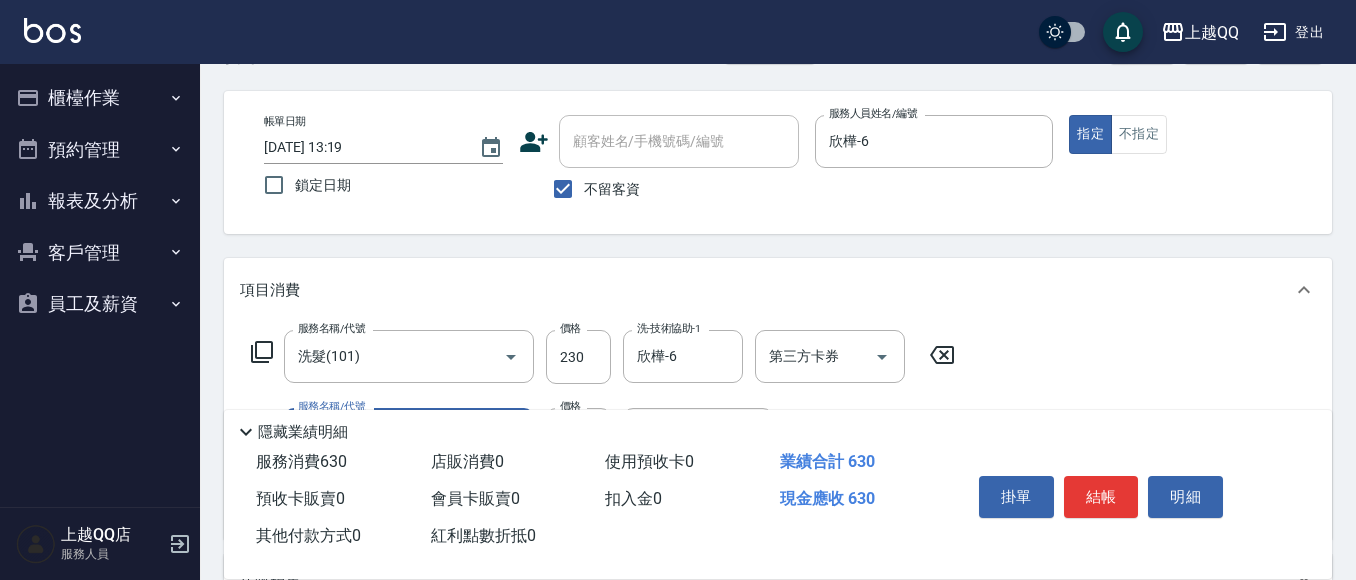 type on "指定單剪(203)" 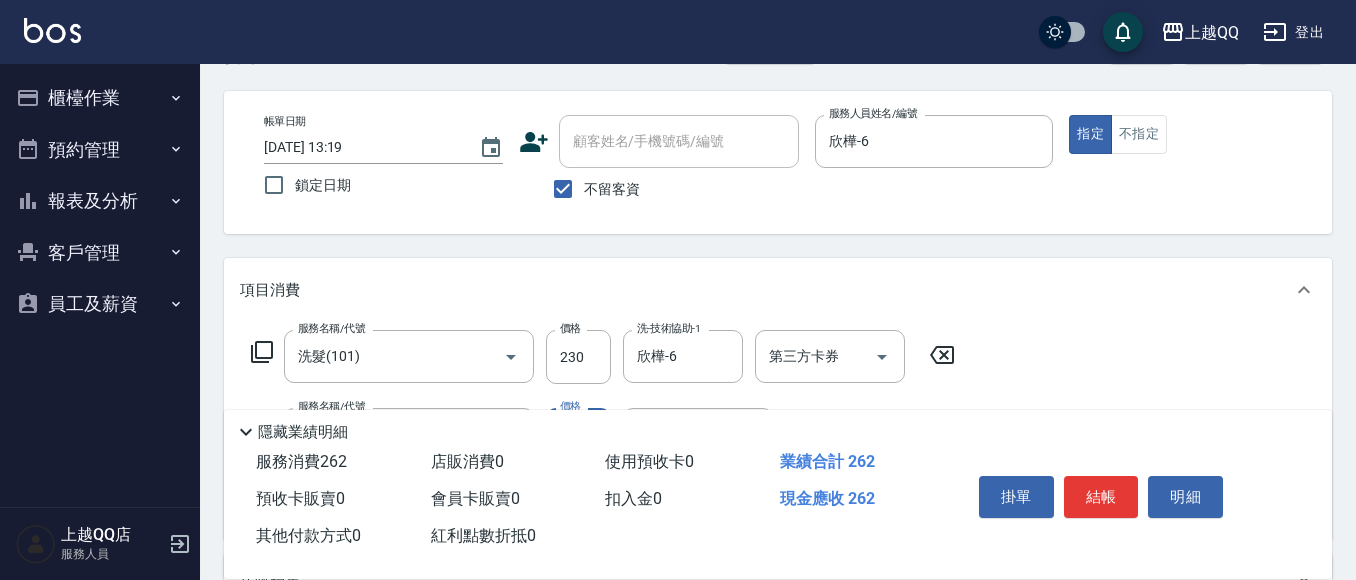 type on "320" 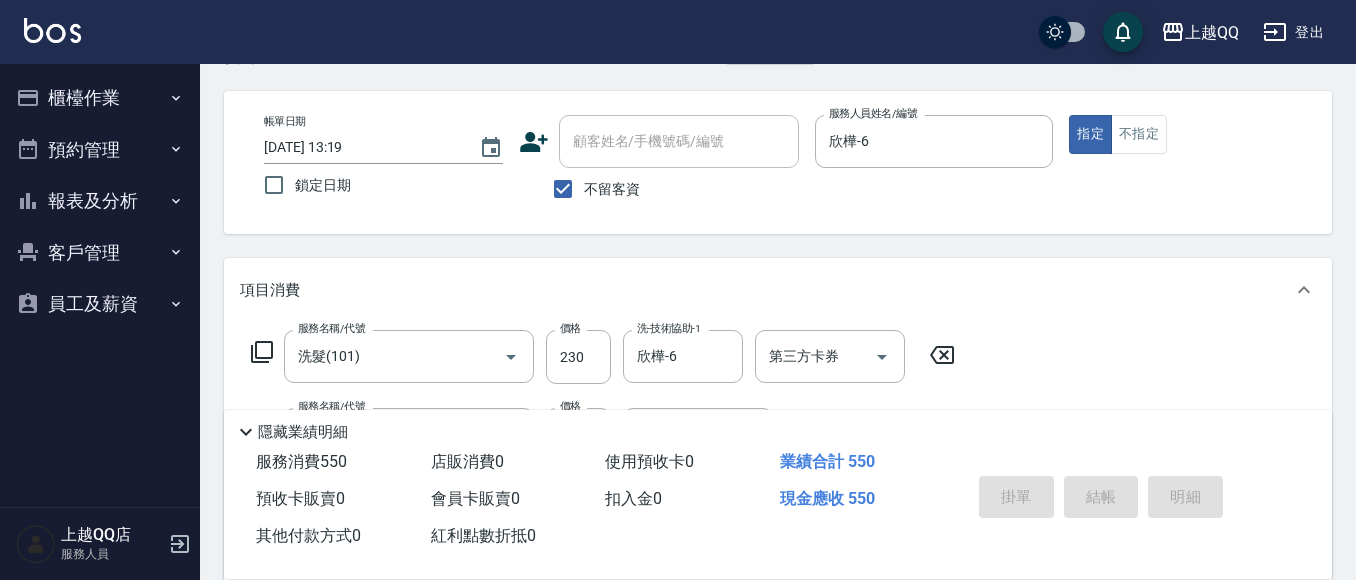 type 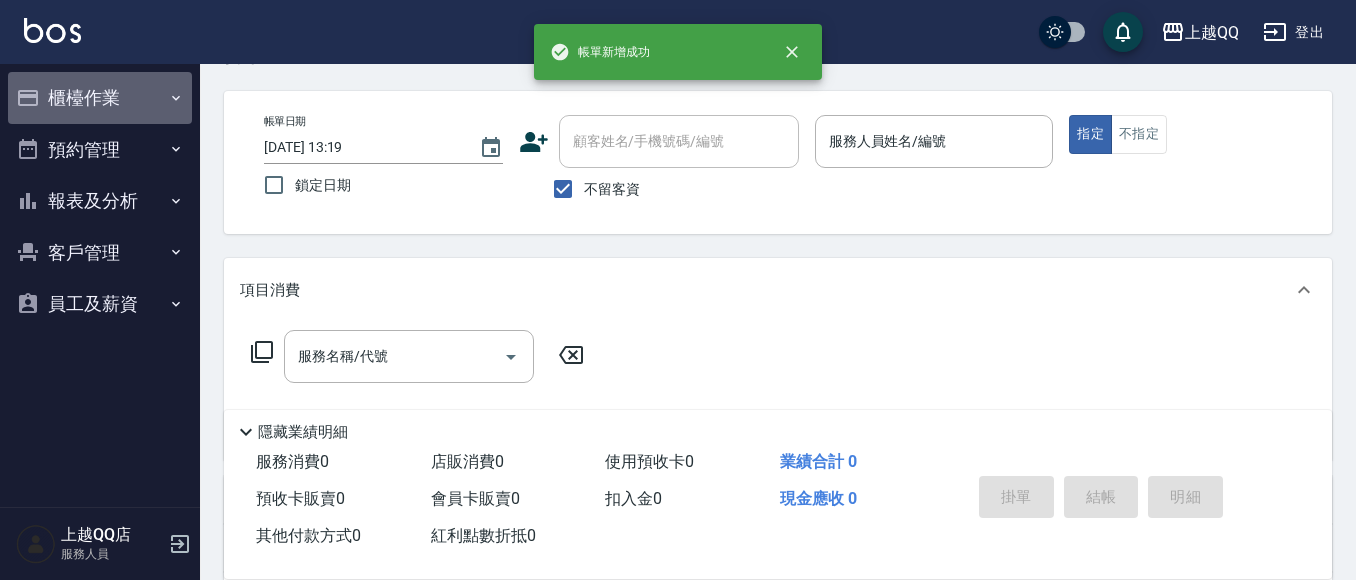 click on "櫃檯作業" at bounding box center [100, 98] 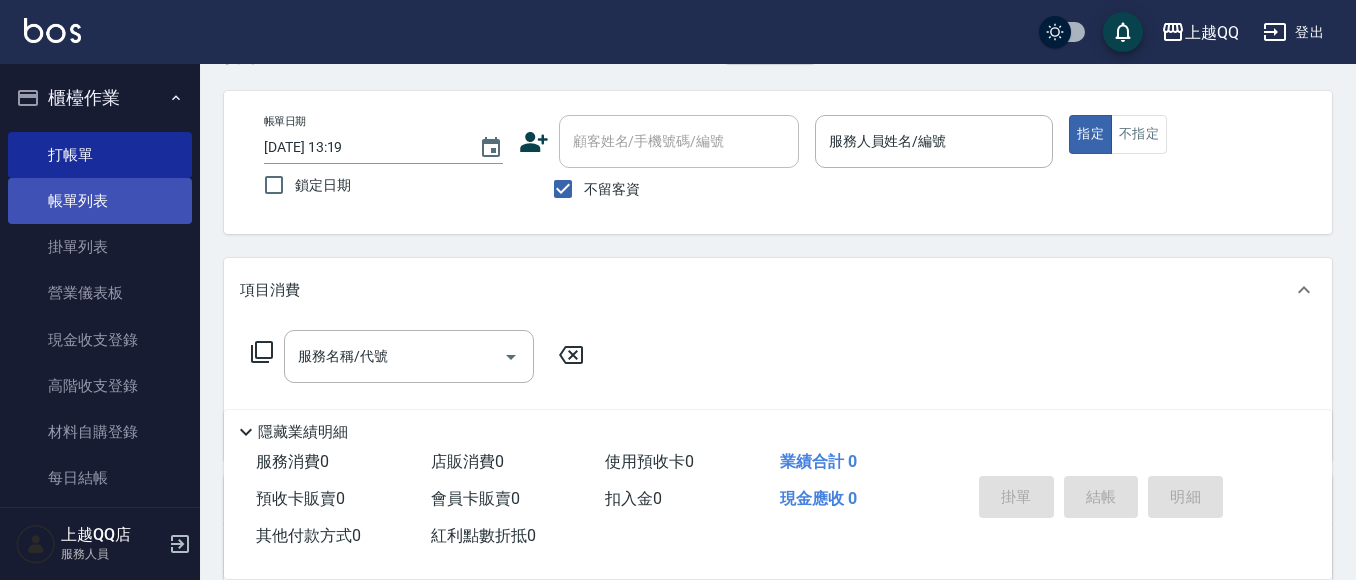 drag, startPoint x: 113, startPoint y: 228, endPoint x: 113, endPoint y: 217, distance: 11 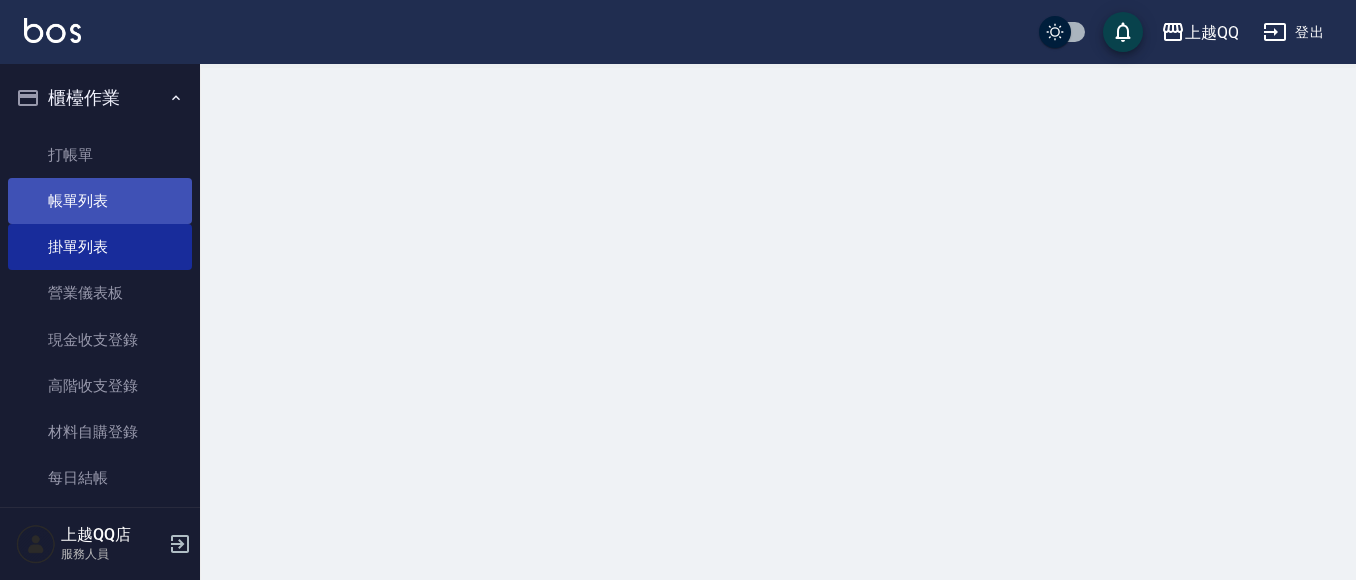 scroll, scrollTop: 0, scrollLeft: 0, axis: both 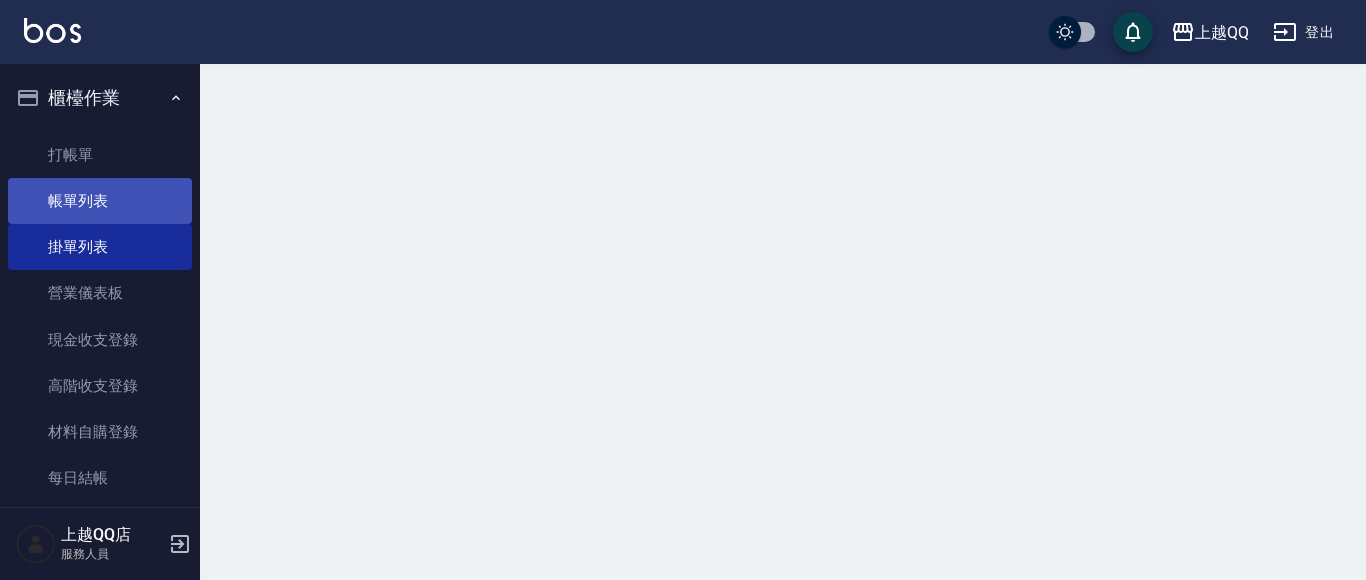 click on "帳單列表" at bounding box center (100, 201) 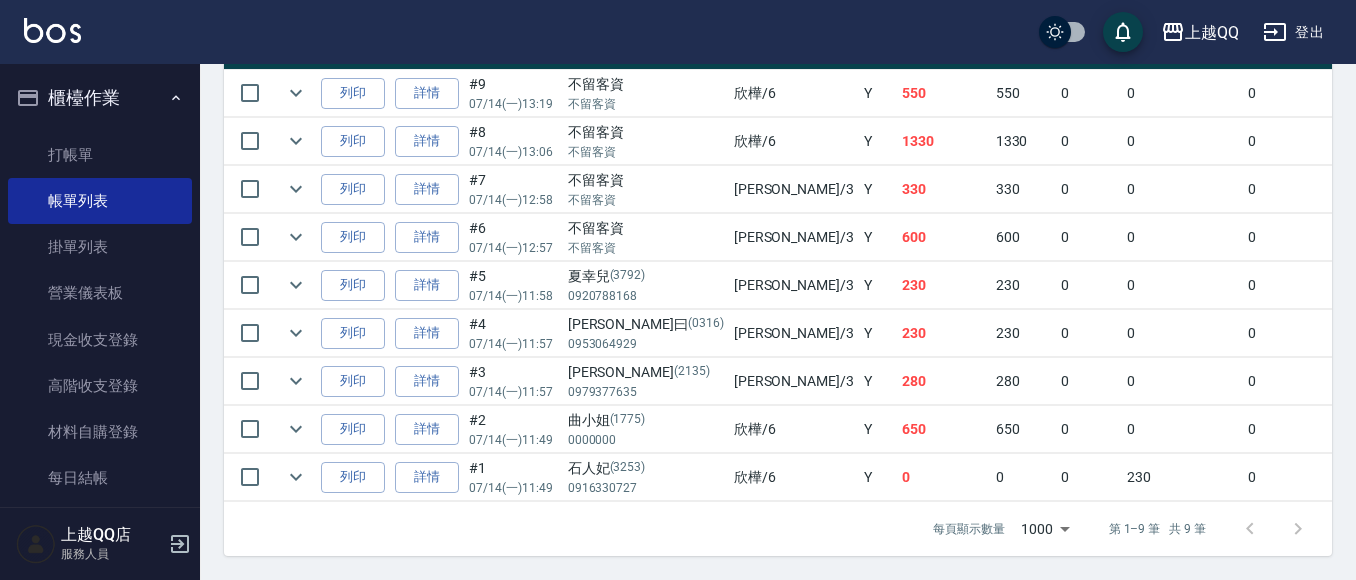 scroll, scrollTop: 600, scrollLeft: 0, axis: vertical 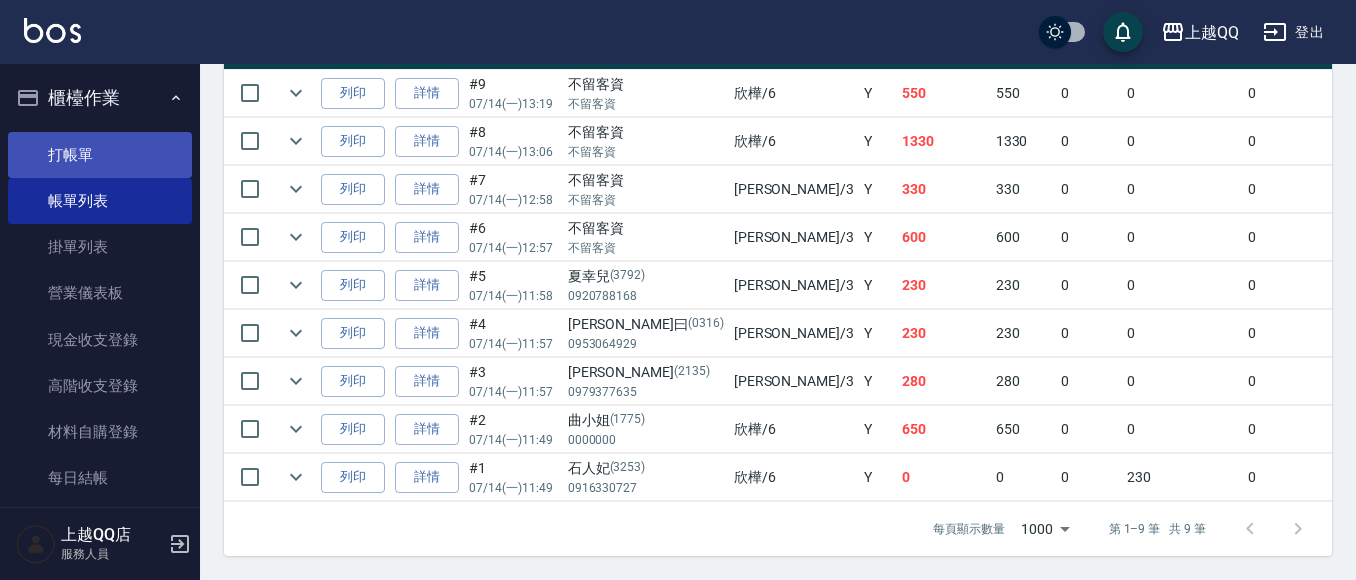 click on "打帳單" at bounding box center [100, 155] 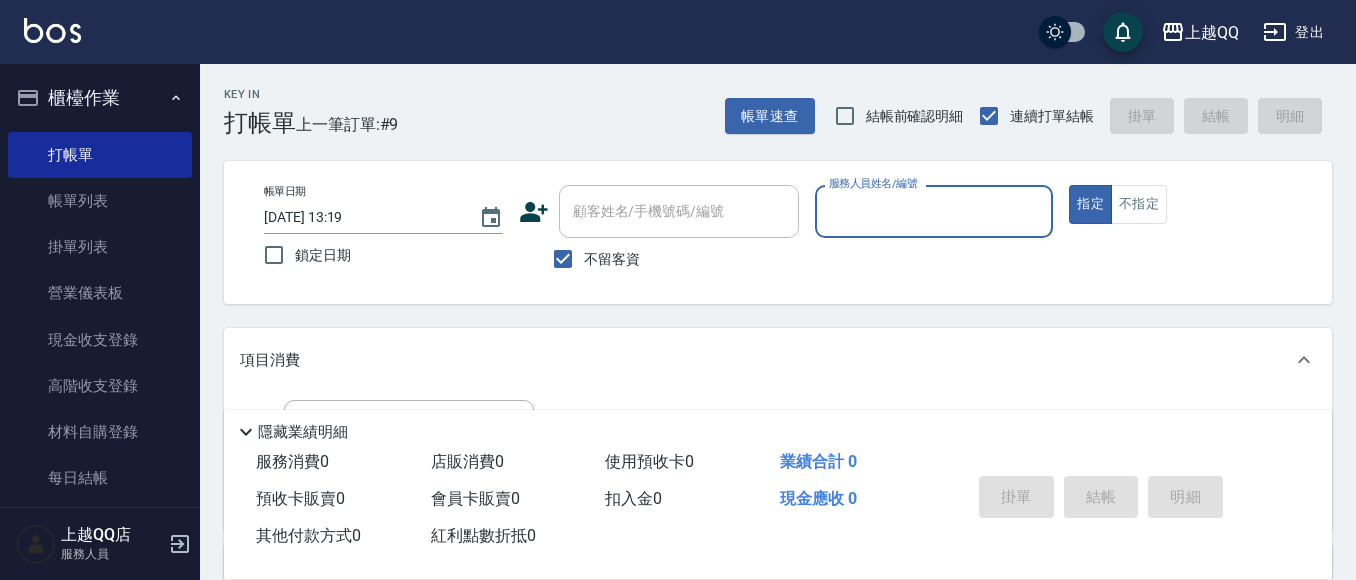scroll, scrollTop: 100, scrollLeft: 0, axis: vertical 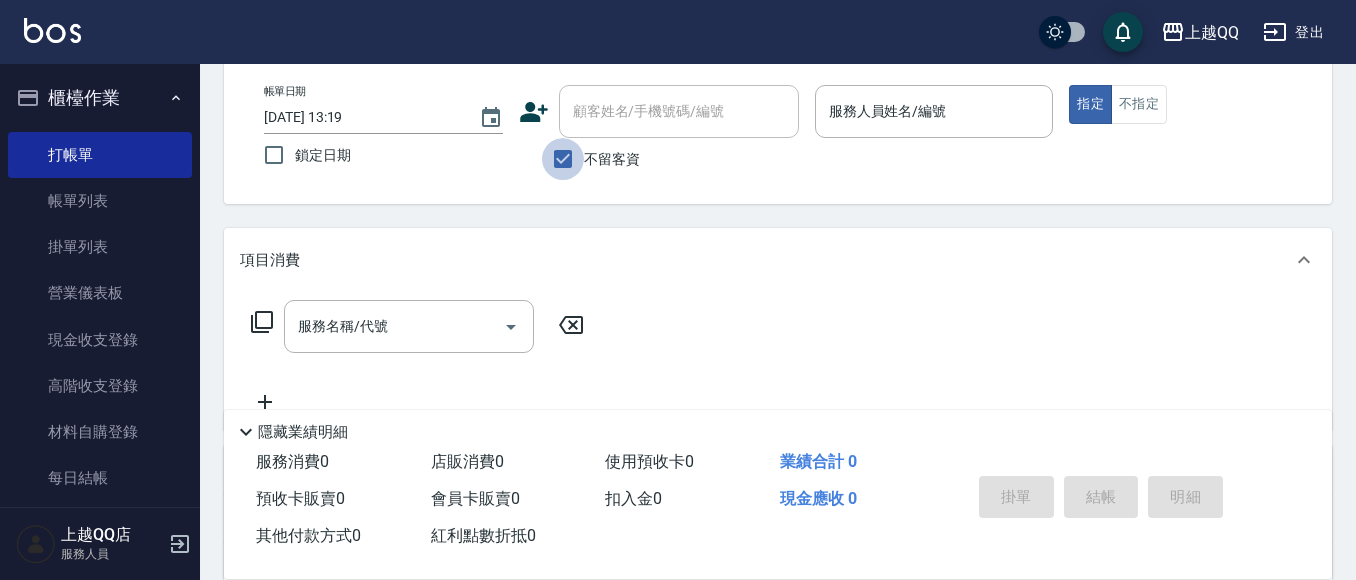 drag, startPoint x: 552, startPoint y: 156, endPoint x: 619, endPoint y: 115, distance: 78.54935 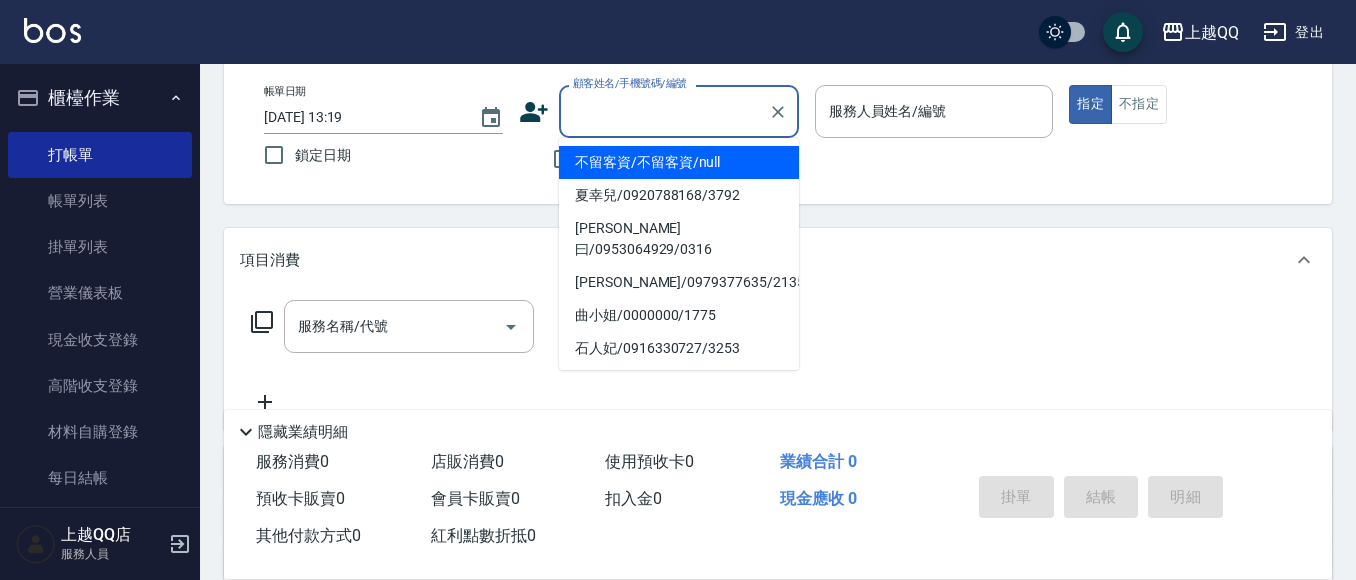 click on "顧客姓名/手機號碼/編號 顧客姓名/手機號碼/編號" at bounding box center (679, 111) 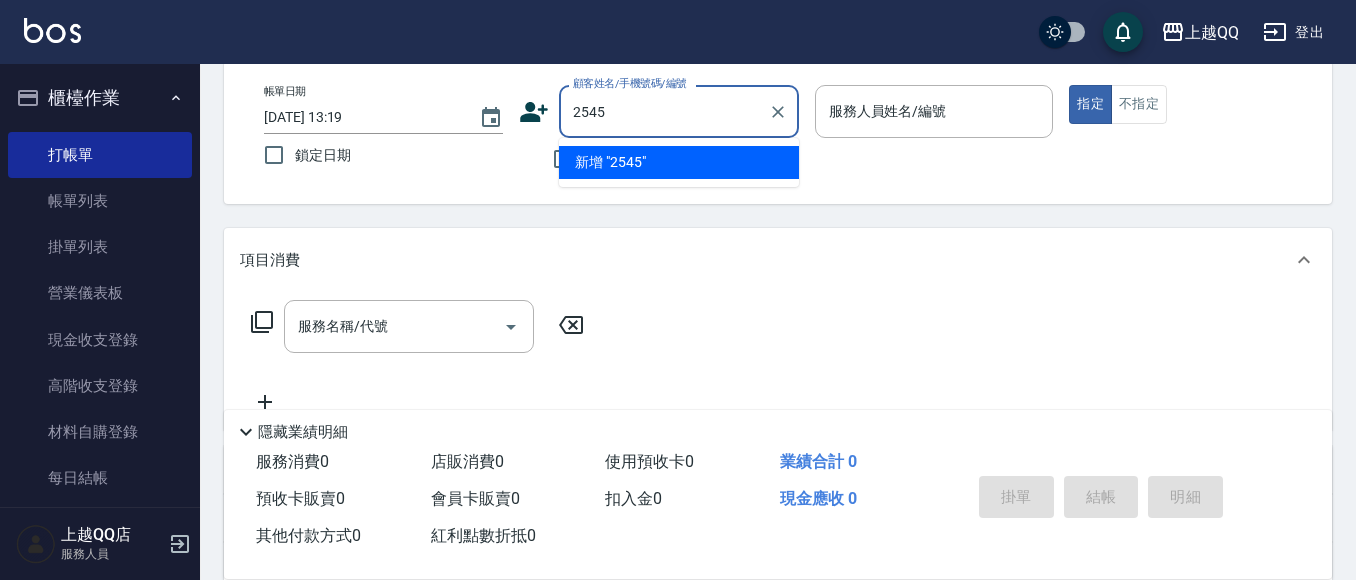 type on "2545" 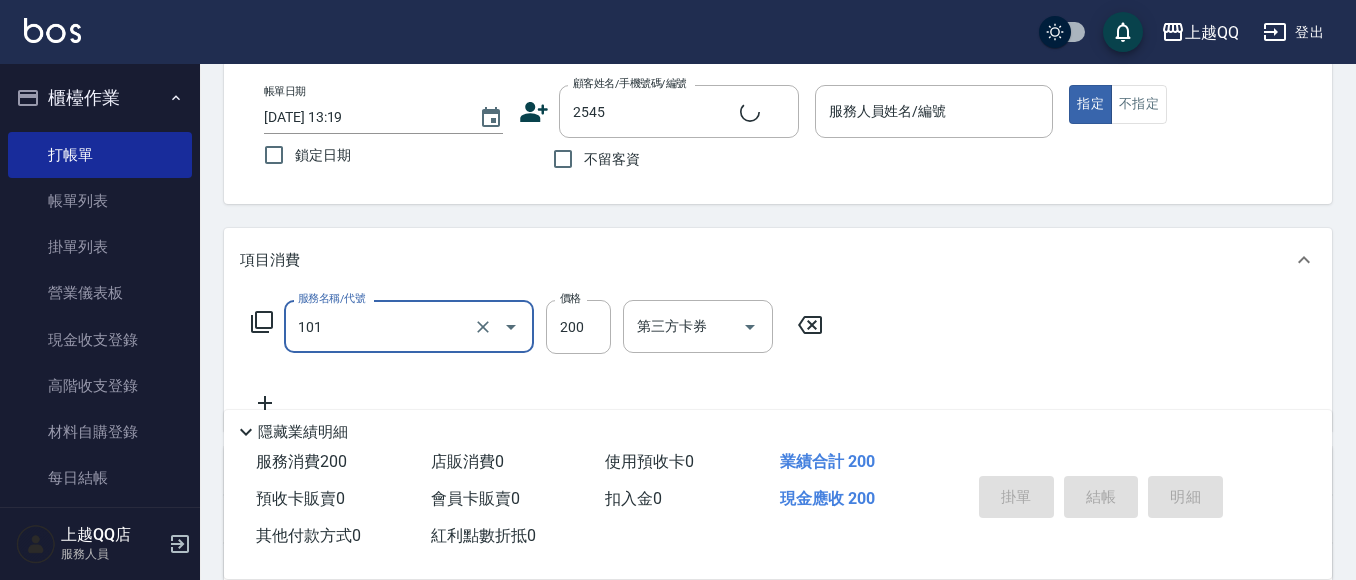 type on "101" 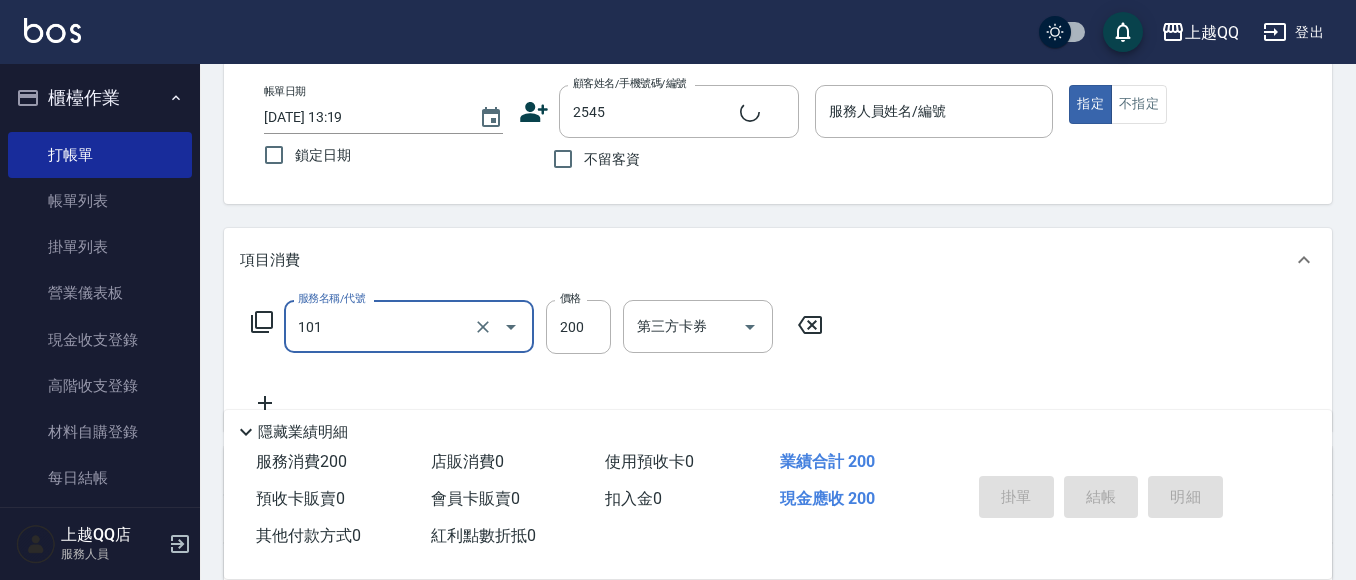 type on "2" 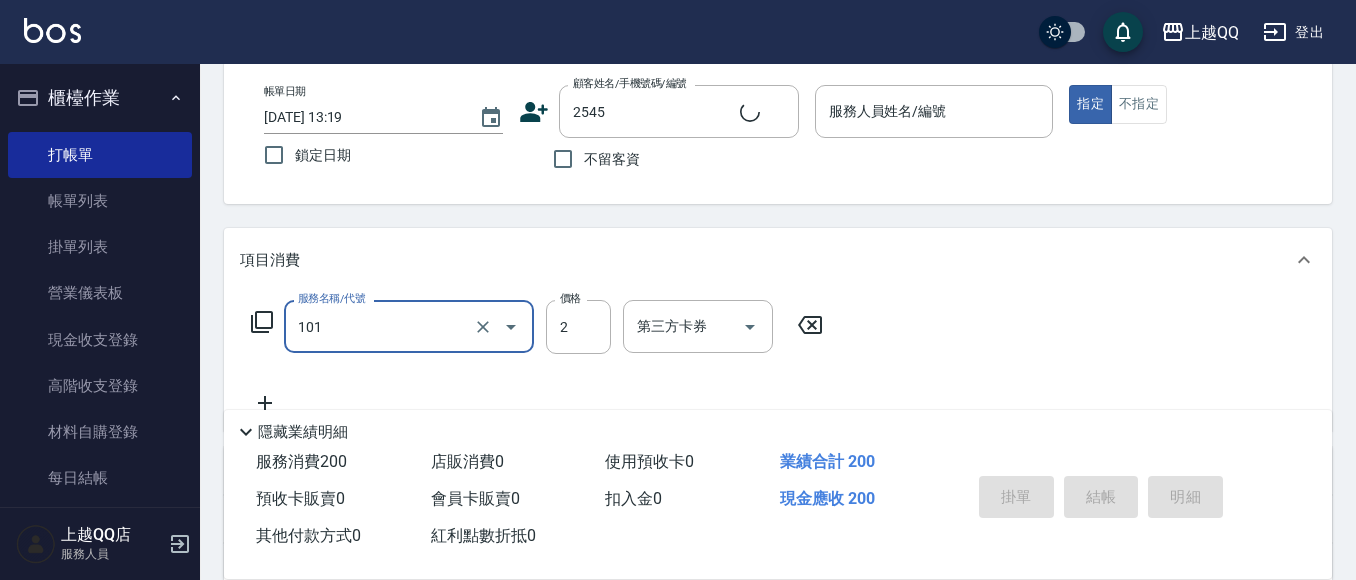 type on "[PERSON_NAME]/0938735908/2545" 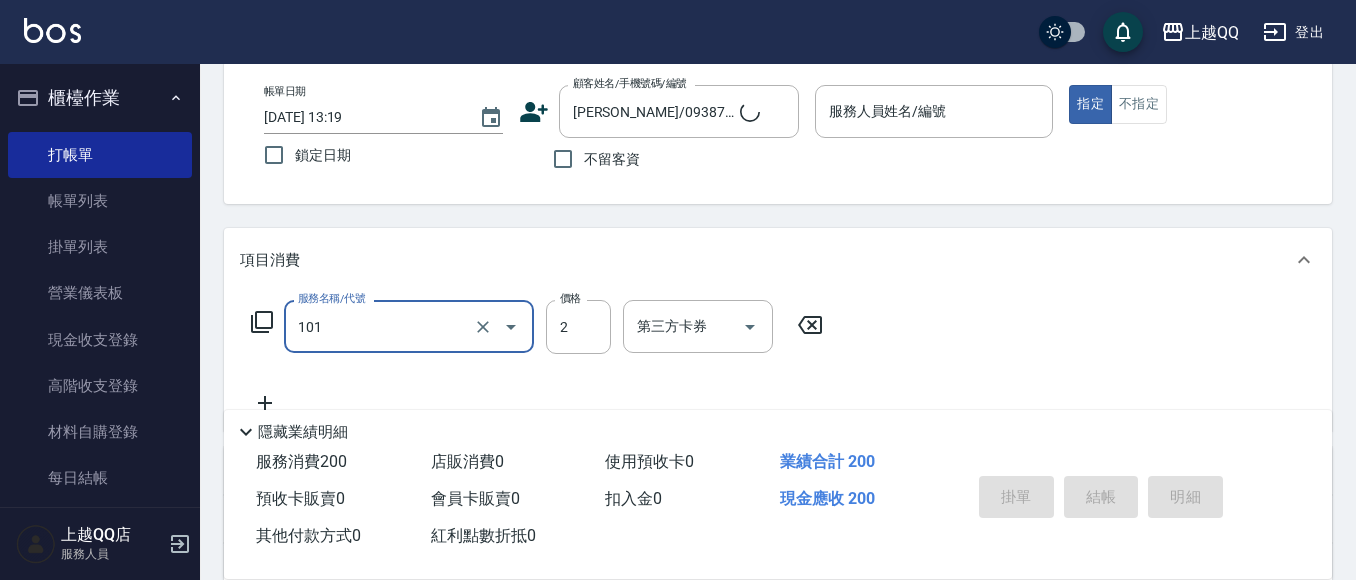 type on "洗髮(101)" 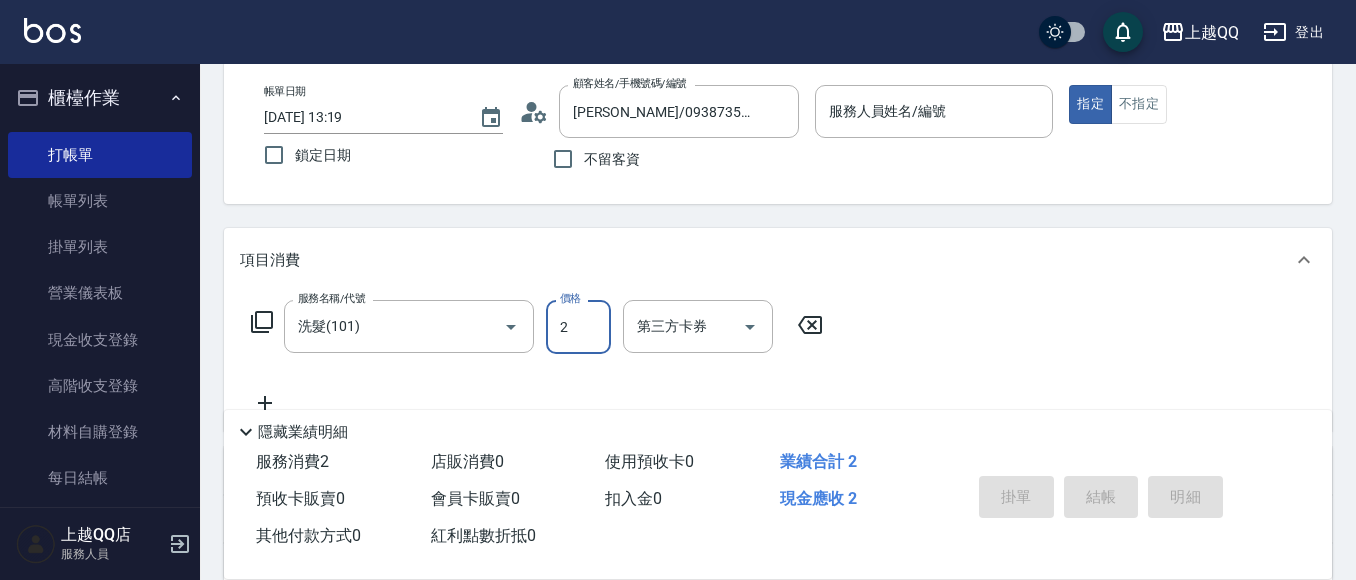 type on "23" 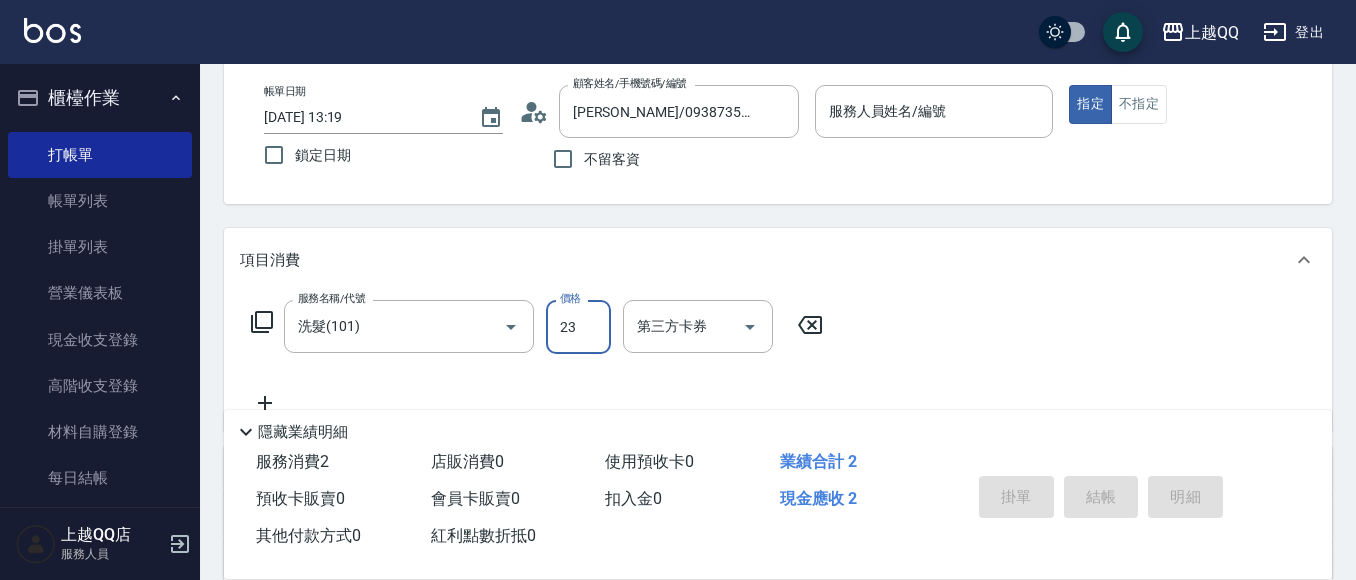 type on "欣樺-6" 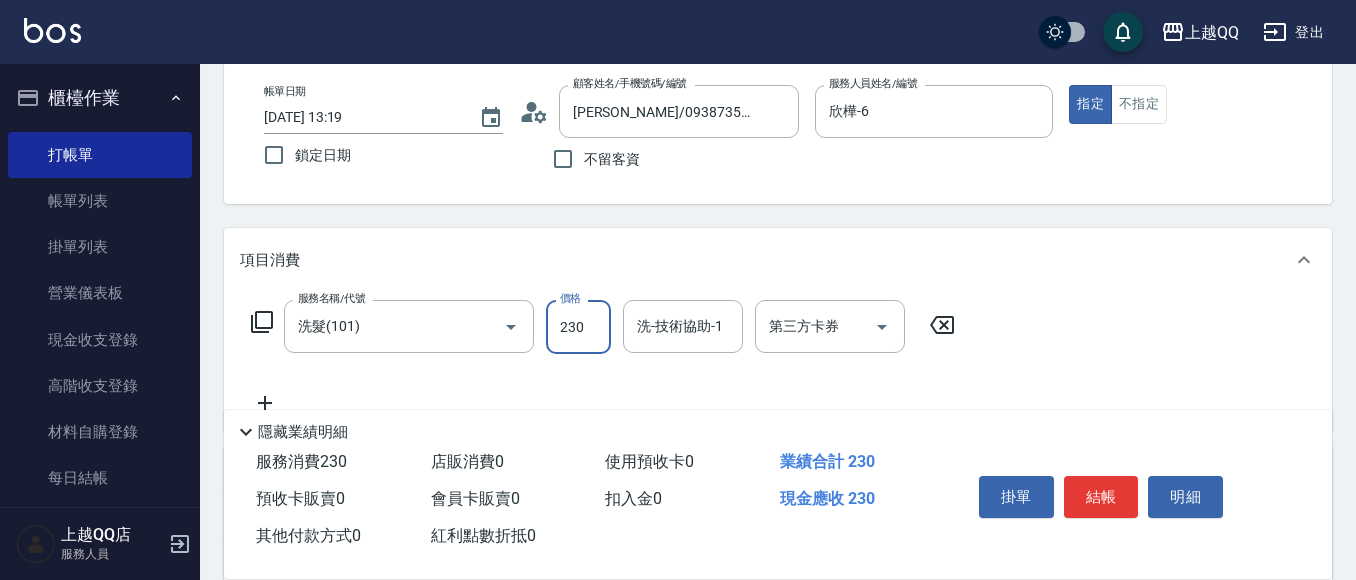 type on "230" 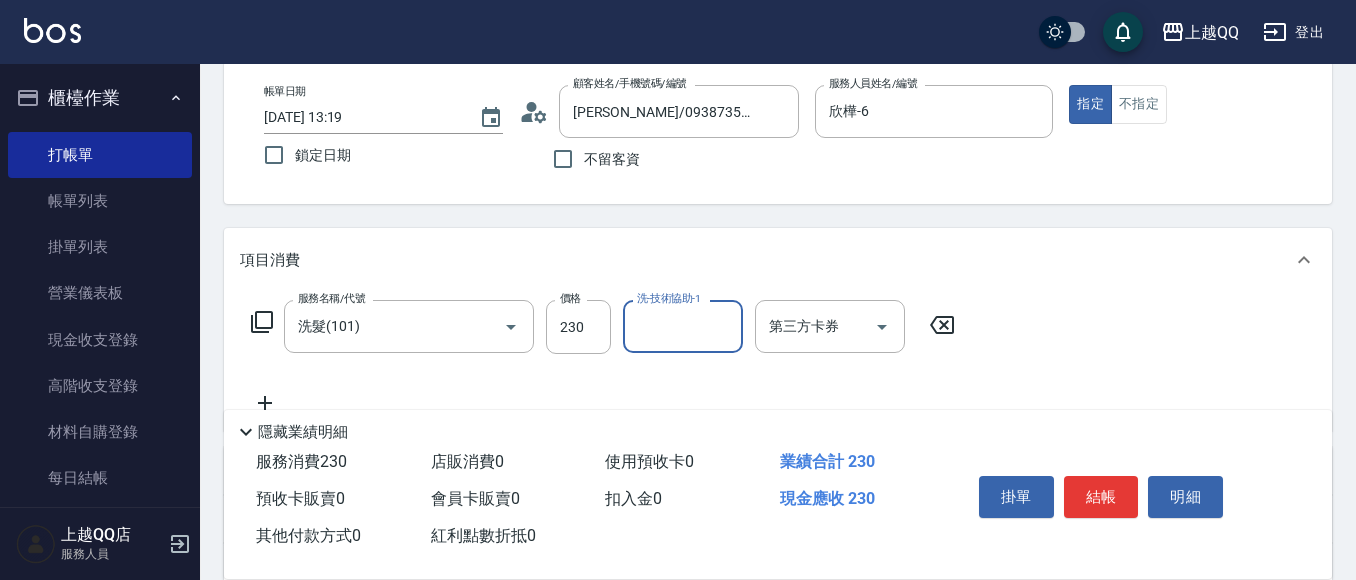 type on "1" 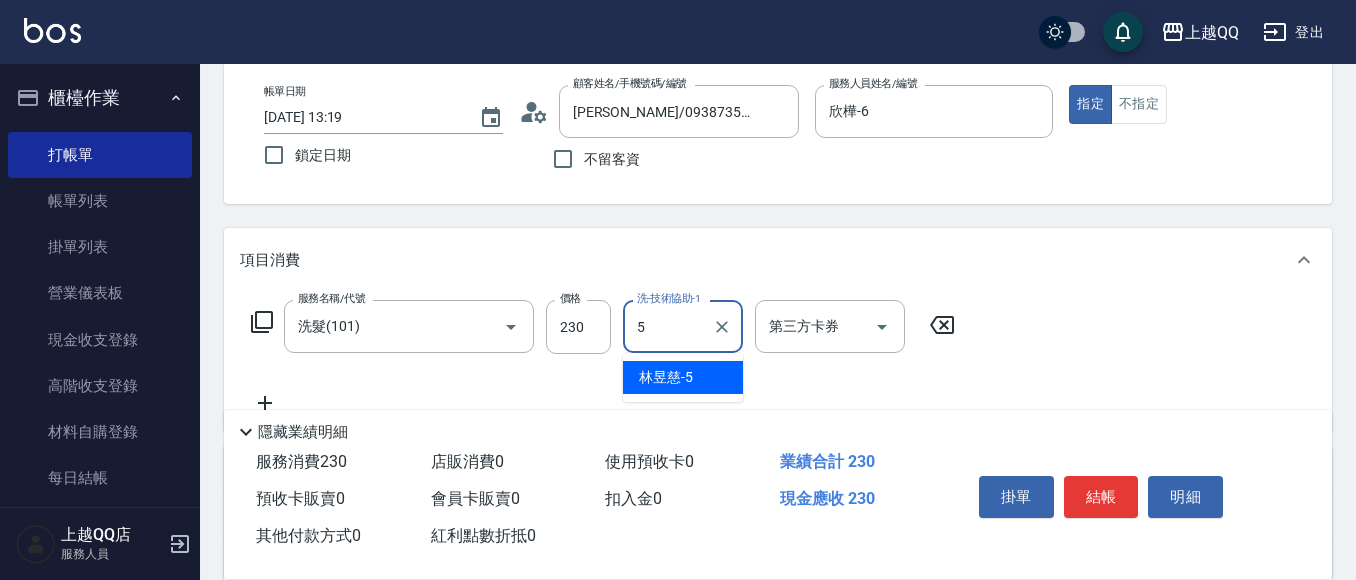 type on "[PERSON_NAME]5" 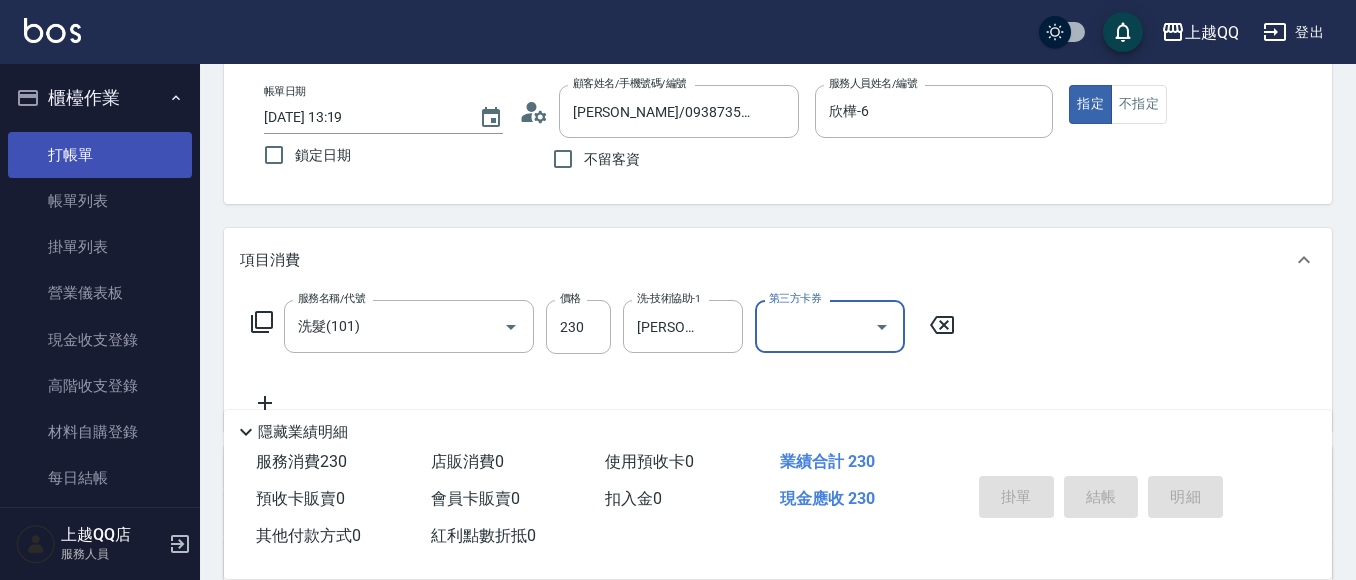 type 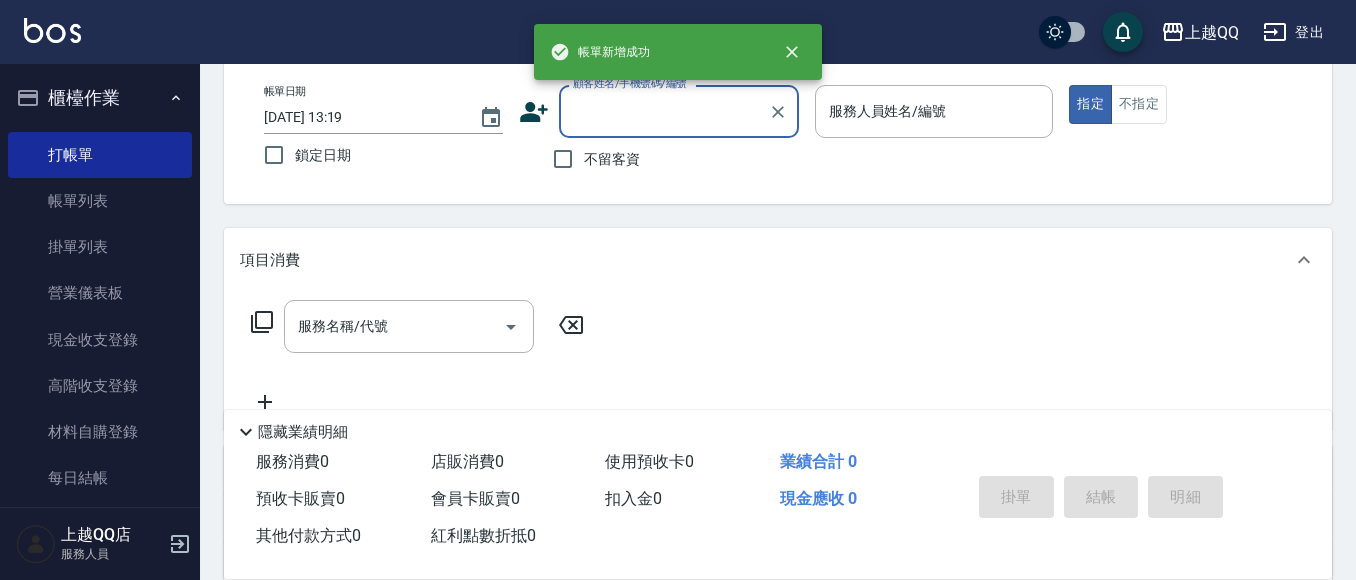 scroll, scrollTop: 325, scrollLeft: 0, axis: vertical 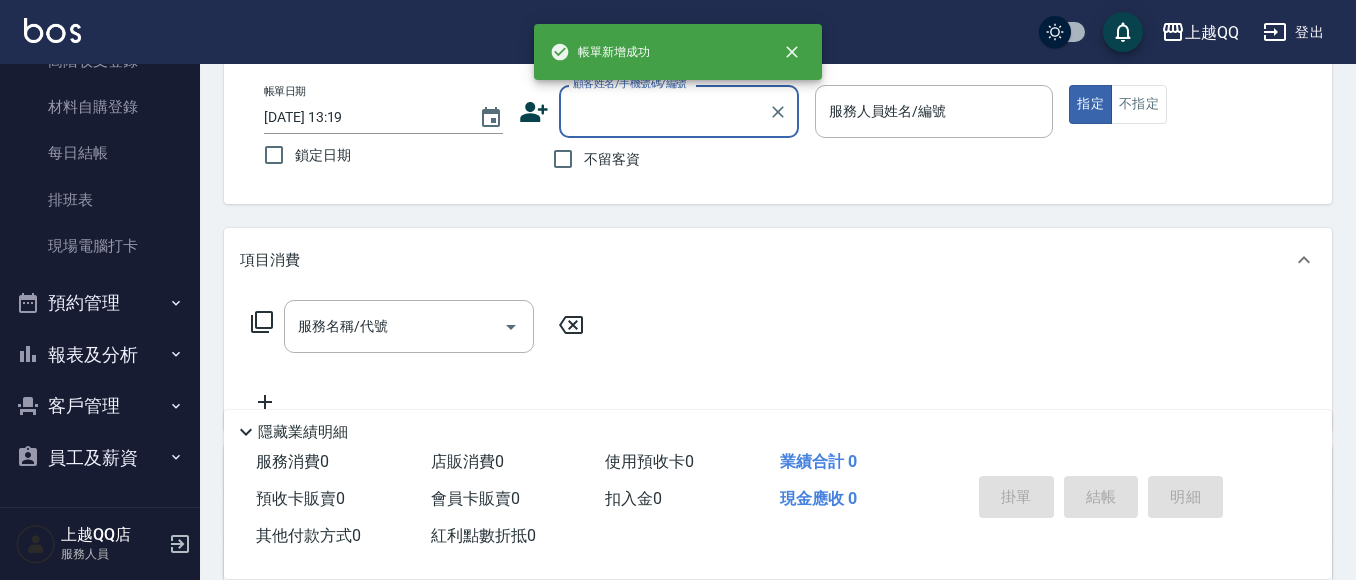 click on "報表及分析" at bounding box center (100, 355) 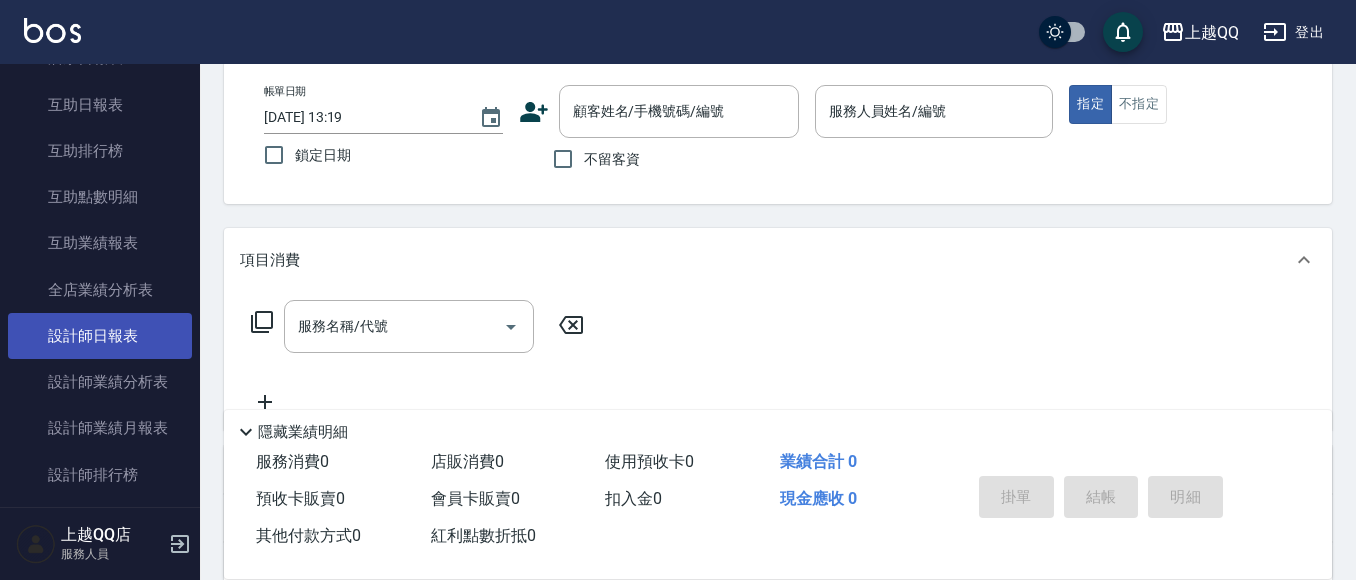 scroll, scrollTop: 725, scrollLeft: 0, axis: vertical 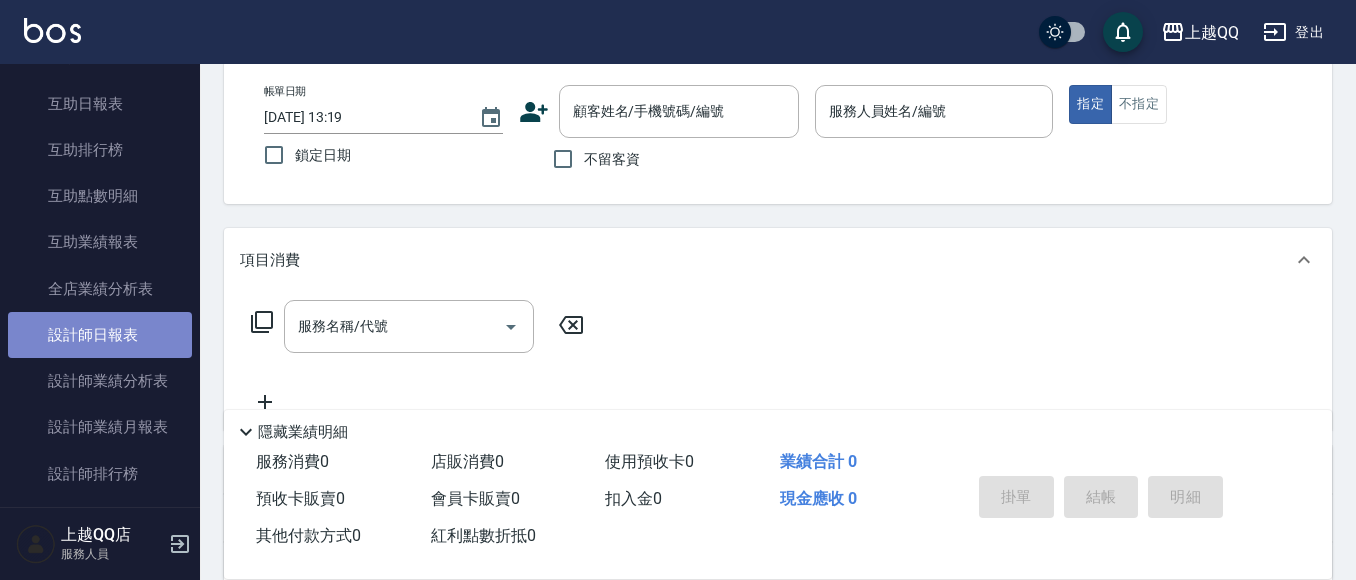 click on "設計師日報表" at bounding box center [100, 335] 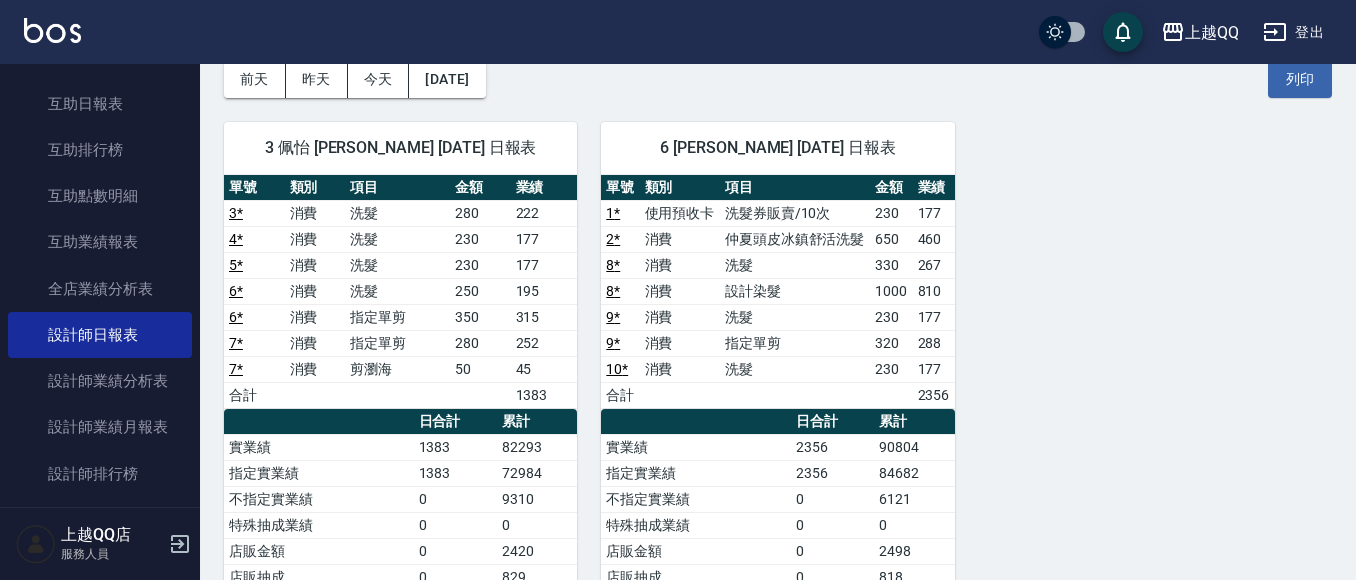 scroll, scrollTop: 200, scrollLeft: 0, axis: vertical 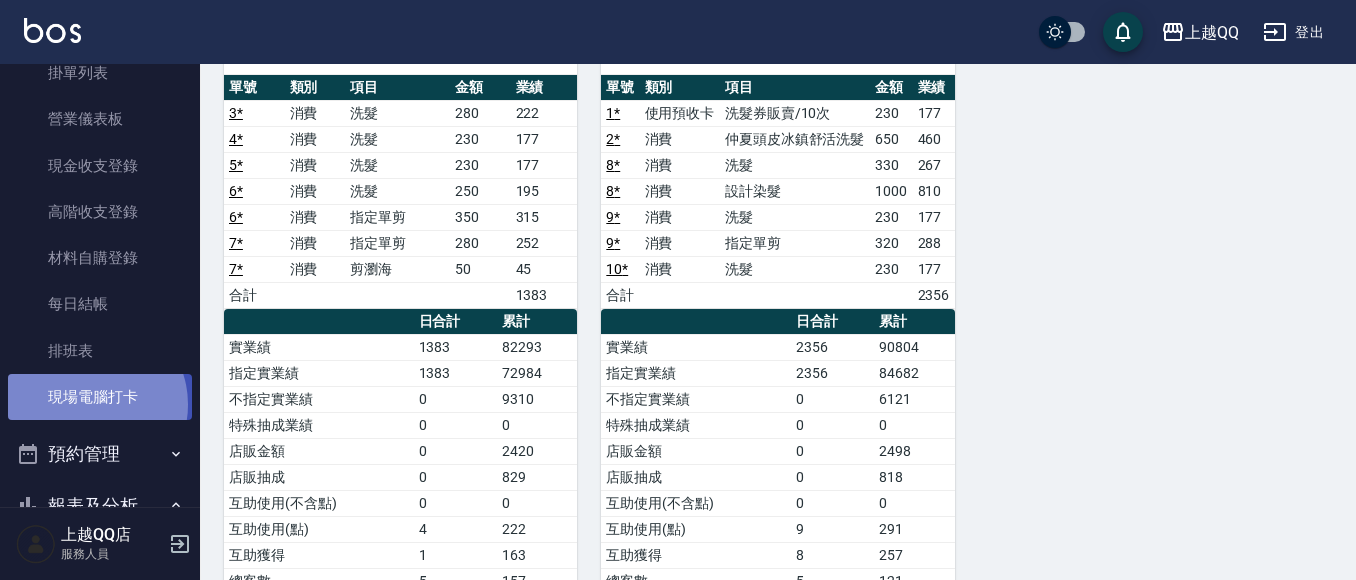 click on "現場電腦打卡" at bounding box center [100, 397] 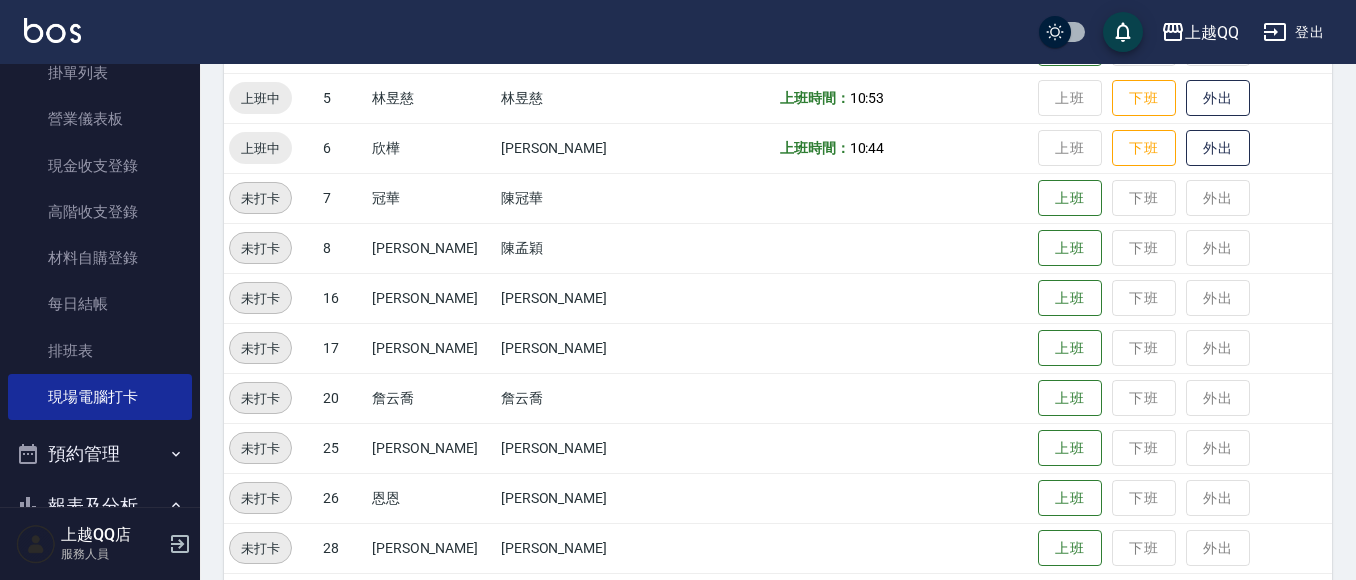scroll, scrollTop: 400, scrollLeft: 0, axis: vertical 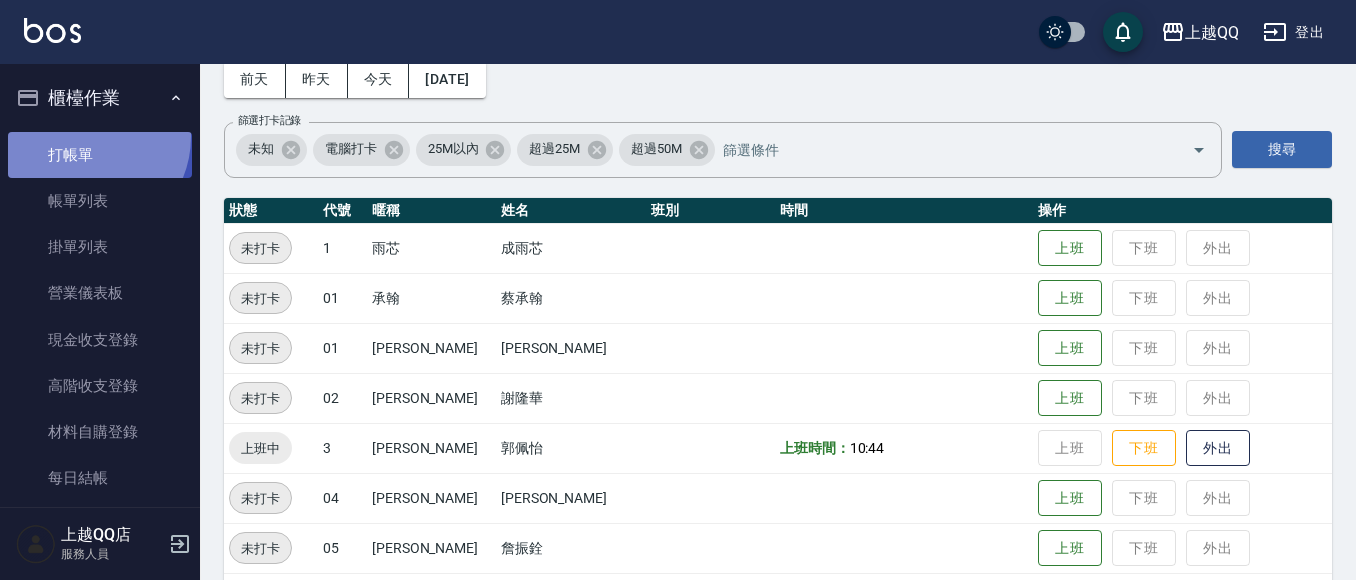 click on "打帳單" at bounding box center [100, 155] 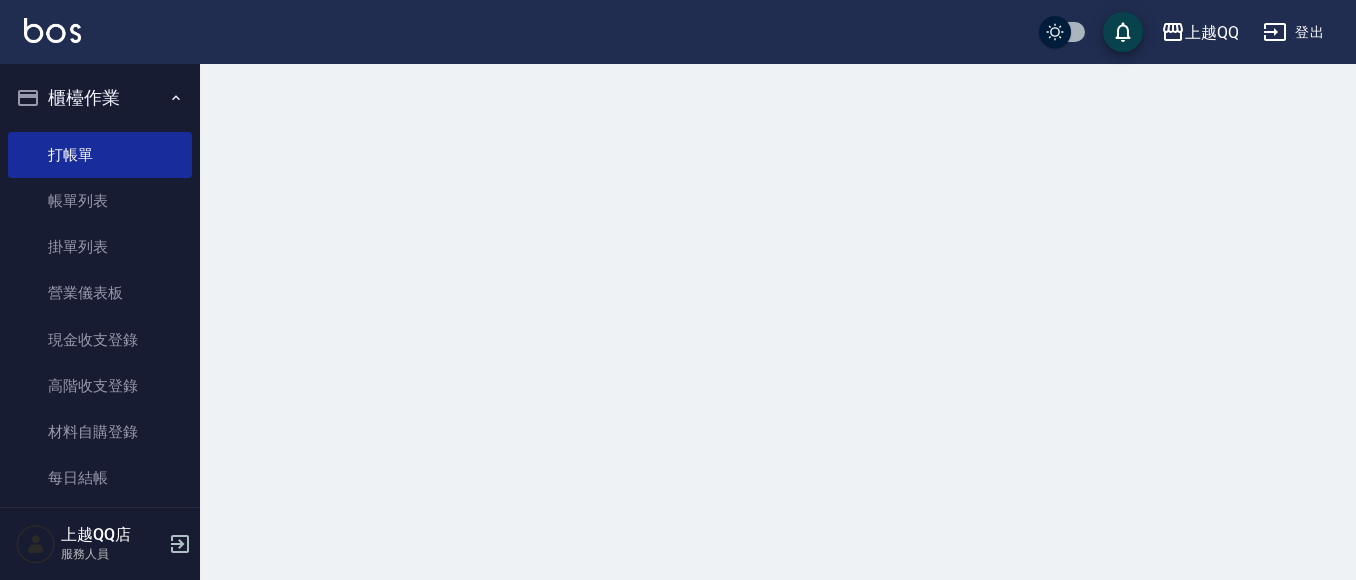 scroll, scrollTop: 0, scrollLeft: 0, axis: both 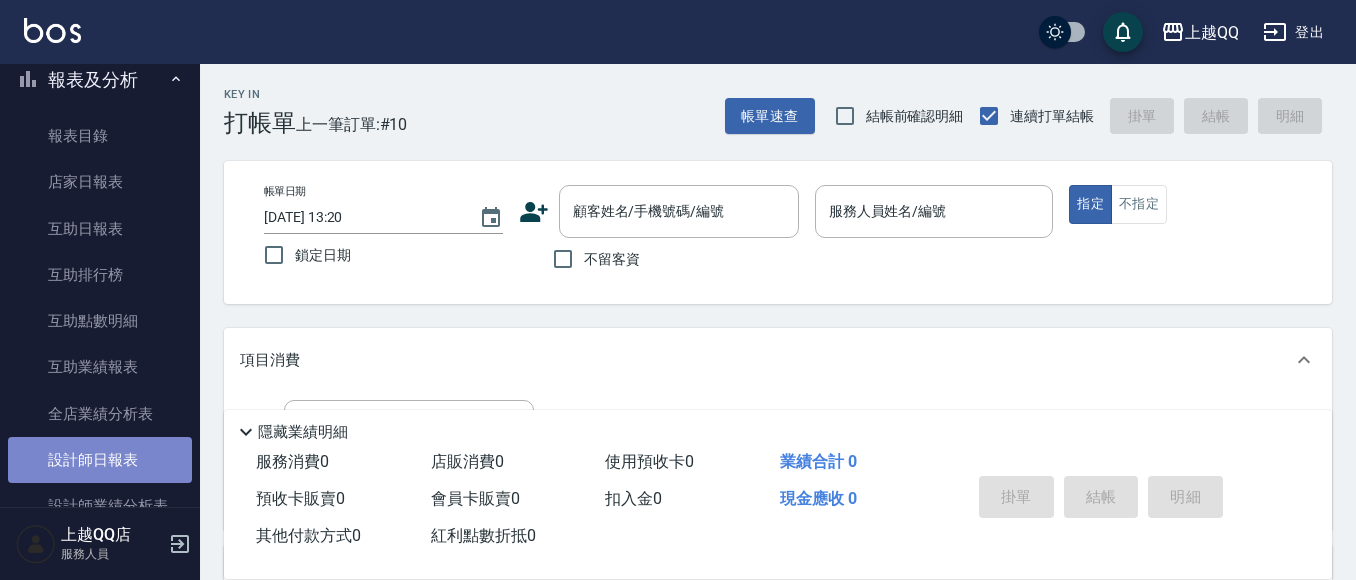 click on "設計師日報表" at bounding box center [100, 460] 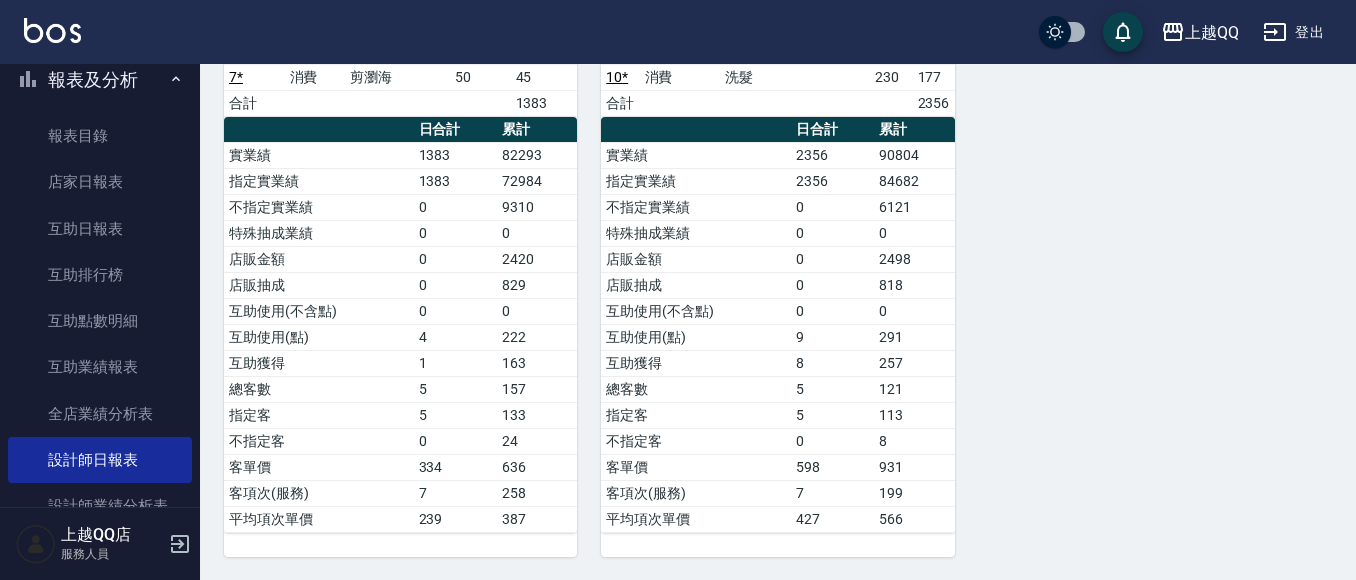 scroll, scrollTop: 393, scrollLeft: 0, axis: vertical 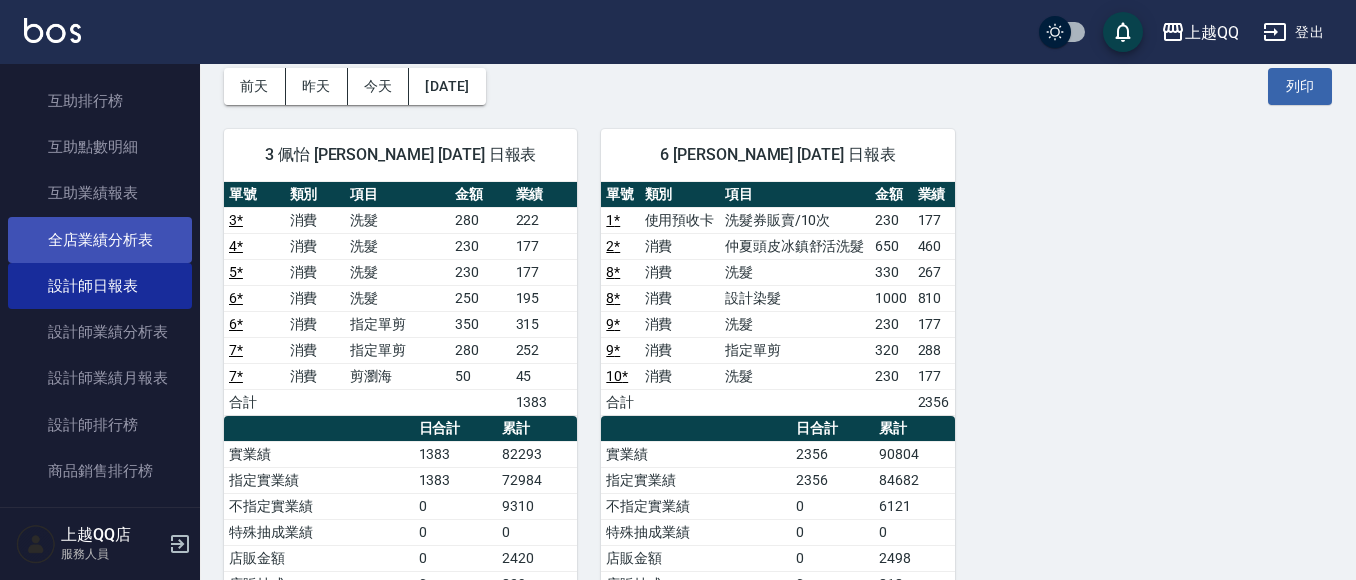 click on "全店業績分析表" at bounding box center (100, 240) 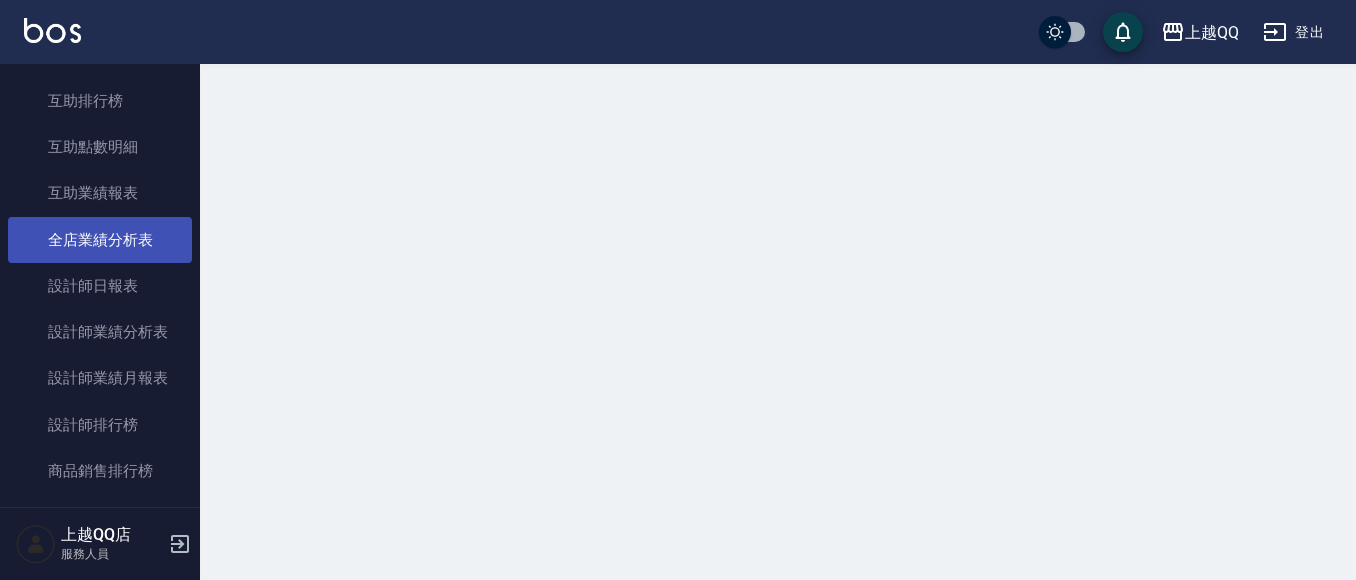 scroll, scrollTop: 0, scrollLeft: 0, axis: both 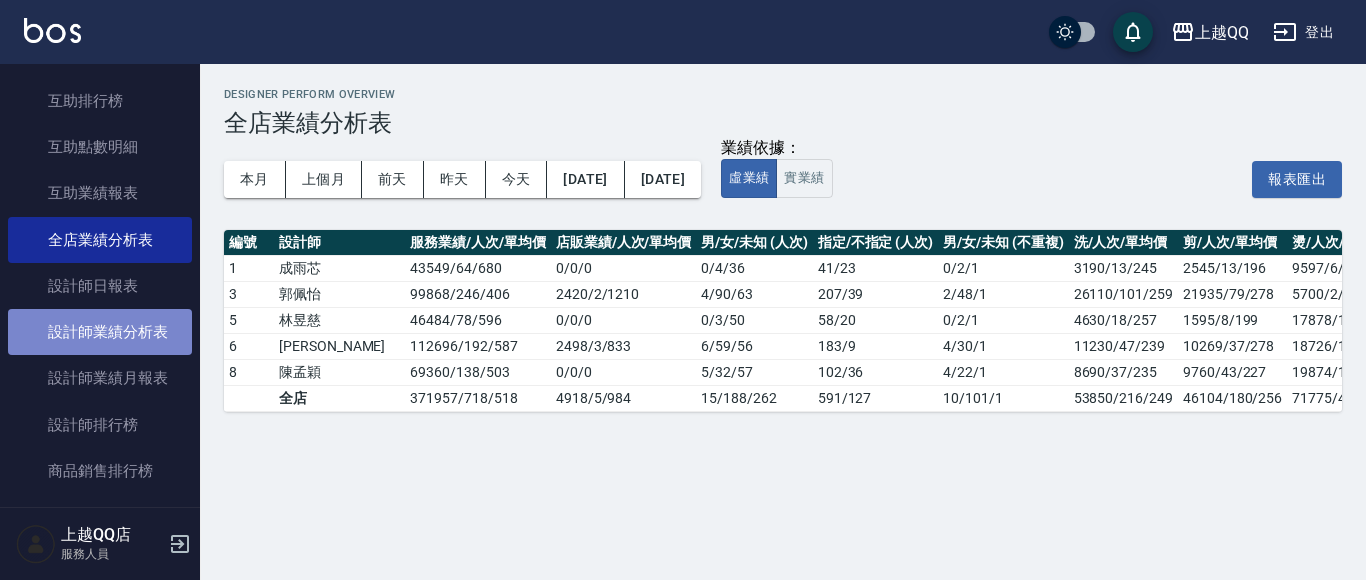 click on "設計師業績分析表" at bounding box center [100, 332] 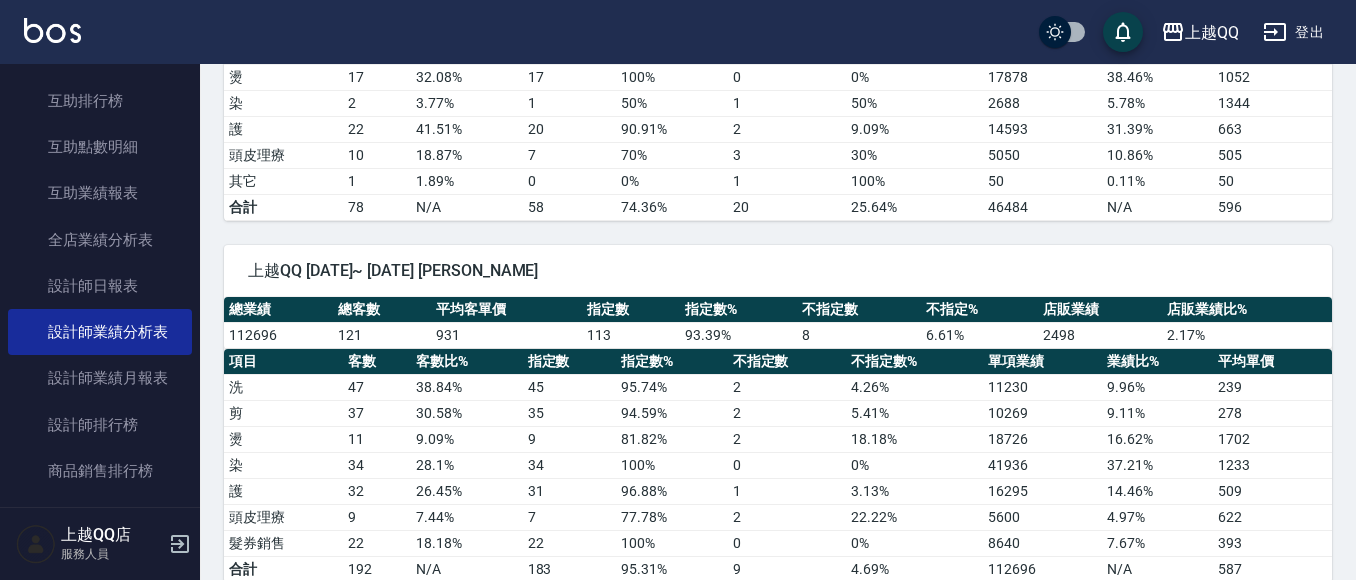 scroll, scrollTop: 1200, scrollLeft: 0, axis: vertical 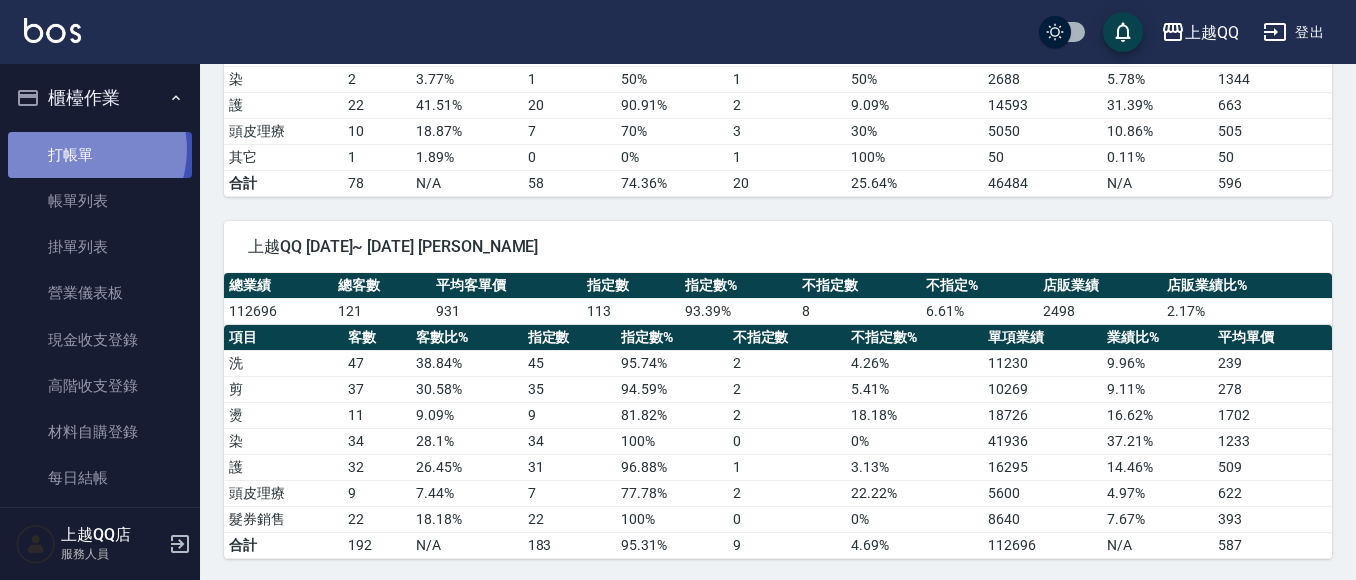 click on "打帳單" at bounding box center (100, 155) 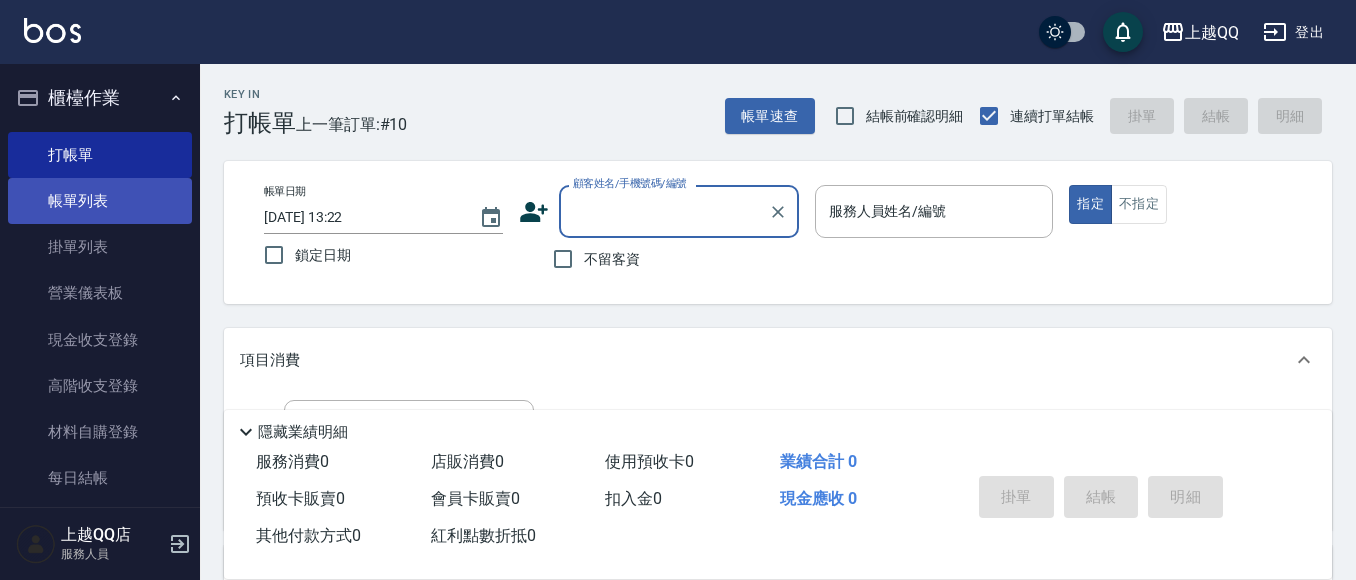 click on "帳單列表" at bounding box center (100, 201) 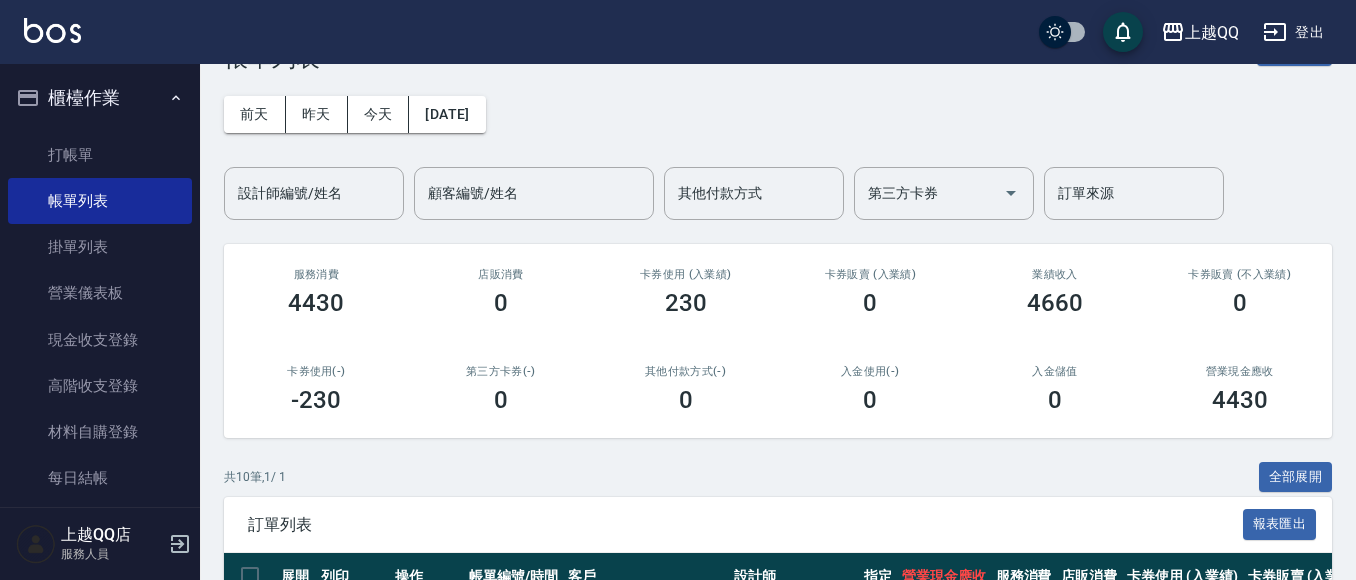 scroll, scrollTop: 100, scrollLeft: 0, axis: vertical 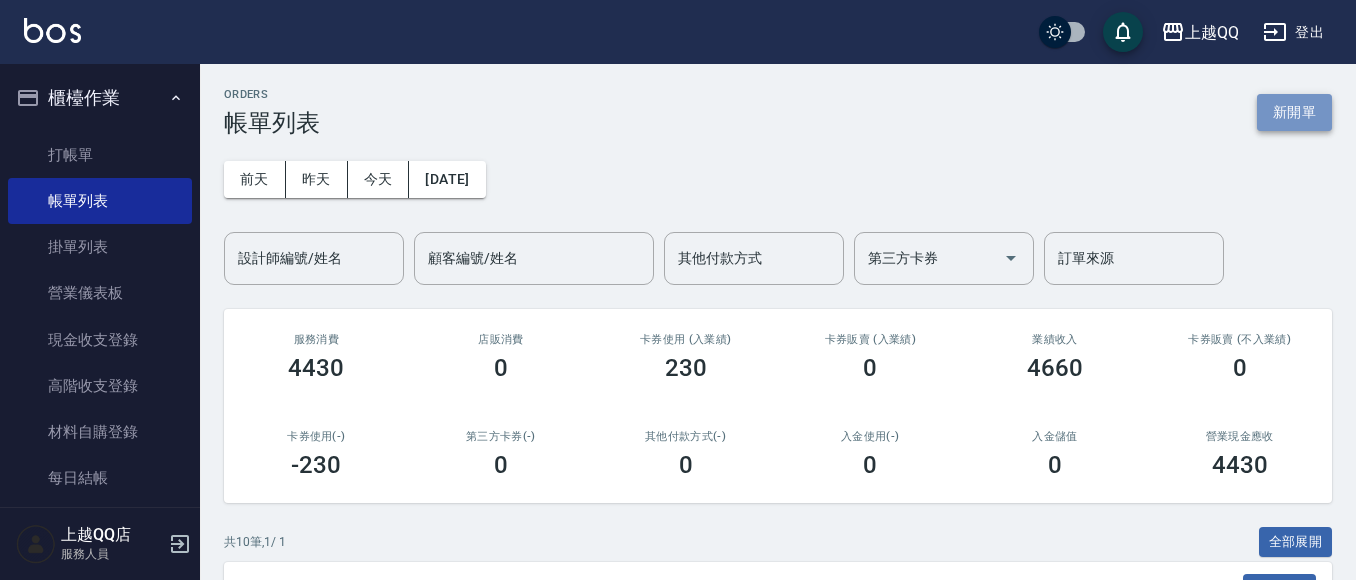 click on "新開單" at bounding box center [1294, 112] 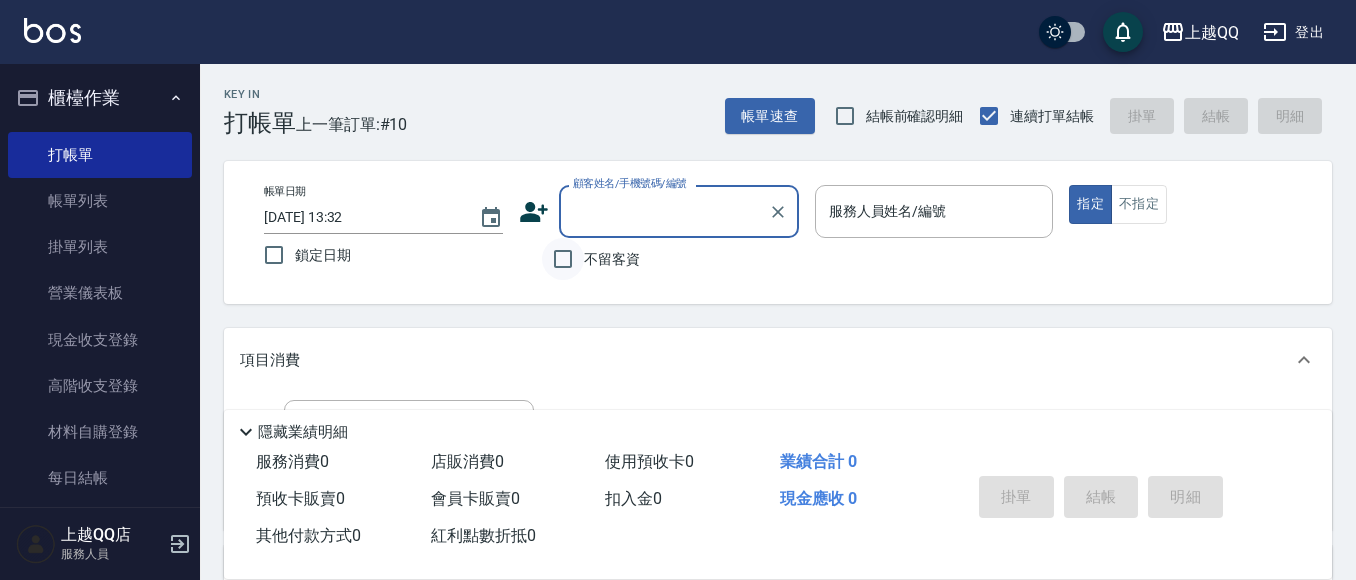 click on "不留客資" at bounding box center (563, 259) 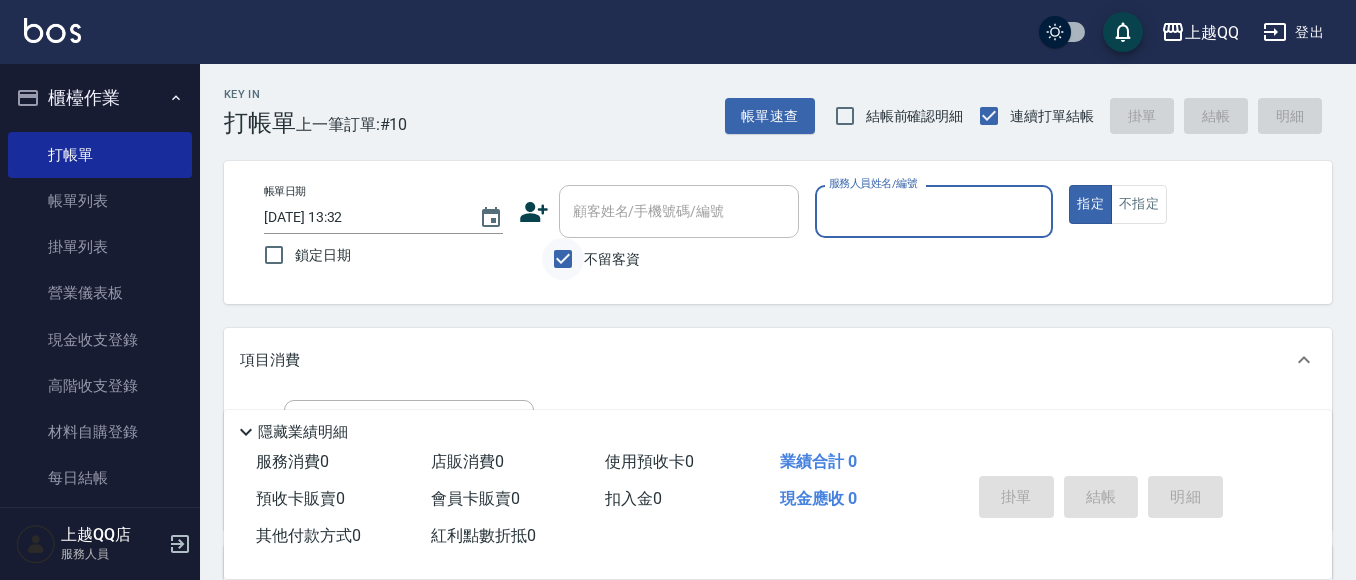 click on "不留客資" at bounding box center [563, 259] 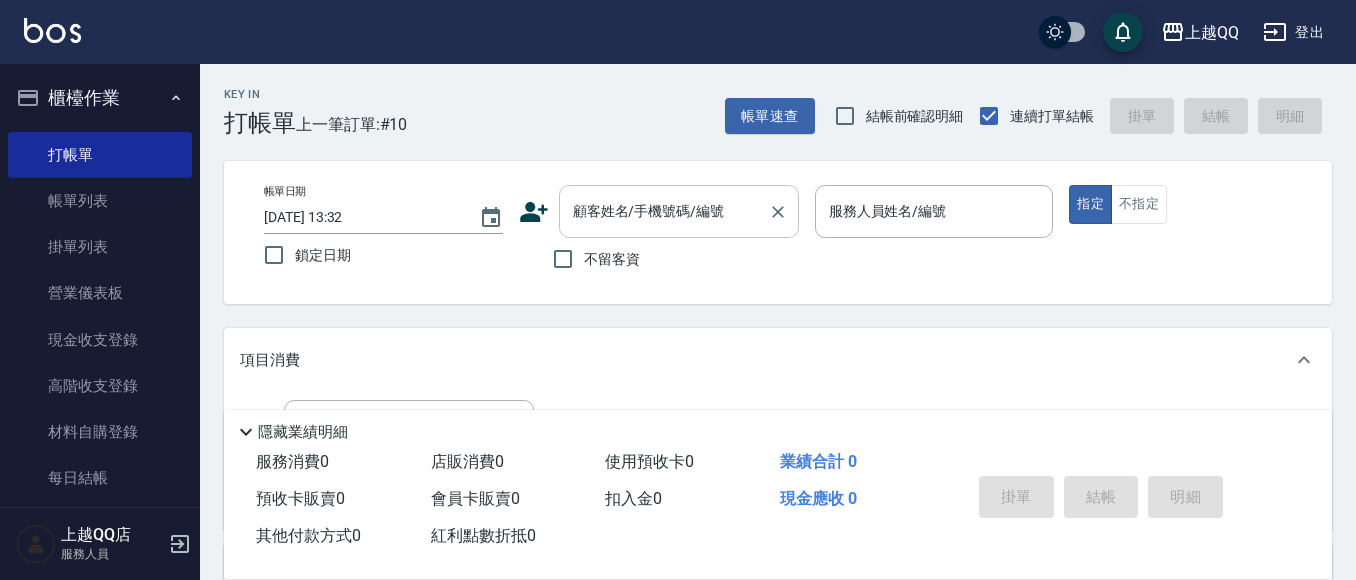 click on "顧客姓名/手機號碼/編號" at bounding box center [664, 211] 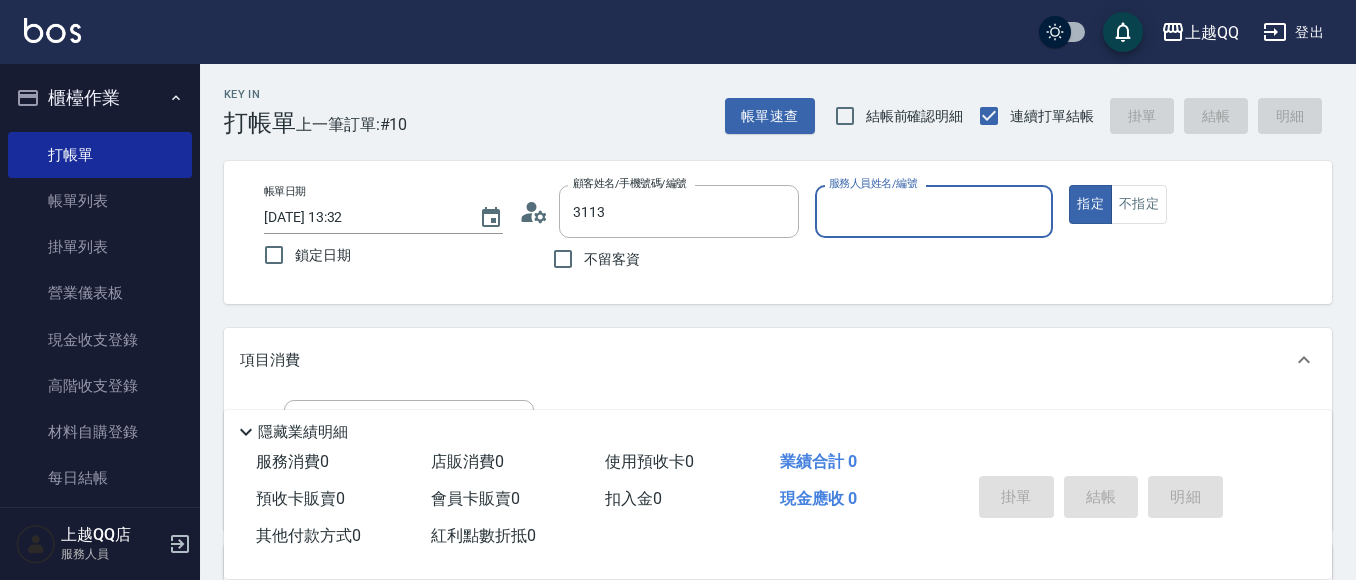 type on "[PERSON_NAME]/0910887186/3113" 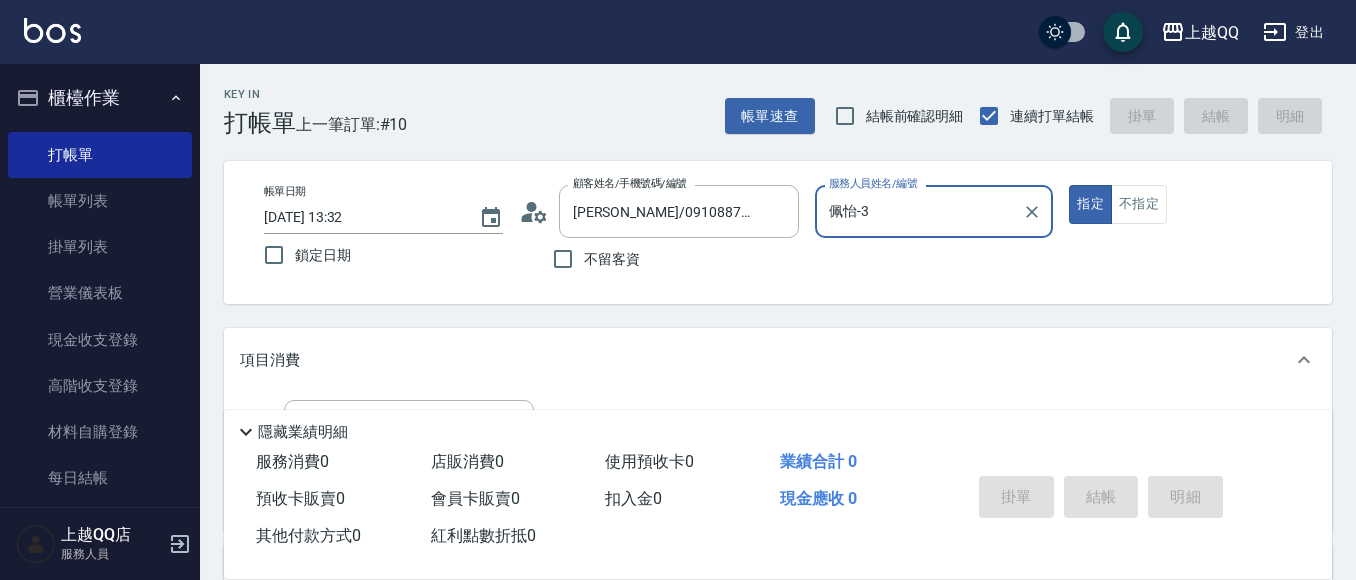 type on "佩怡-3" 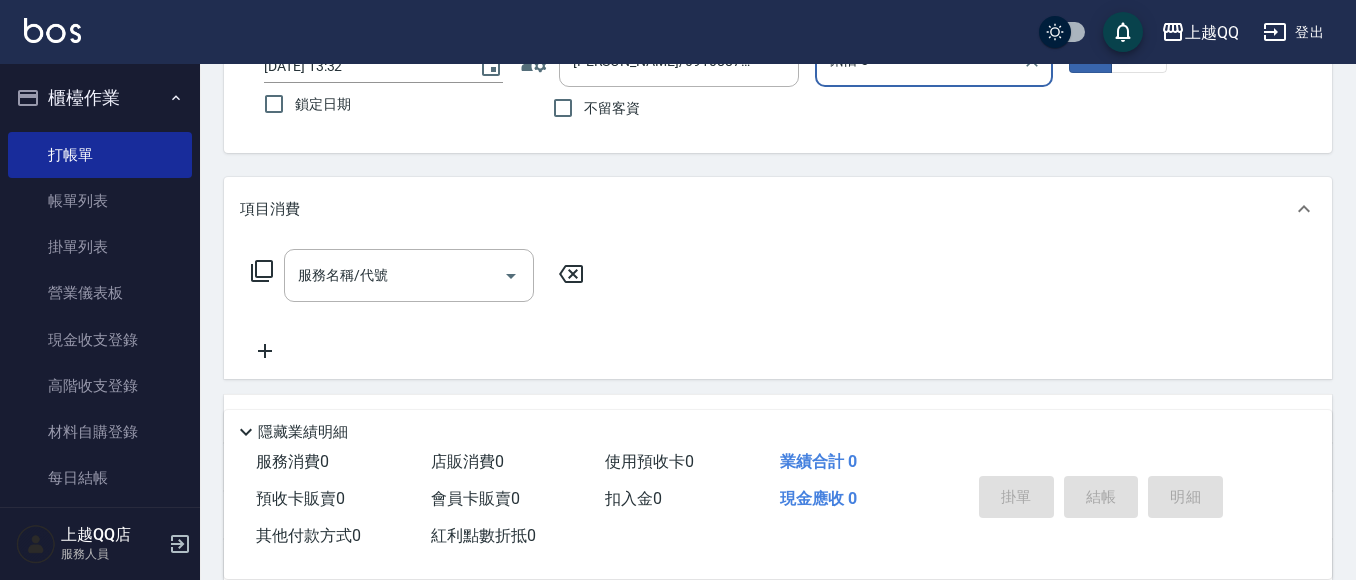 scroll, scrollTop: 167, scrollLeft: 0, axis: vertical 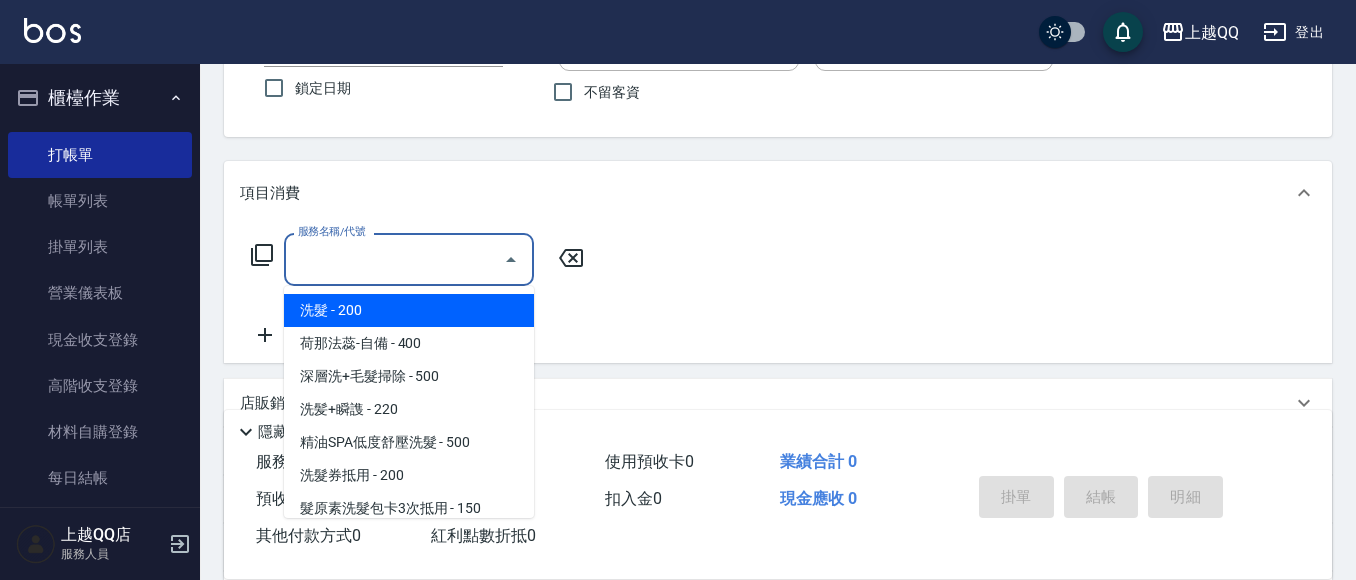 click on "服務名稱/代號" at bounding box center [394, 259] 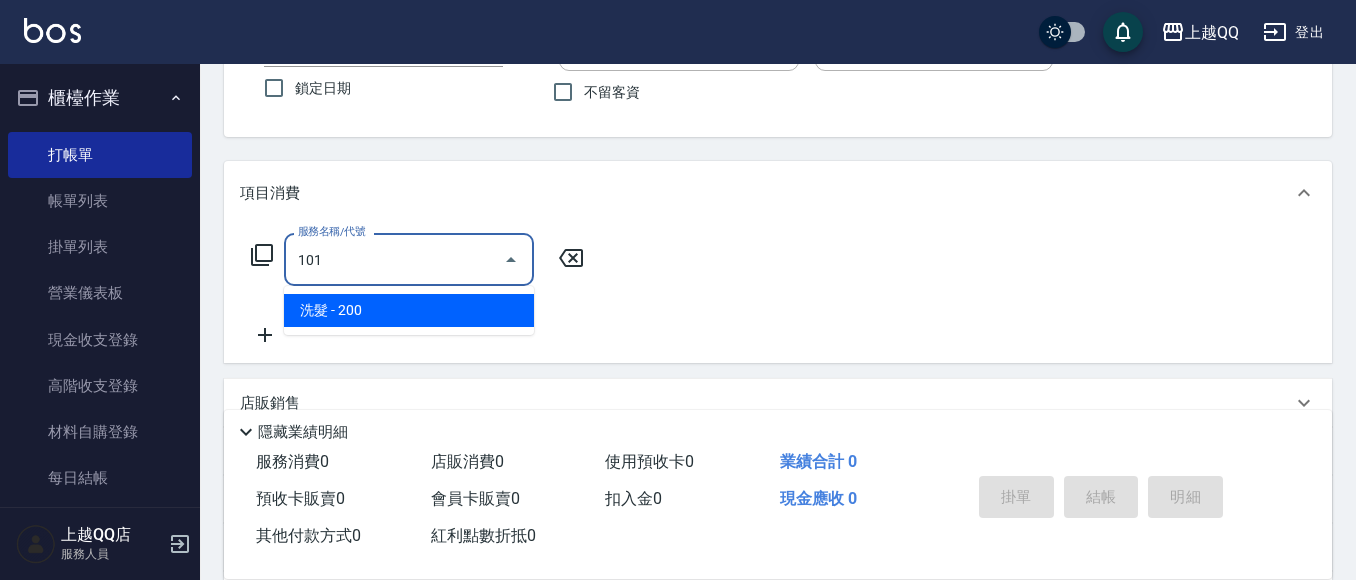 type on "洗髮(101)" 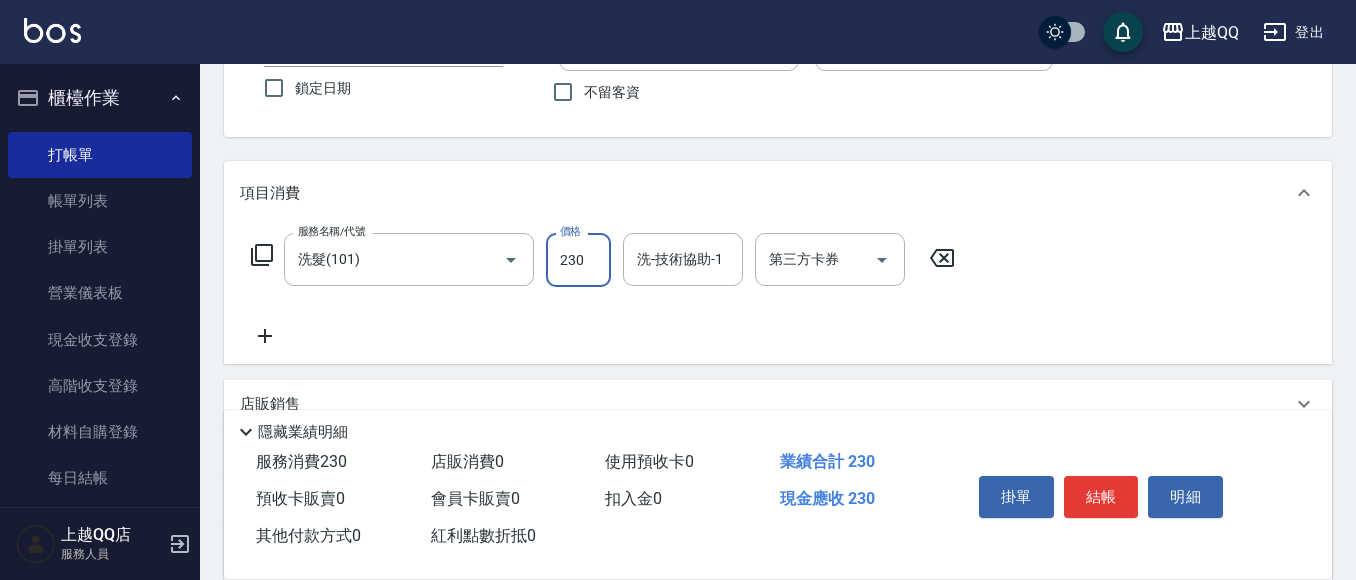 type on "230" 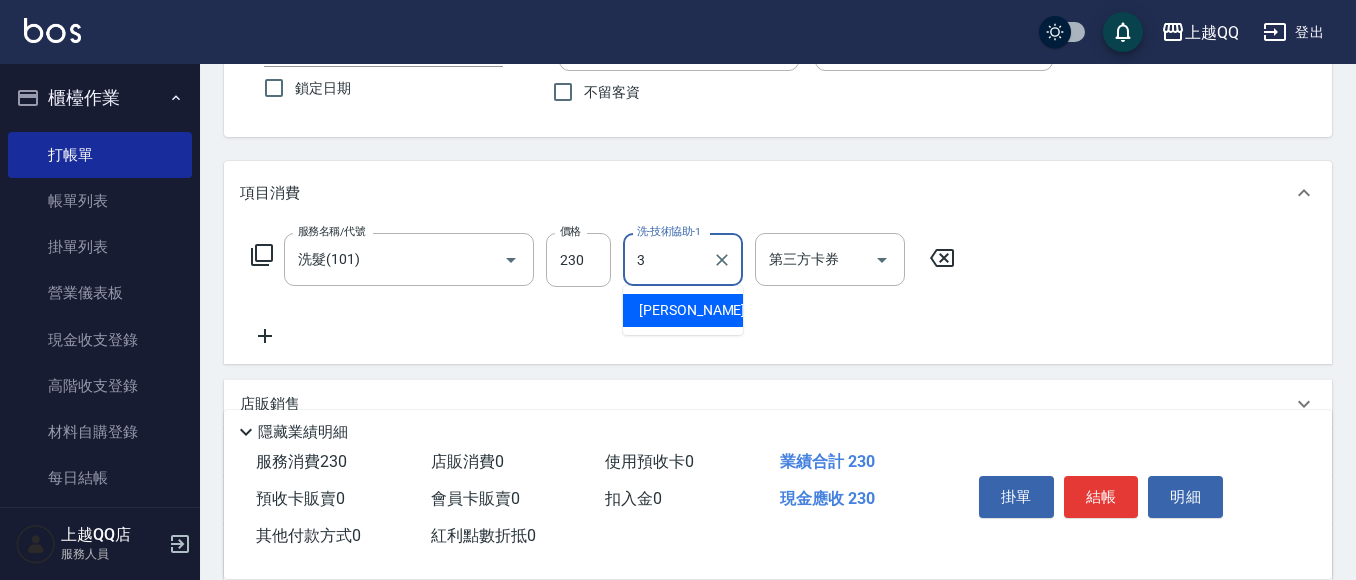 type on "佩怡-3" 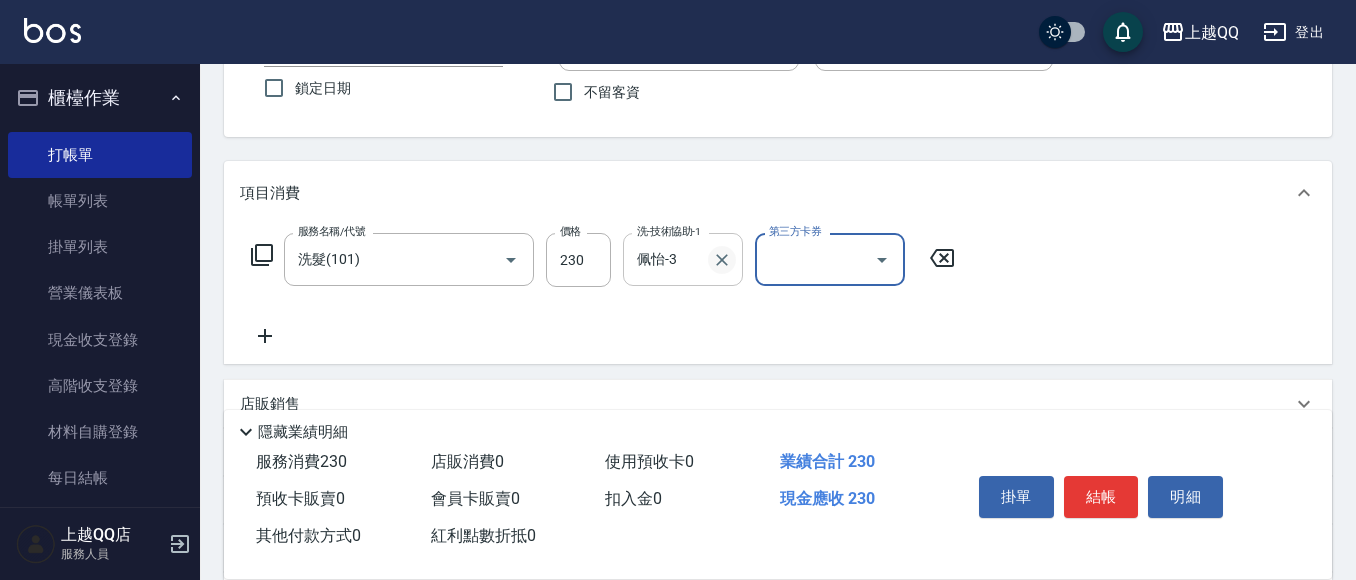 click 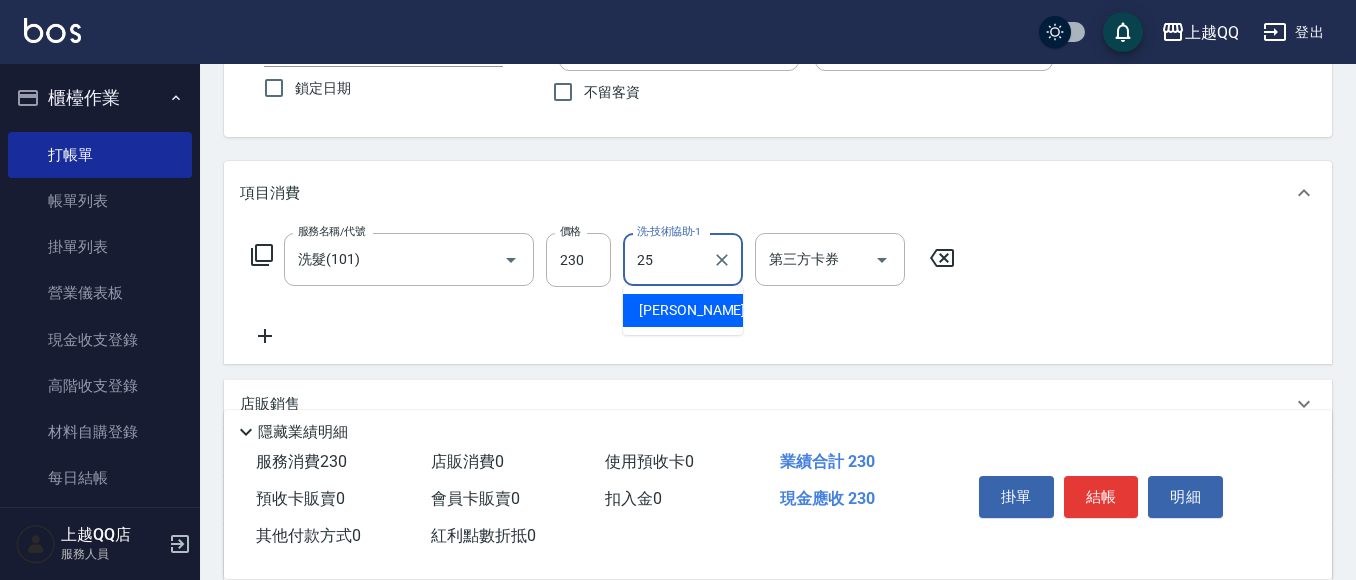 type on "[PERSON_NAME]-25" 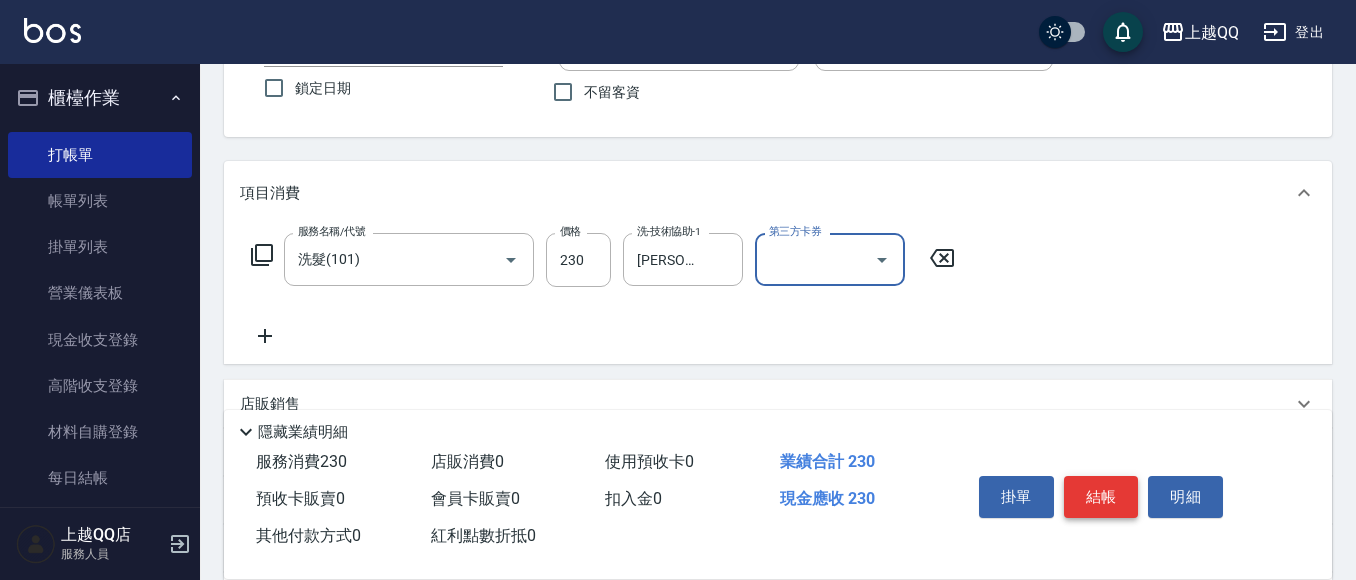 click on "結帳" at bounding box center (1101, 497) 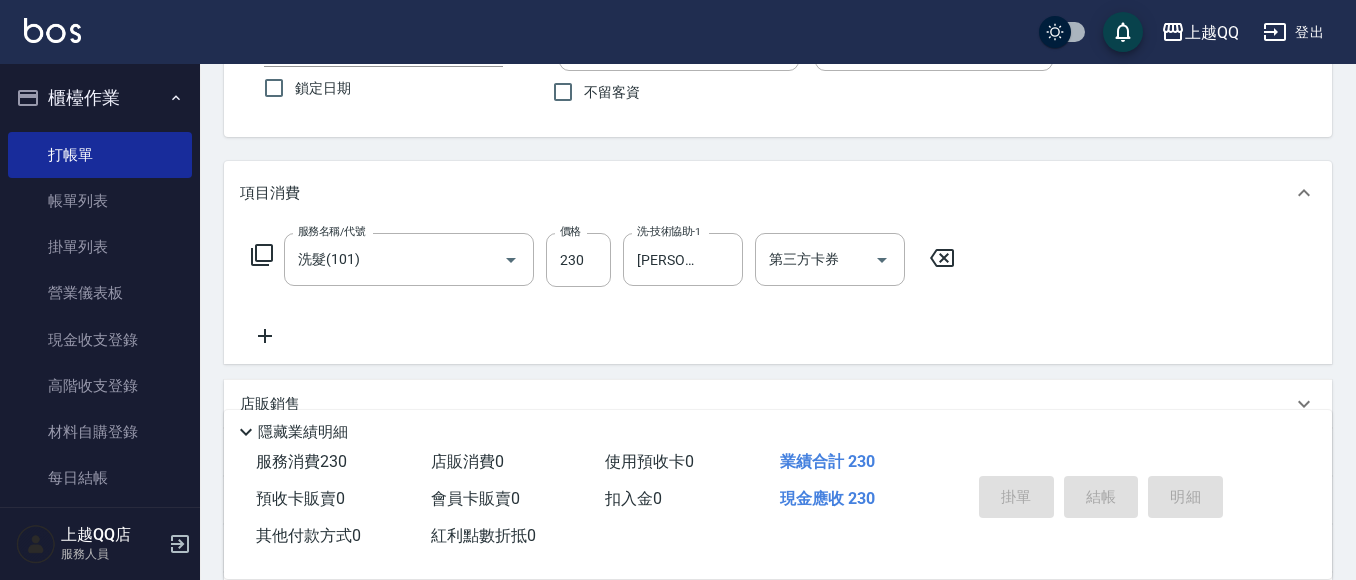 type 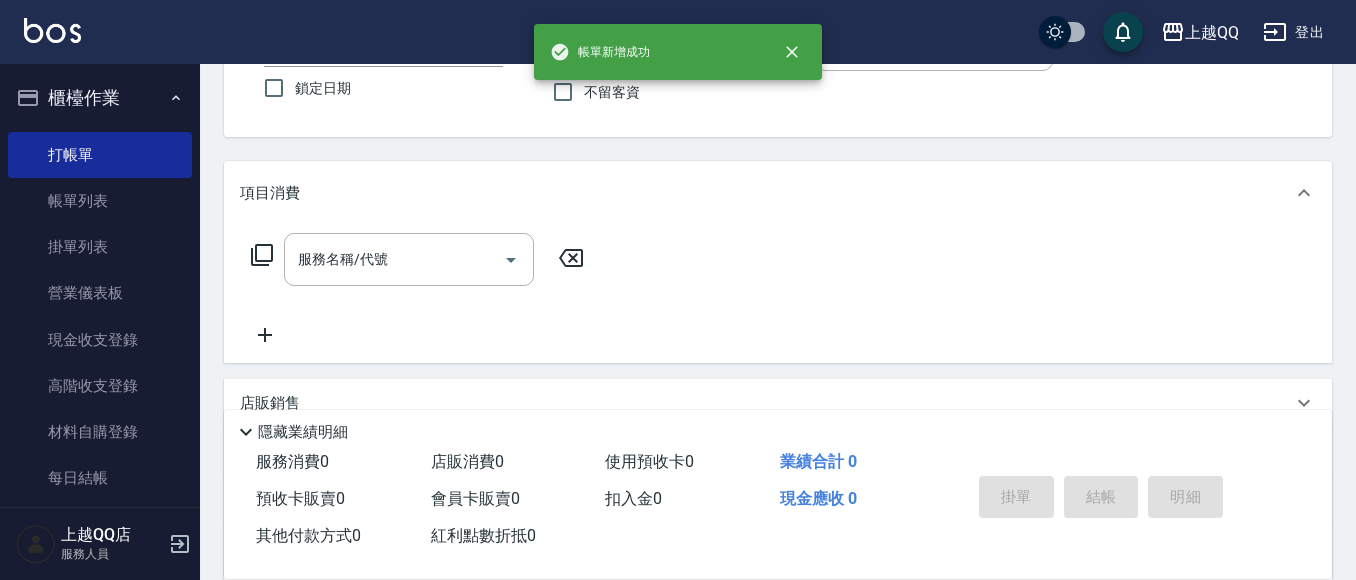 scroll, scrollTop: 398, scrollLeft: 0, axis: vertical 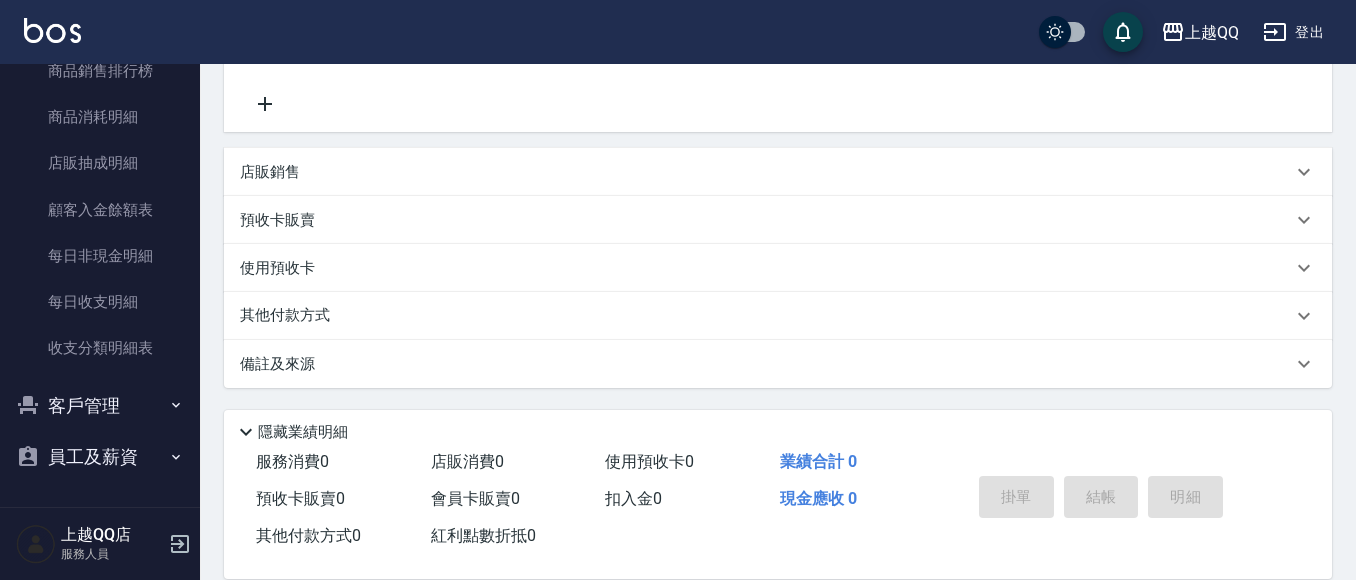 click on "客戶管理" at bounding box center (100, 406) 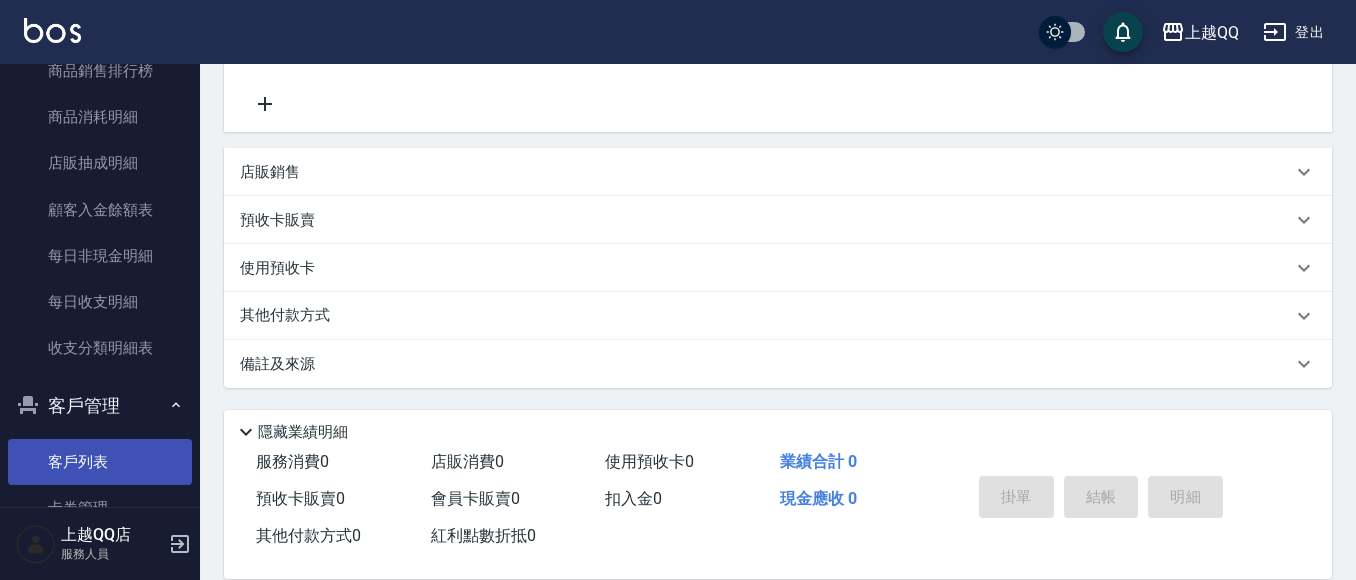 click on "客戶列表" at bounding box center (100, 462) 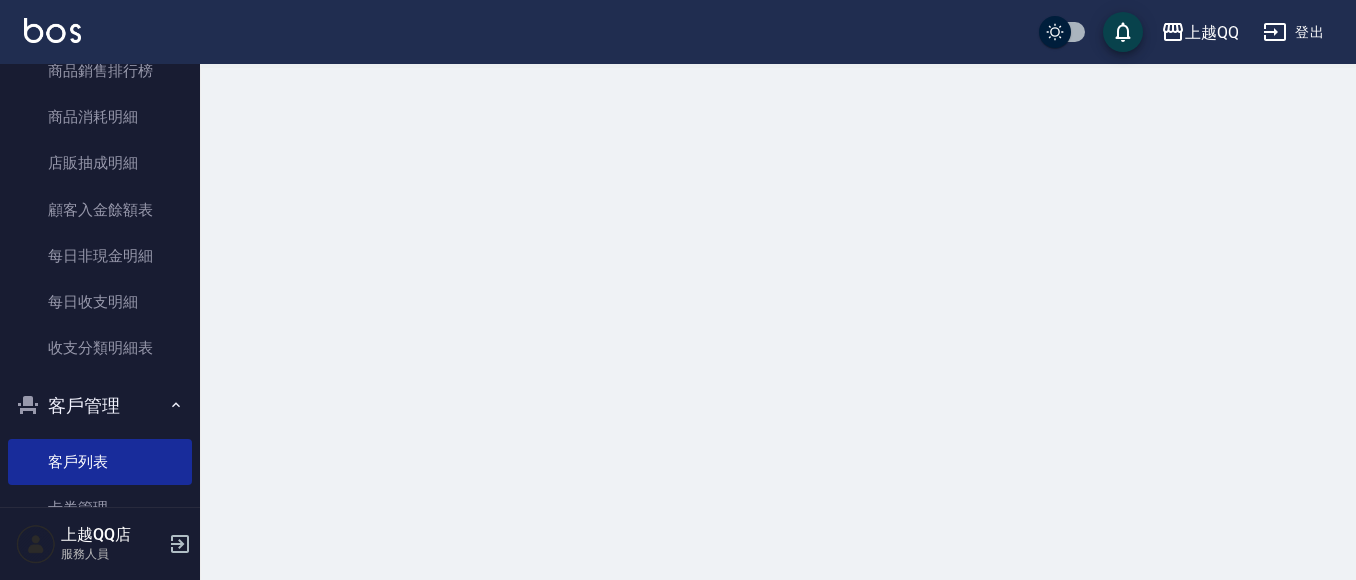 scroll, scrollTop: 0, scrollLeft: 0, axis: both 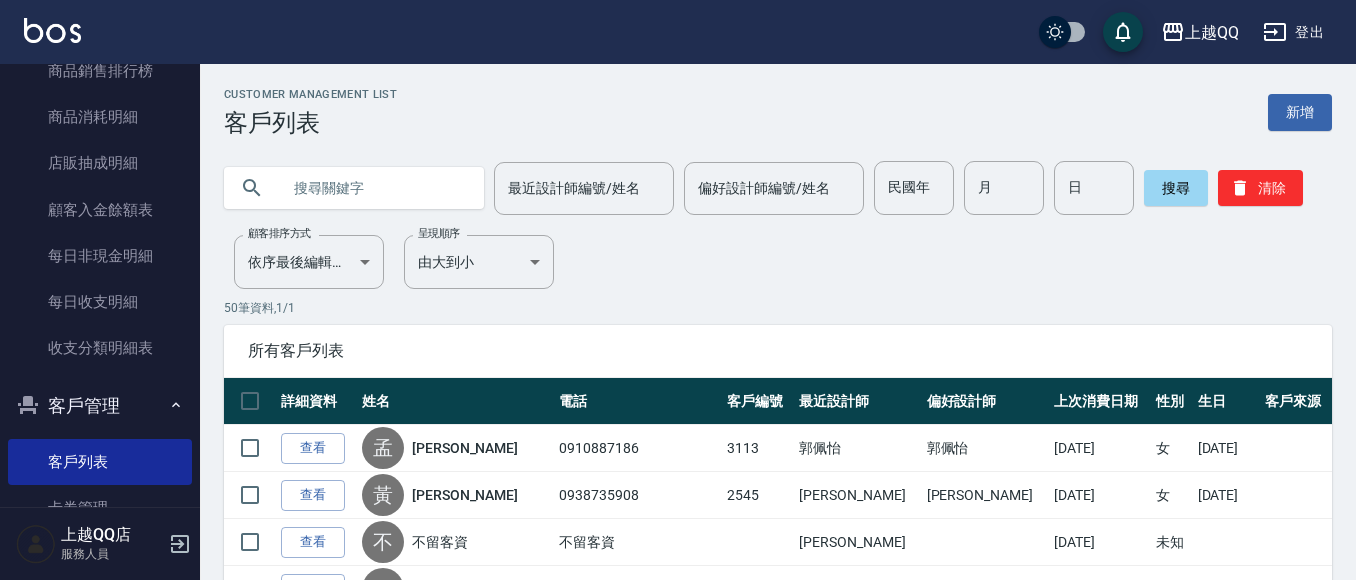 drag, startPoint x: 299, startPoint y: 167, endPoint x: 311, endPoint y: 209, distance: 43.68066 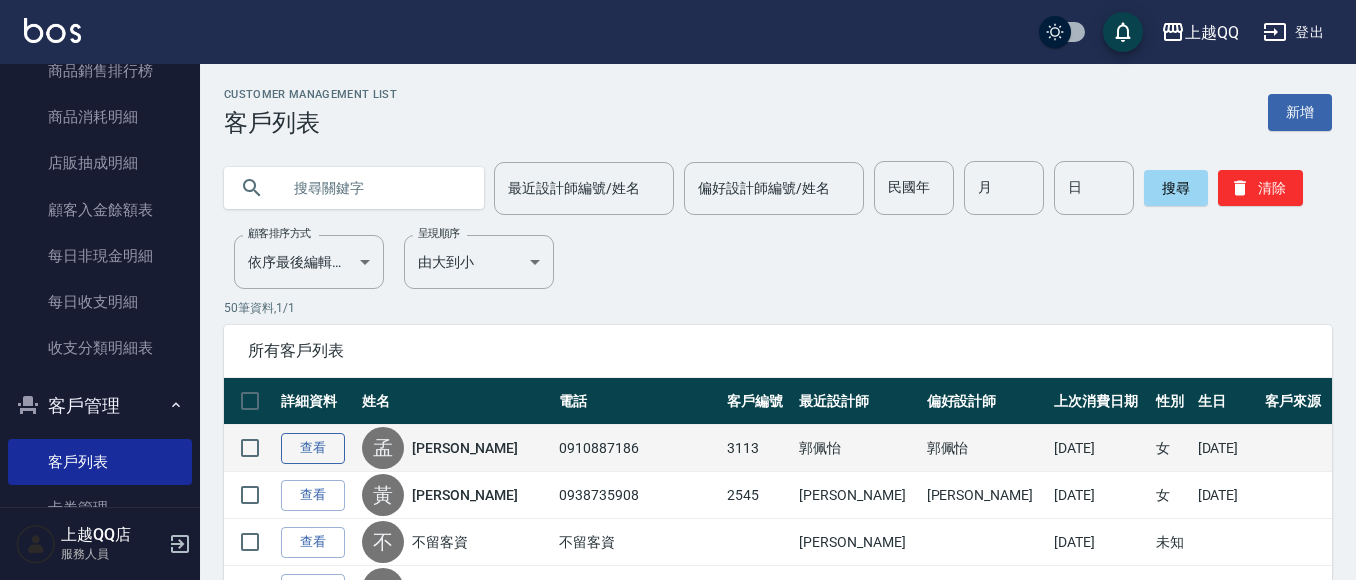 click on "查看" at bounding box center [313, 448] 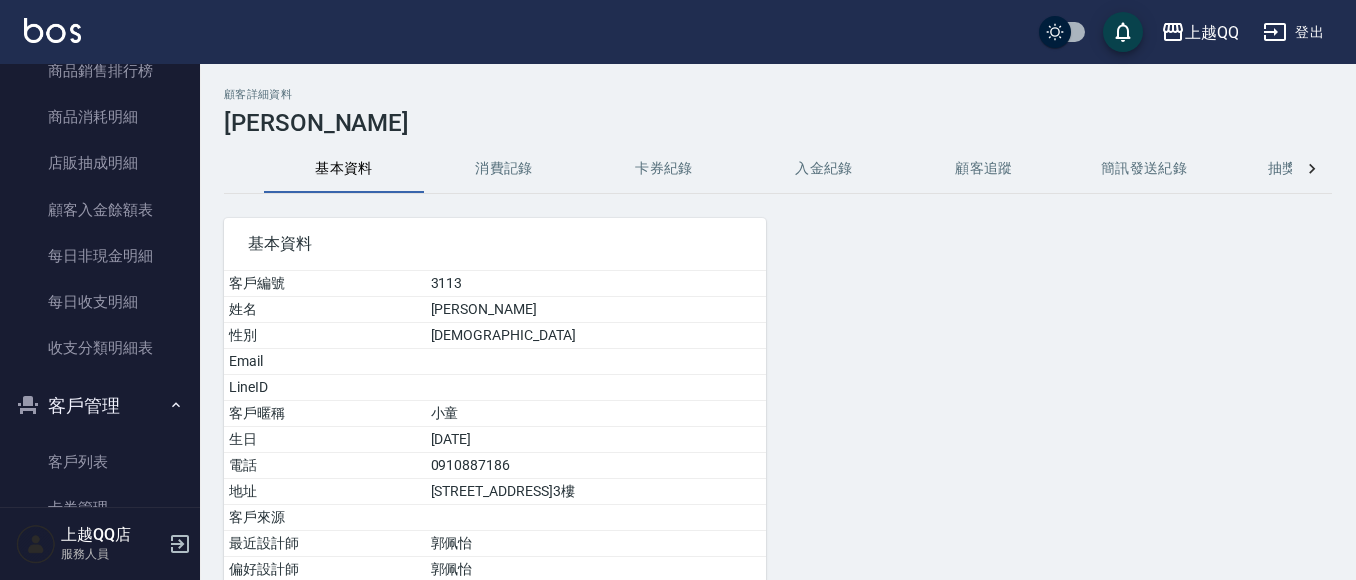 click on "消費記錄" at bounding box center (504, 169) 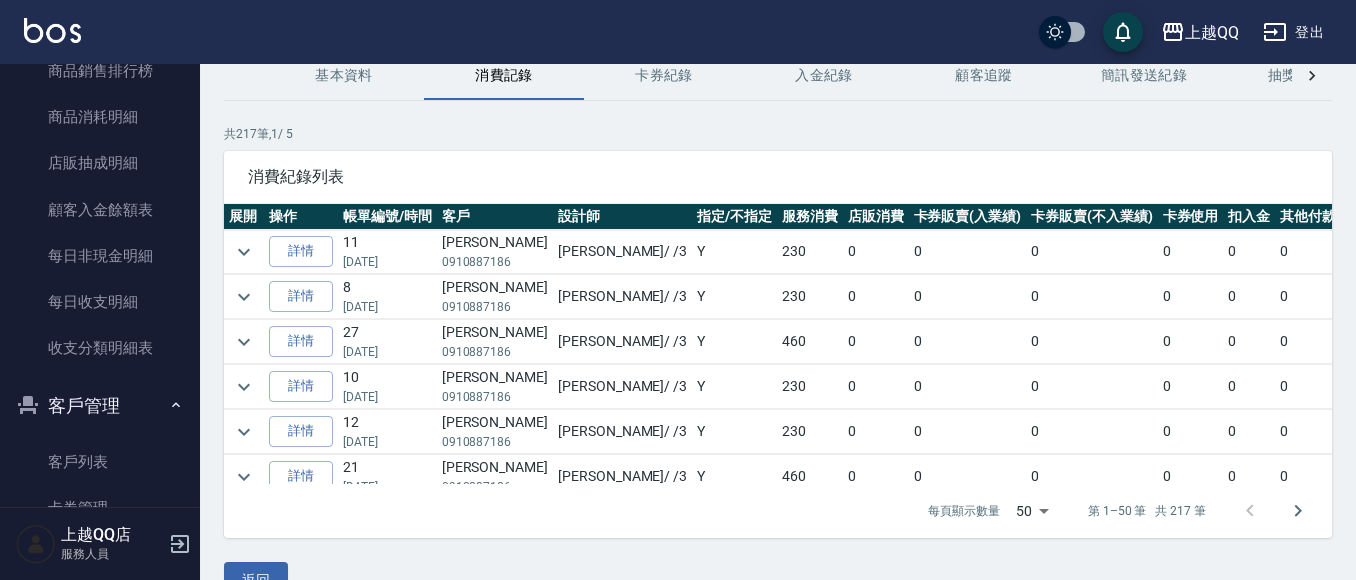 scroll, scrollTop: 104, scrollLeft: 0, axis: vertical 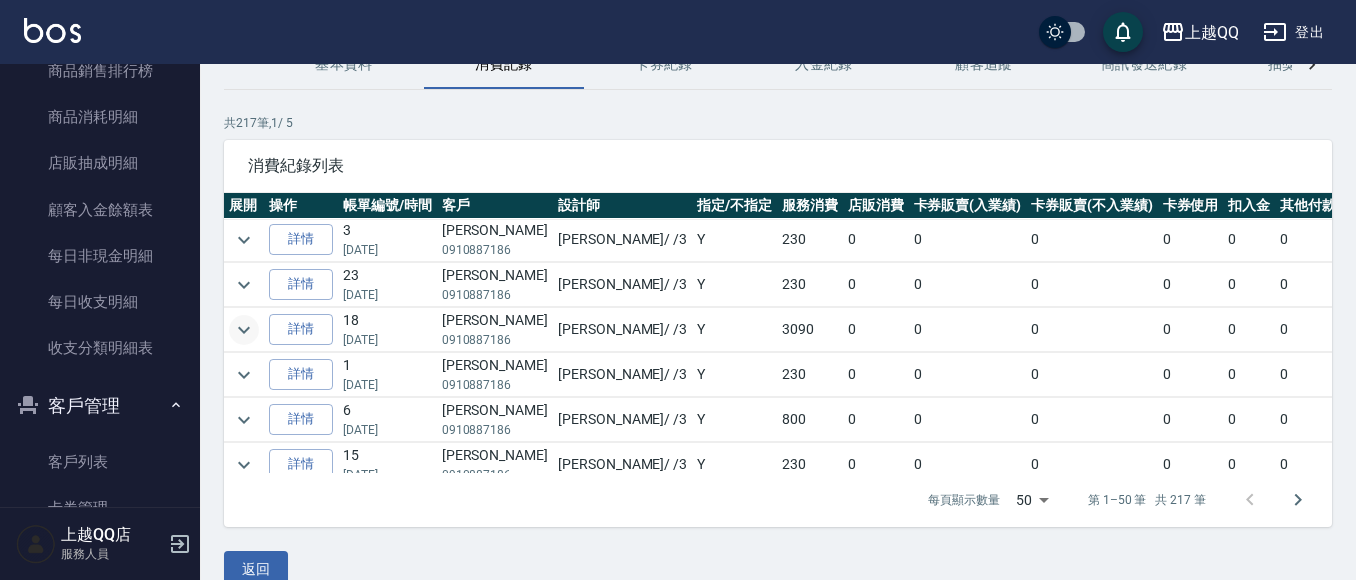 click 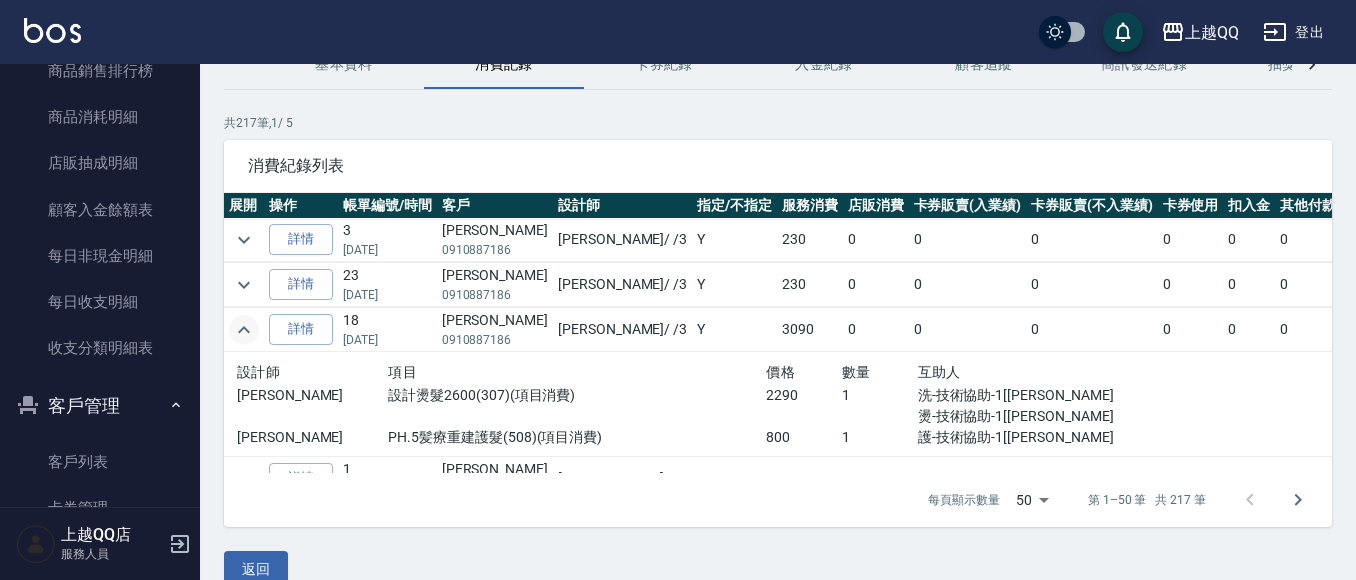 click 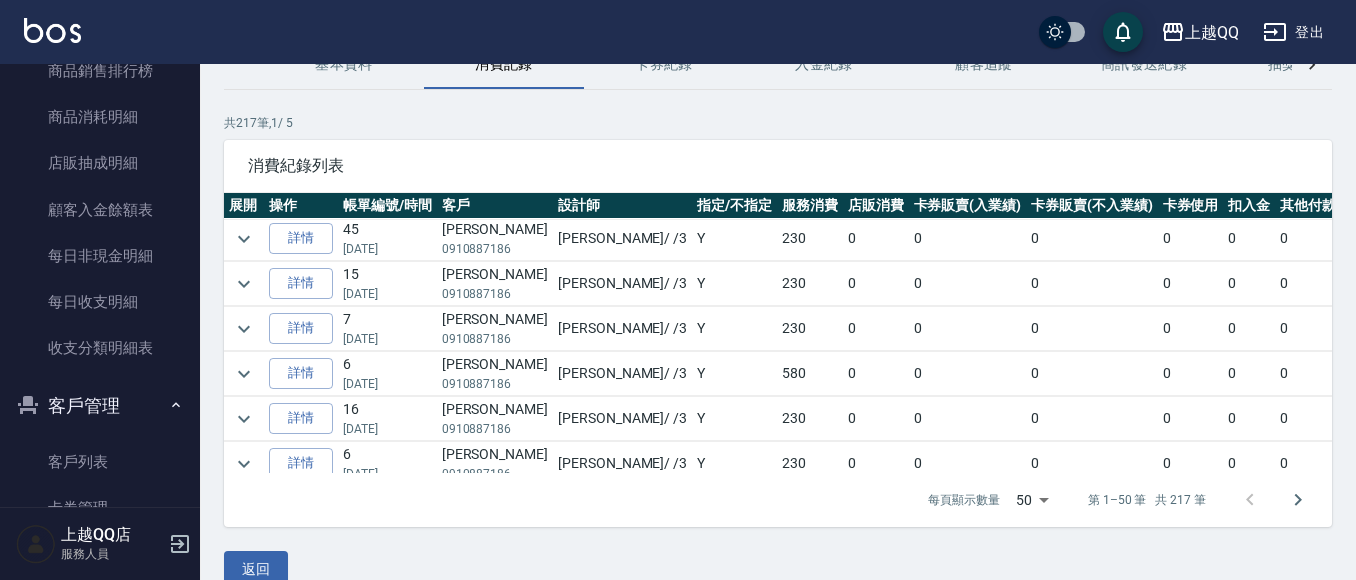 scroll, scrollTop: 1045, scrollLeft: 0, axis: vertical 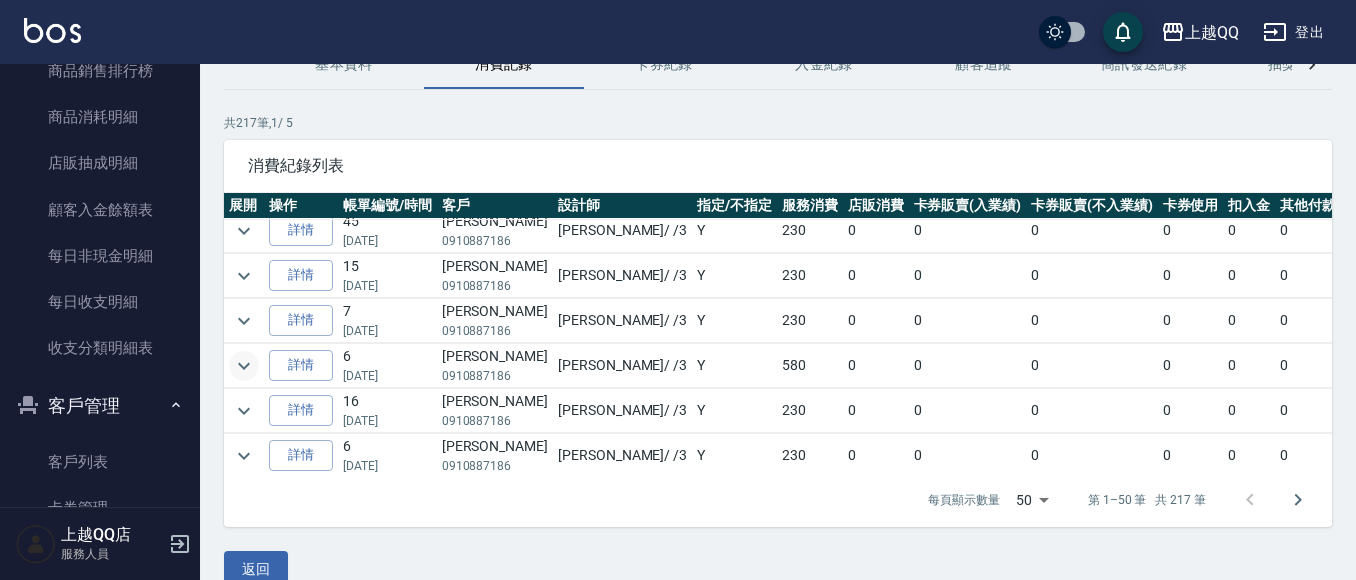 click 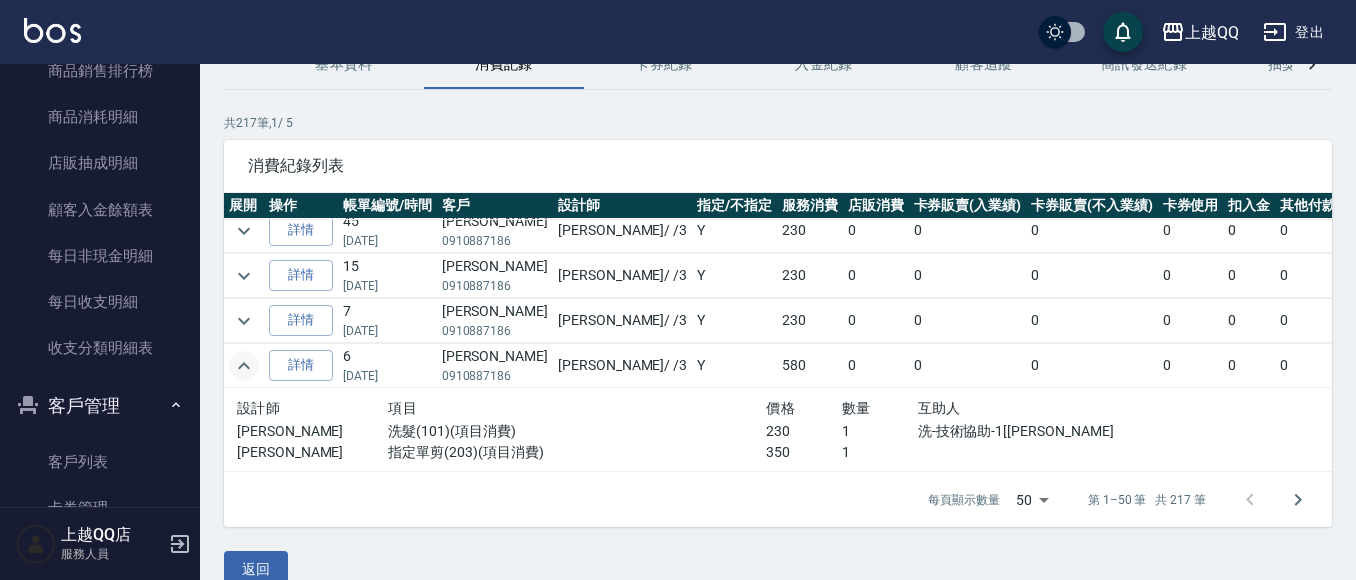 scroll, scrollTop: 0, scrollLeft: 0, axis: both 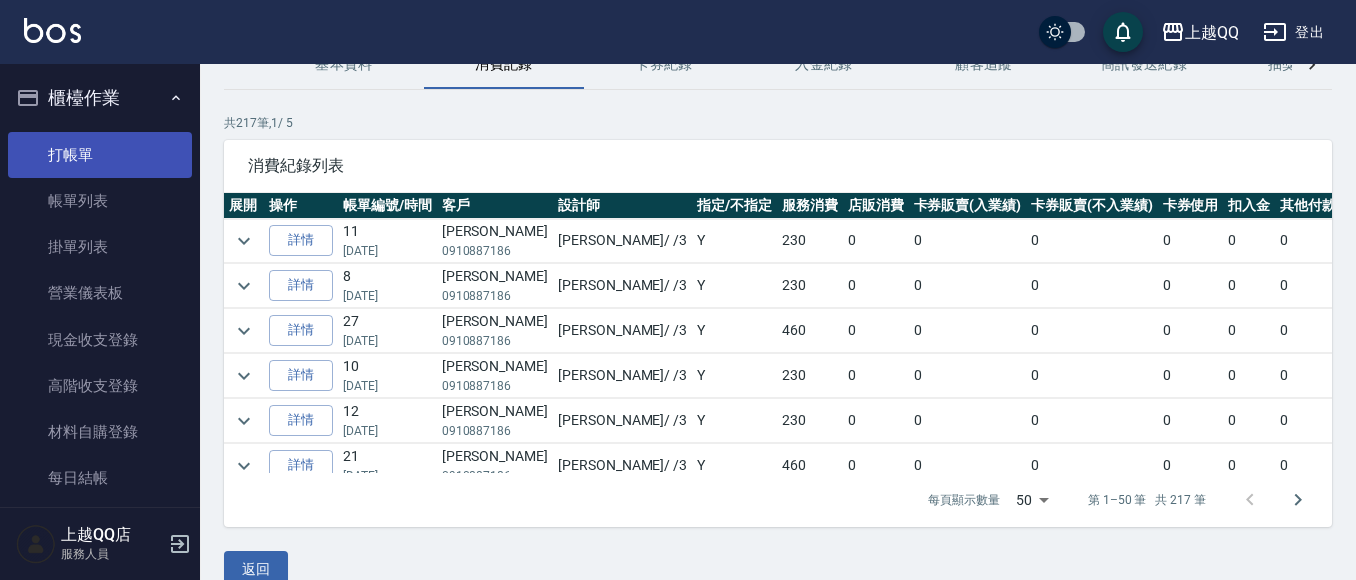 click on "打帳單" at bounding box center (100, 155) 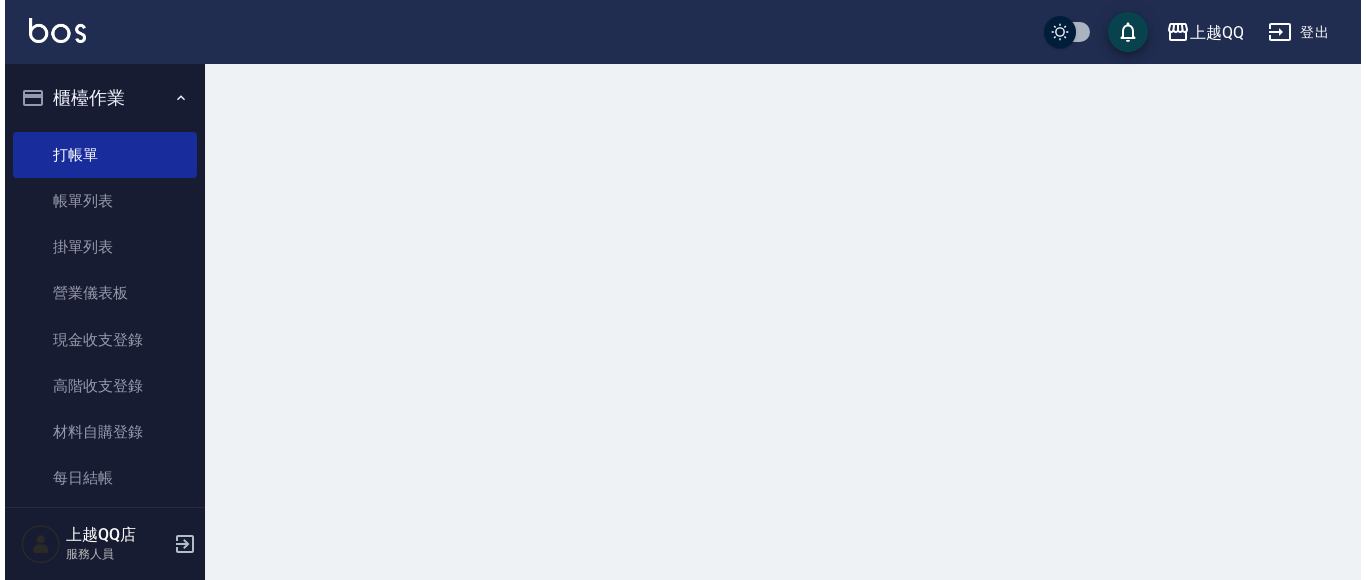 scroll, scrollTop: 0, scrollLeft: 0, axis: both 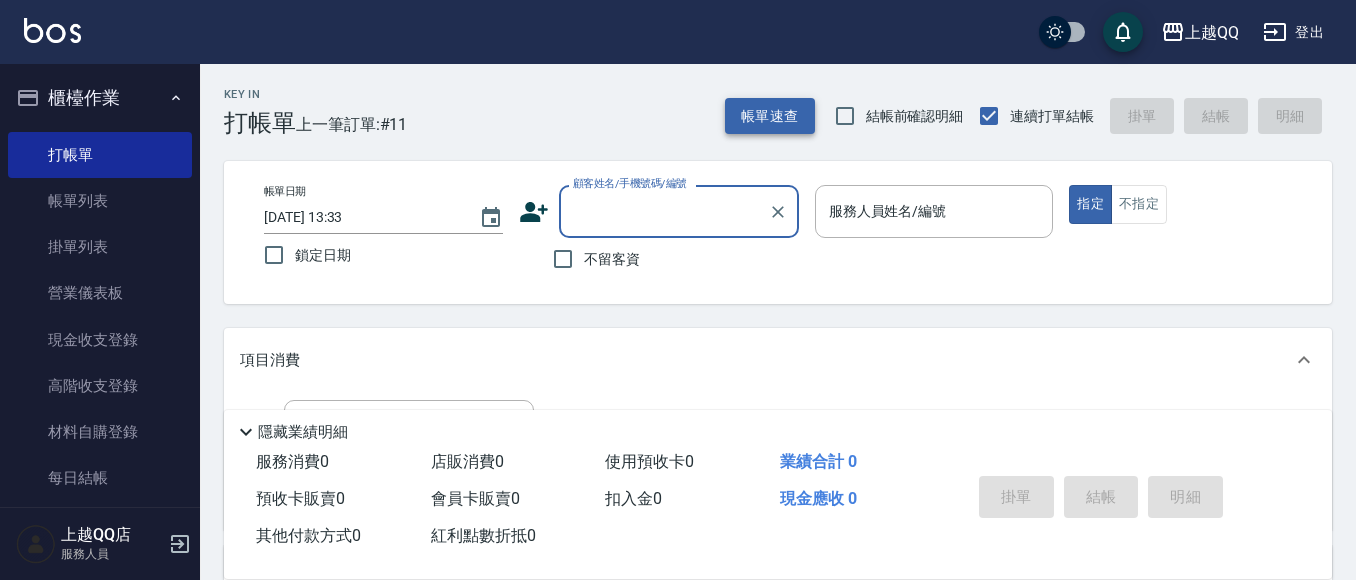 click on "帳單速查" at bounding box center (770, 116) 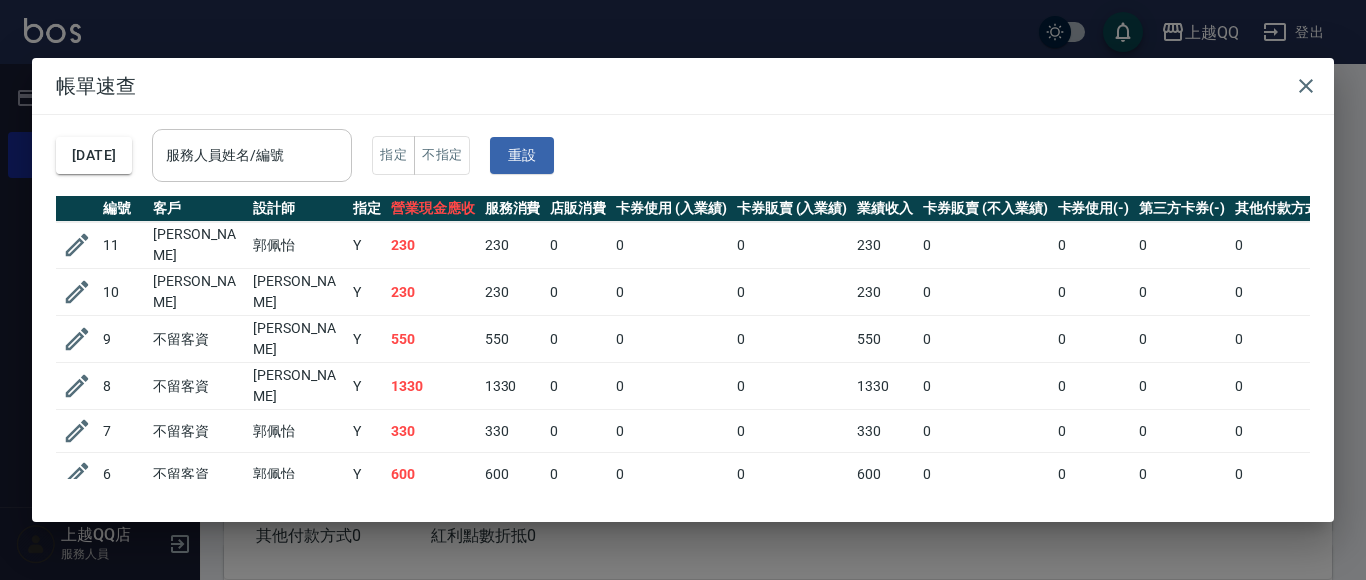click on "服務人員姓名/編號" at bounding box center (252, 155) 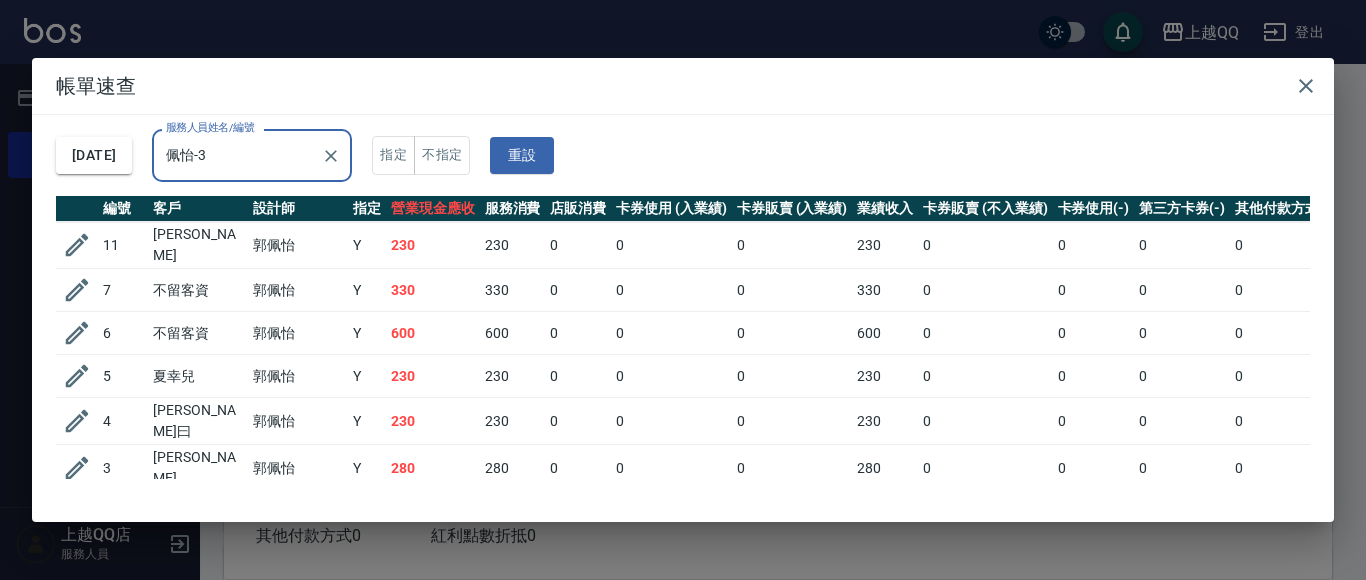 type on "佩怡-3" 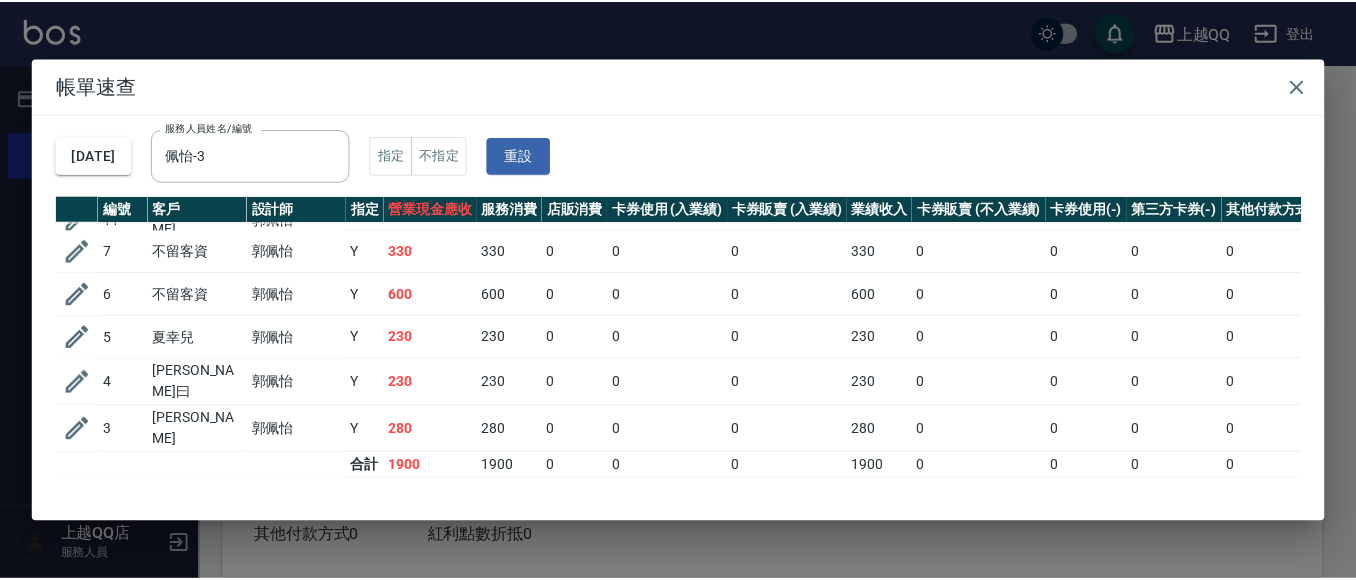 scroll, scrollTop: 0, scrollLeft: 0, axis: both 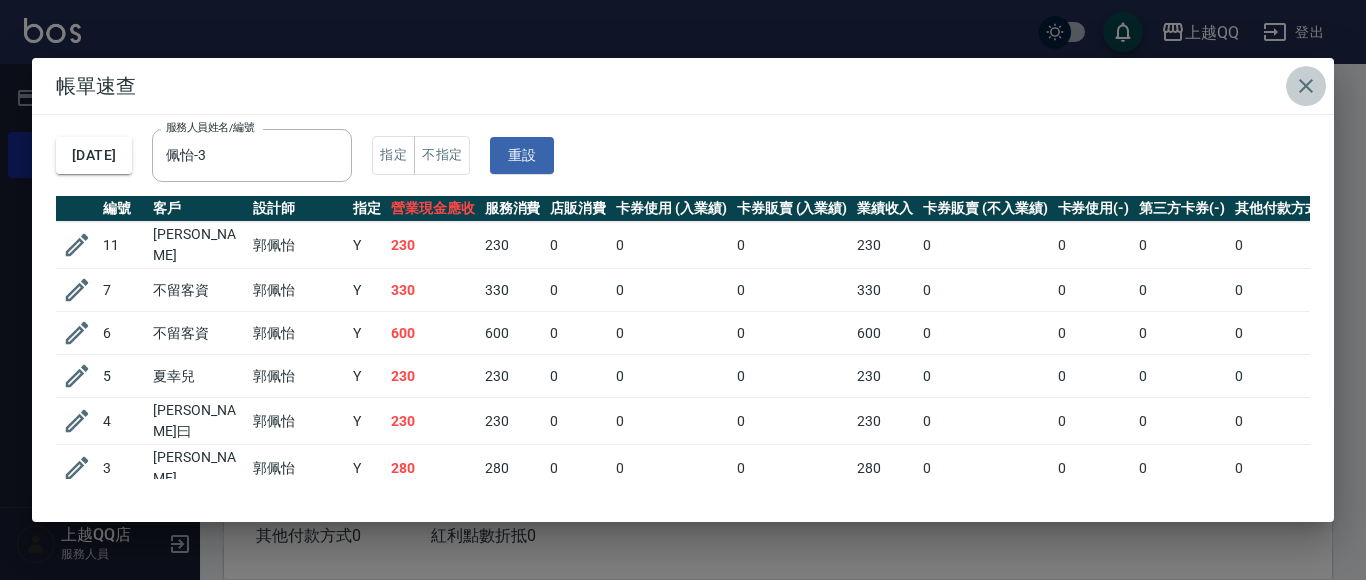 click 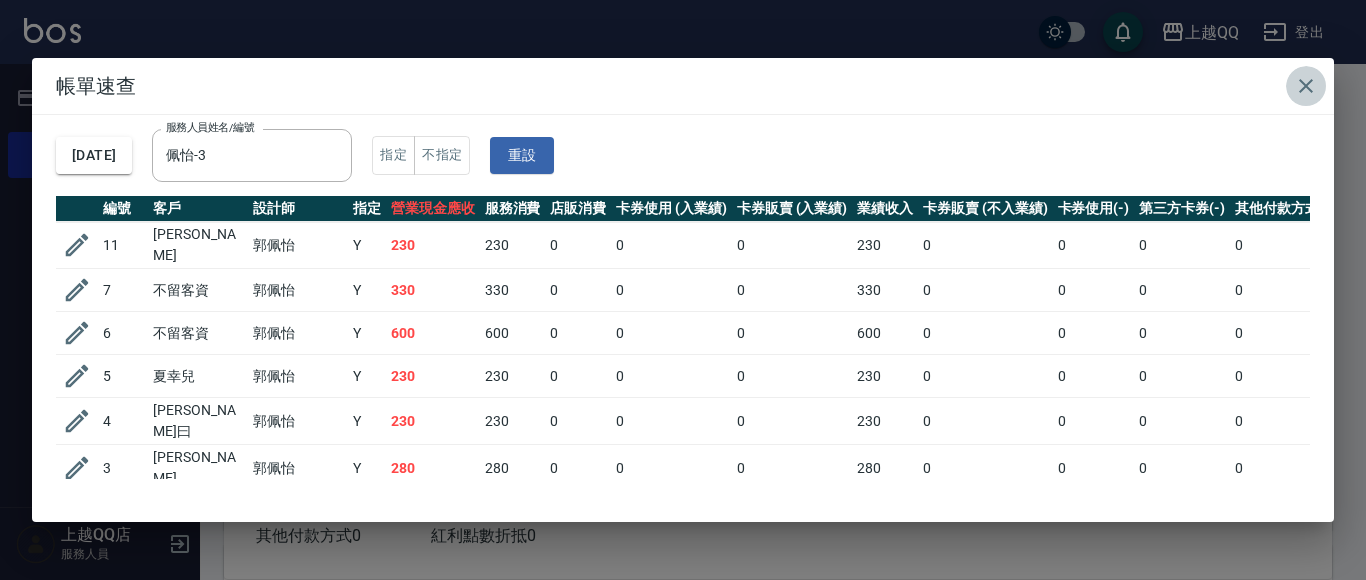 type 